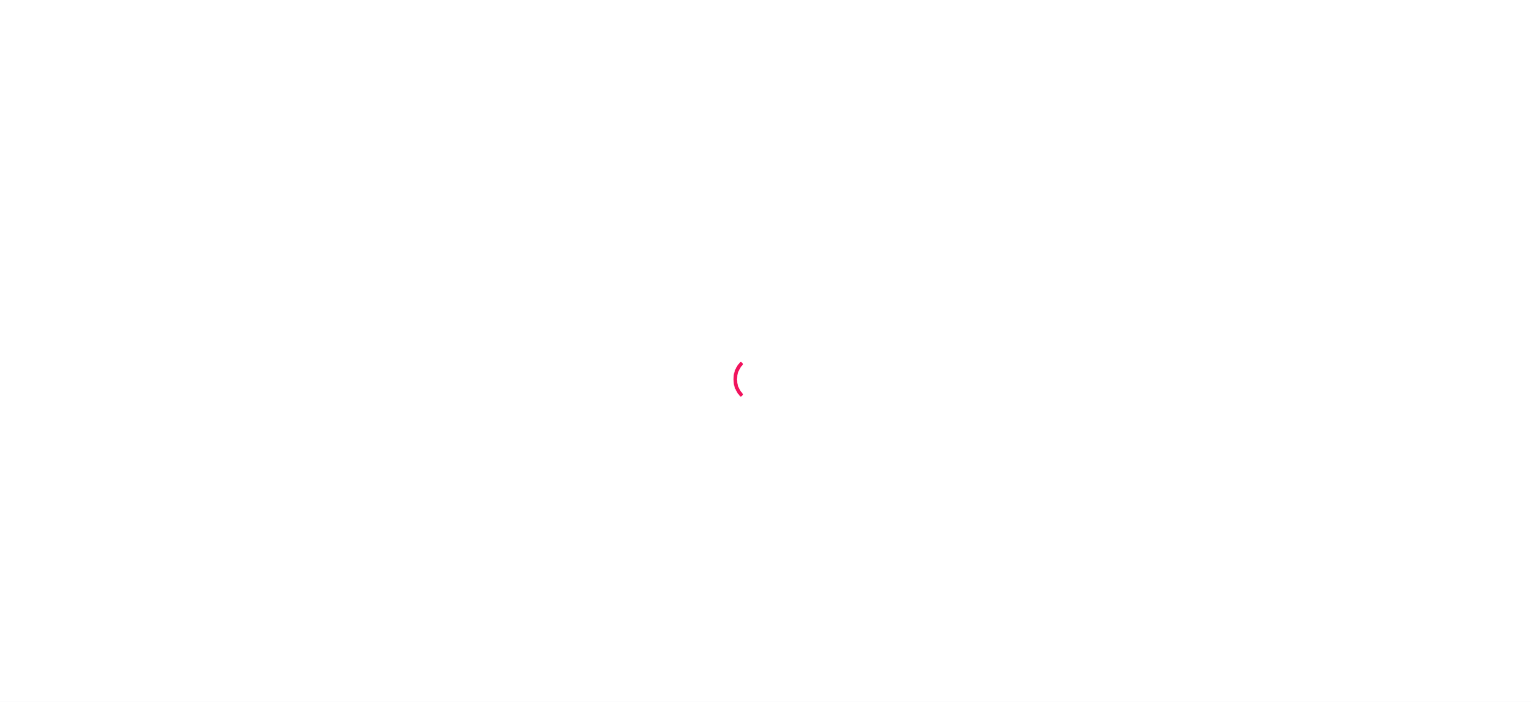 scroll, scrollTop: 0, scrollLeft: 0, axis: both 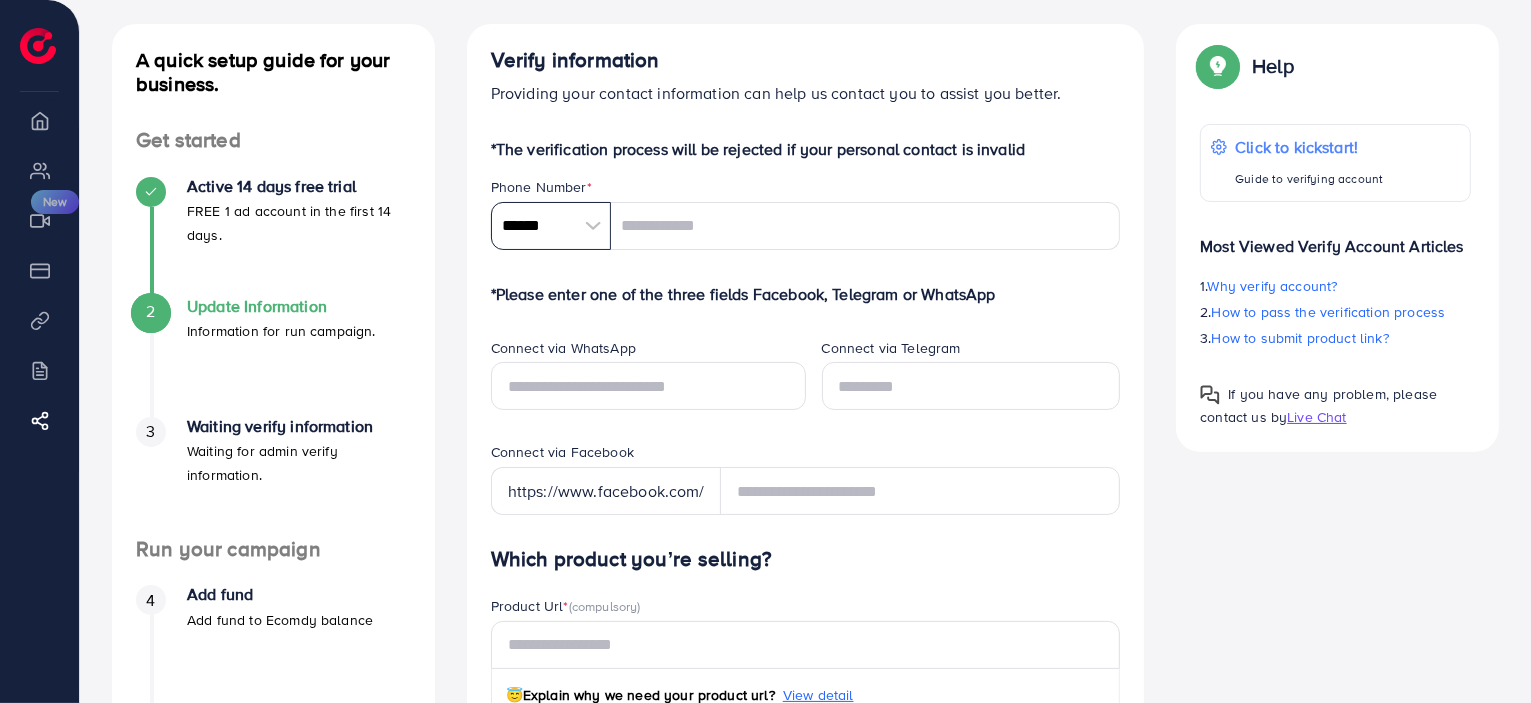click on "******" at bounding box center (551, 226) 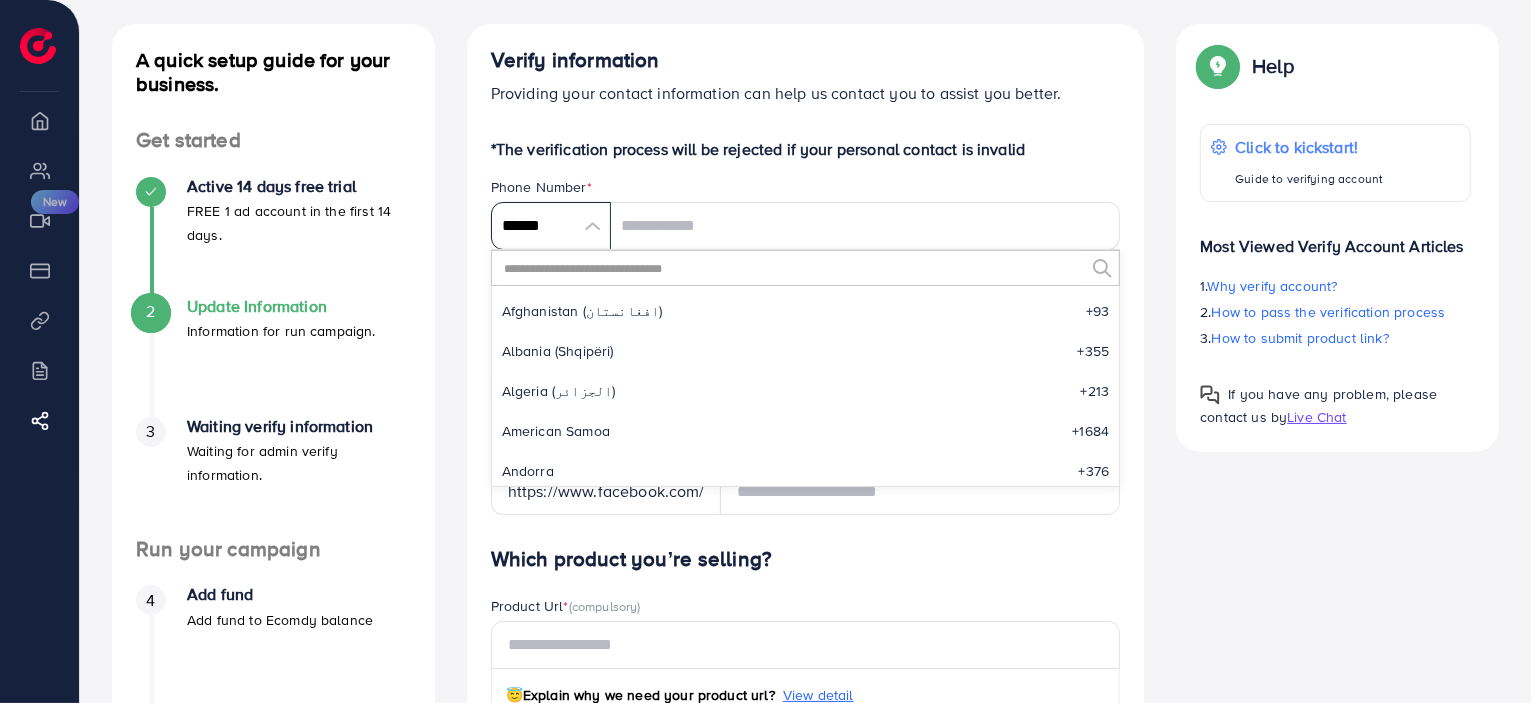 scroll, scrollTop: 9284, scrollLeft: 0, axis: vertical 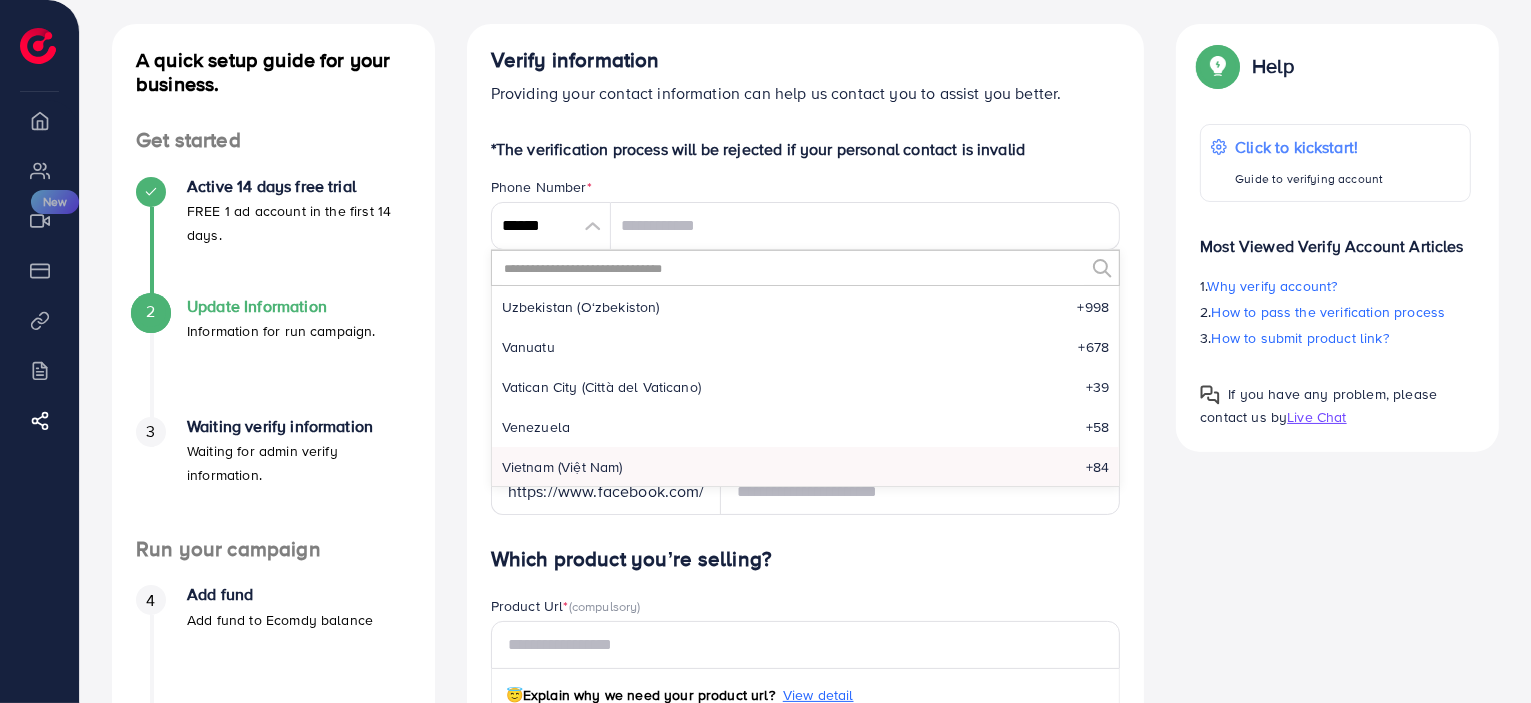 click at bounding box center [793, 268] 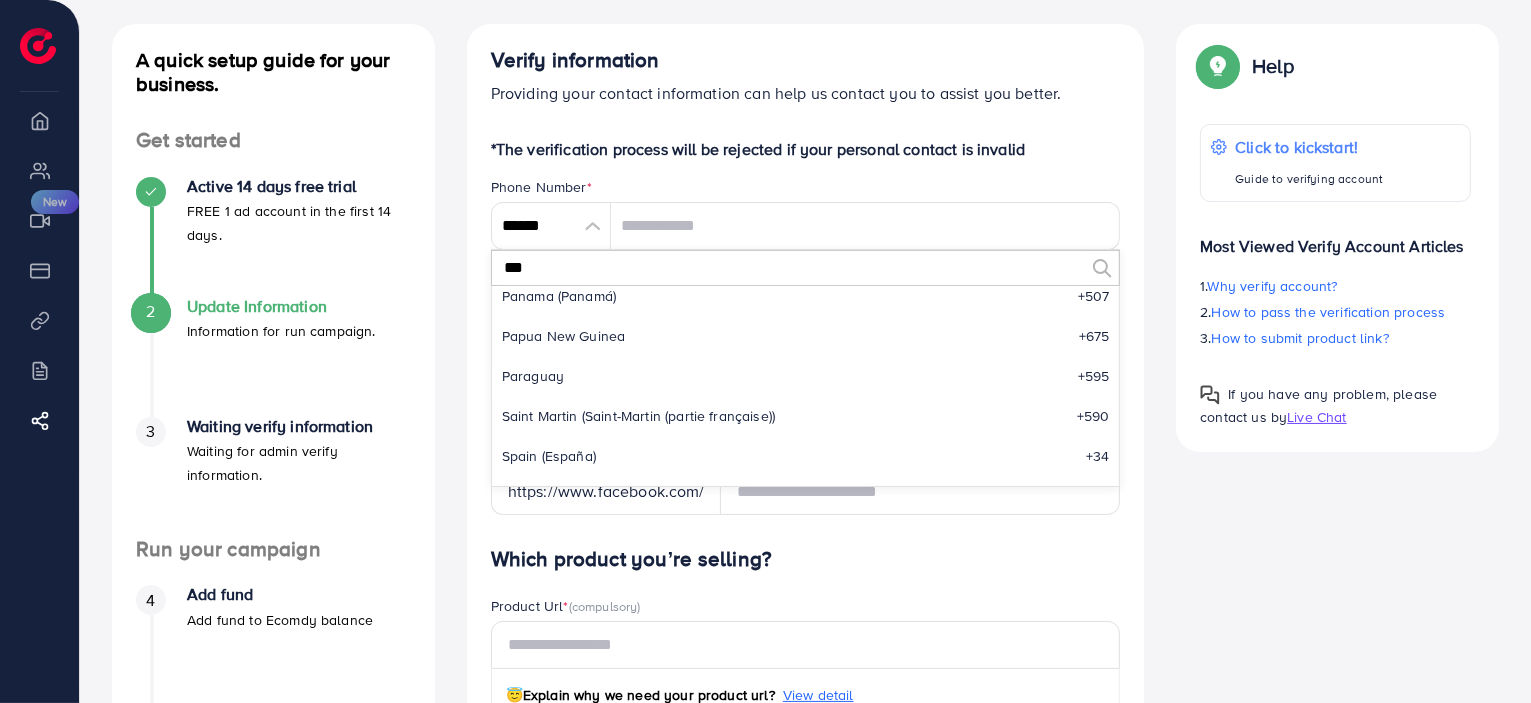 scroll, scrollTop: 0, scrollLeft: 0, axis: both 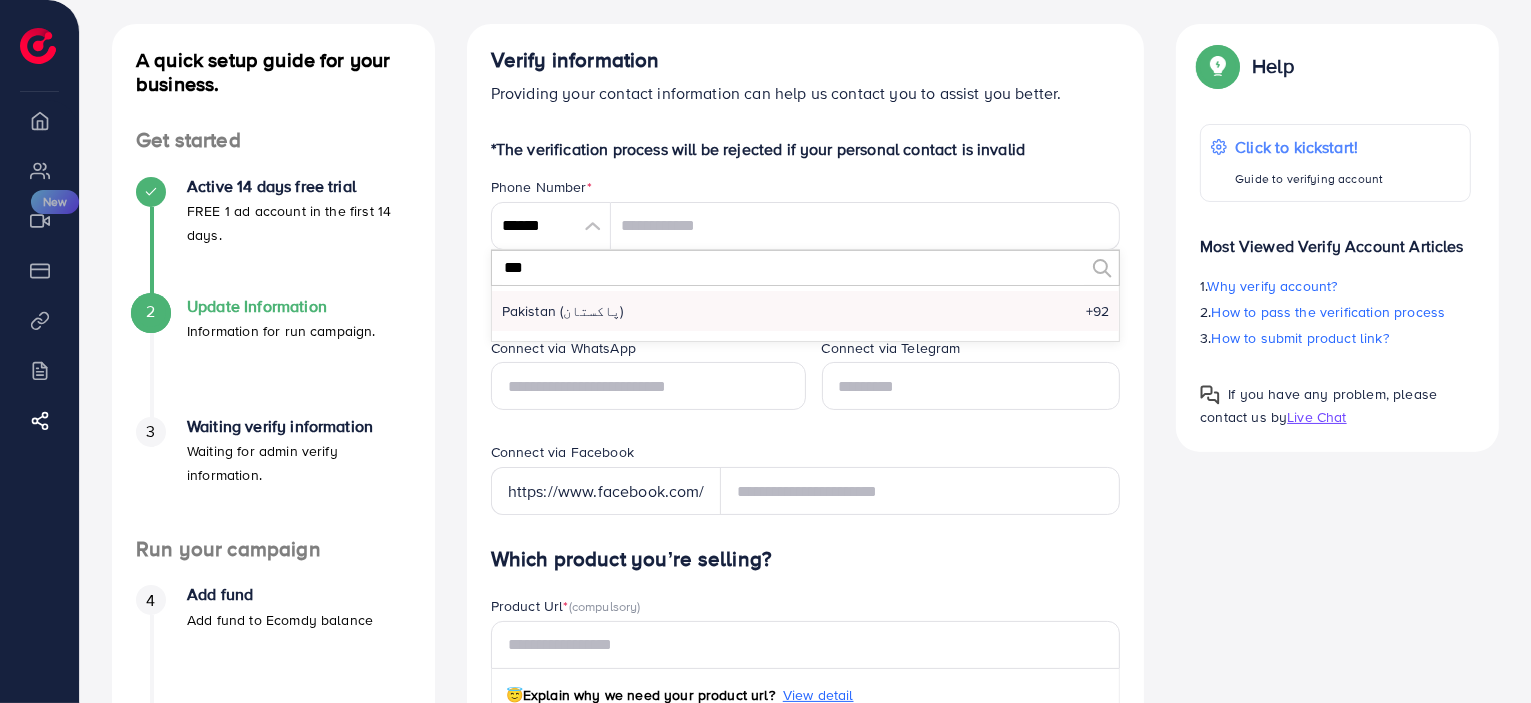 type on "***" 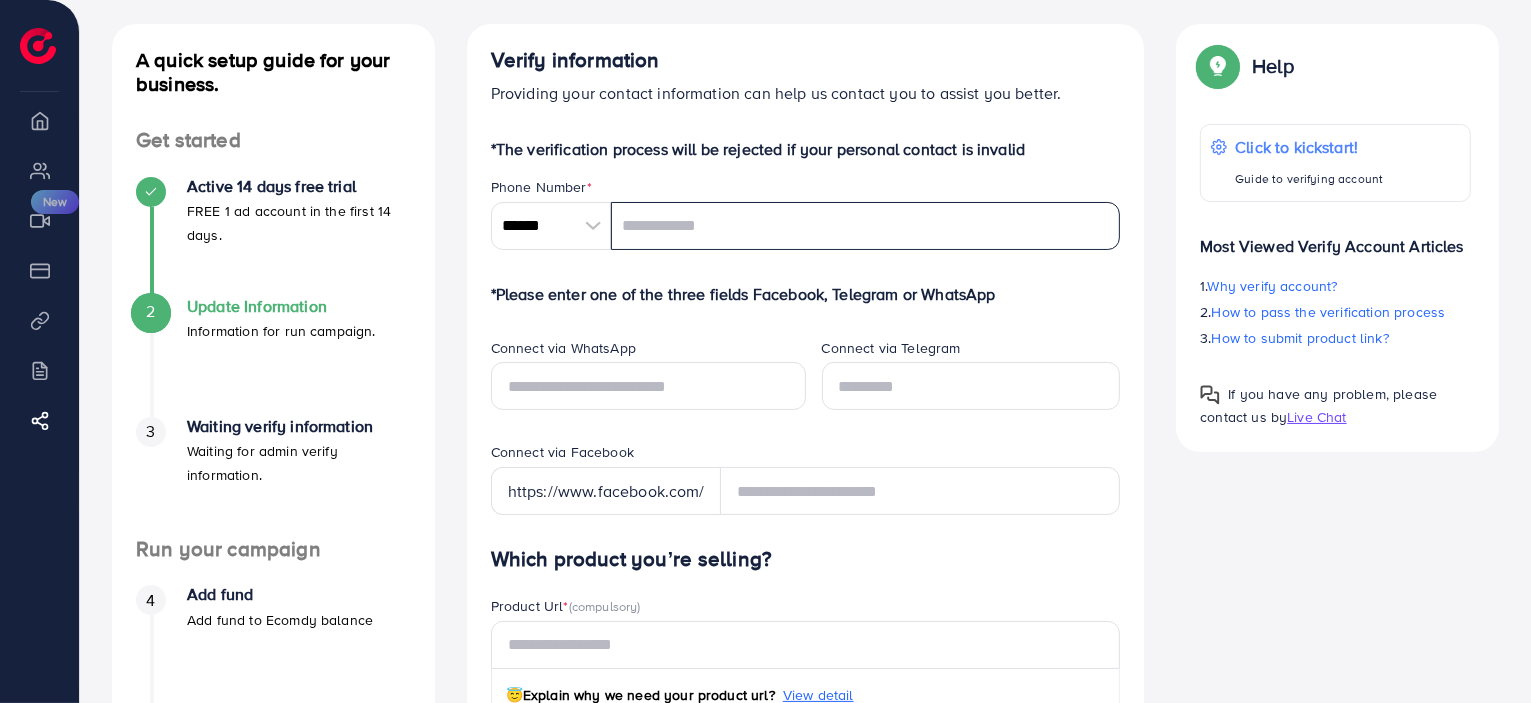 click at bounding box center [866, 226] 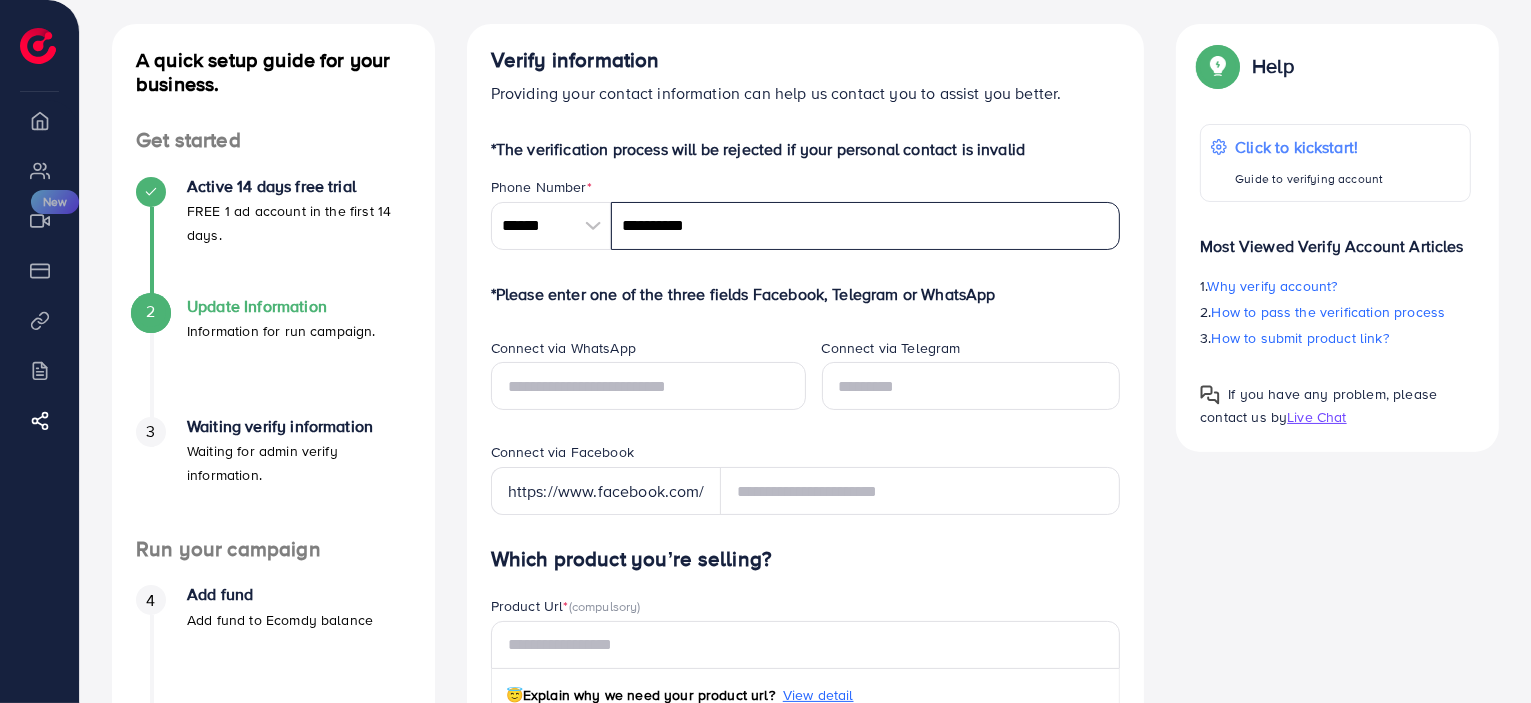 type on "**********" 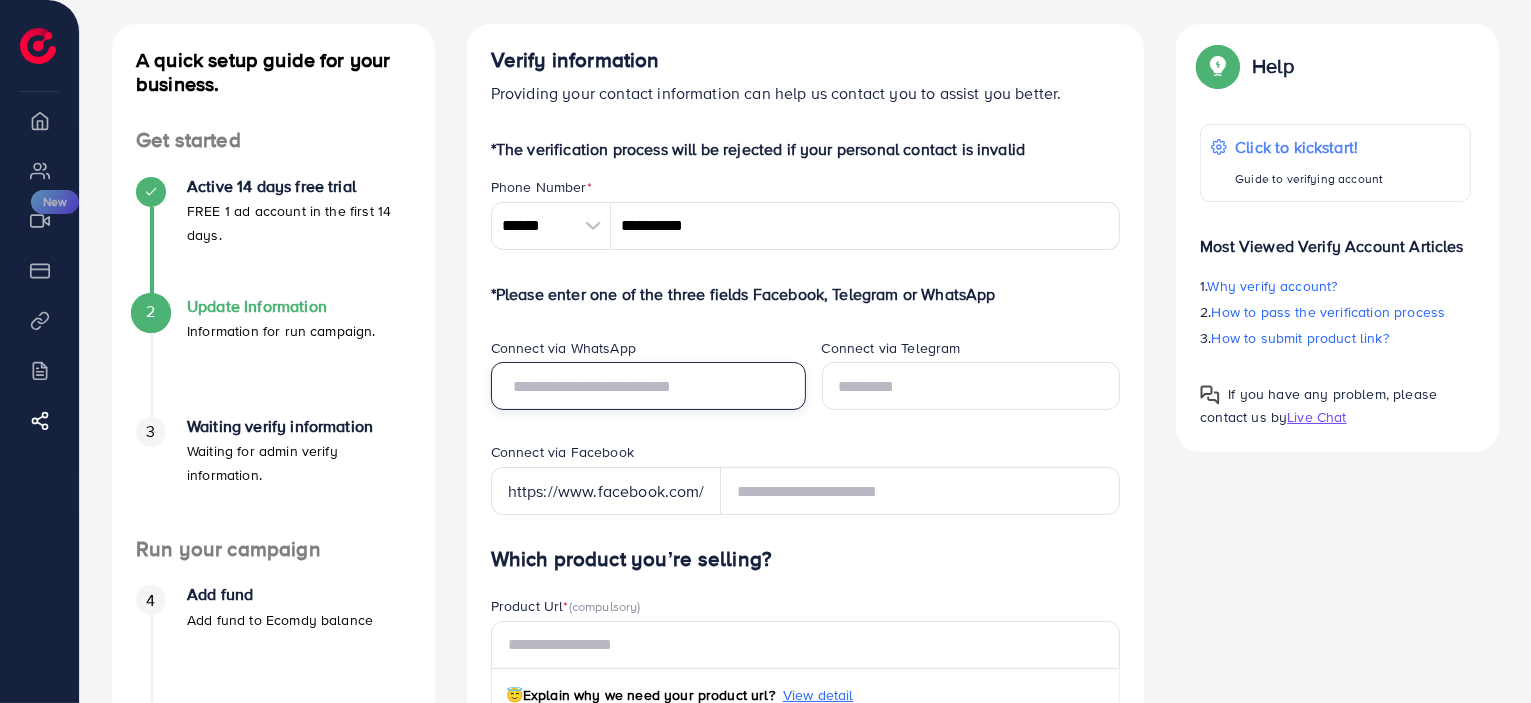 click at bounding box center [648, 386] 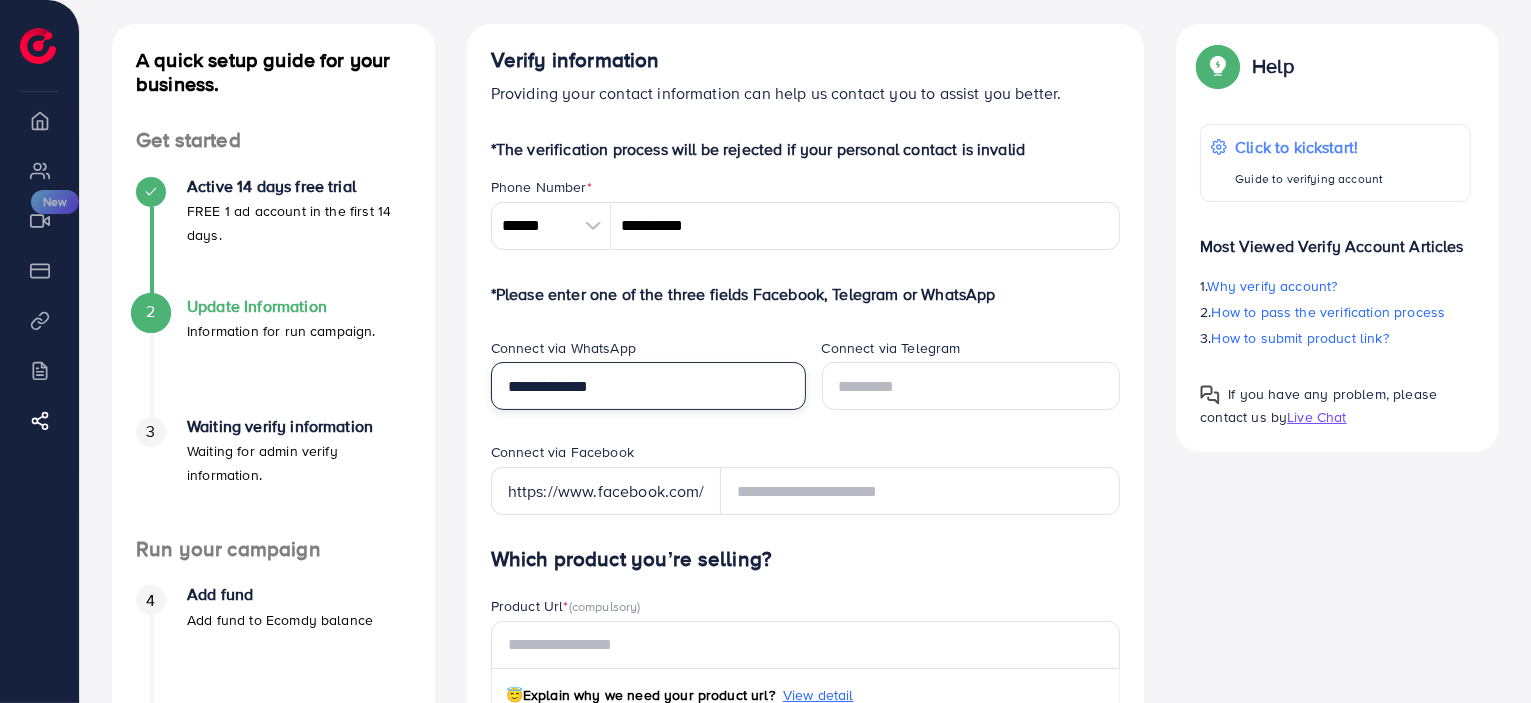 type on "**********" 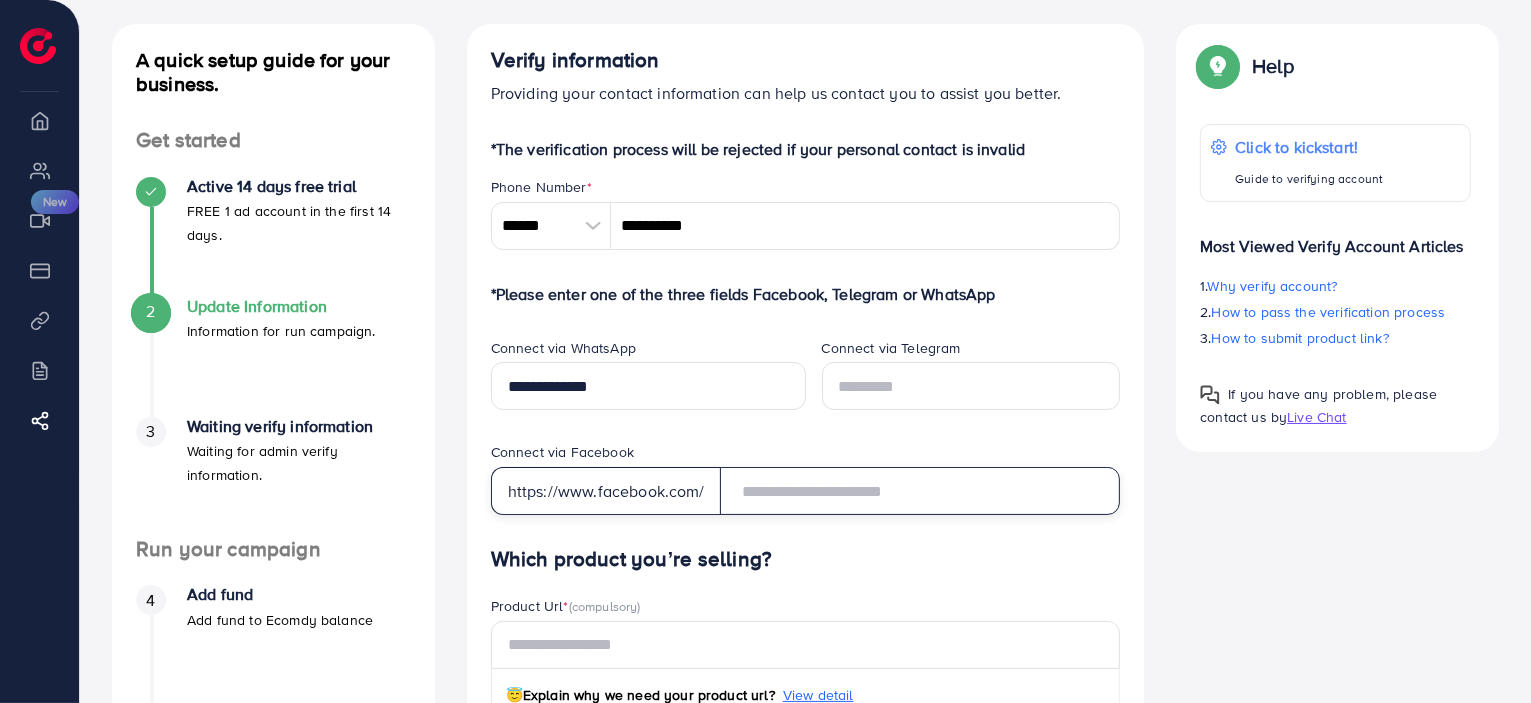 click at bounding box center [920, 491] 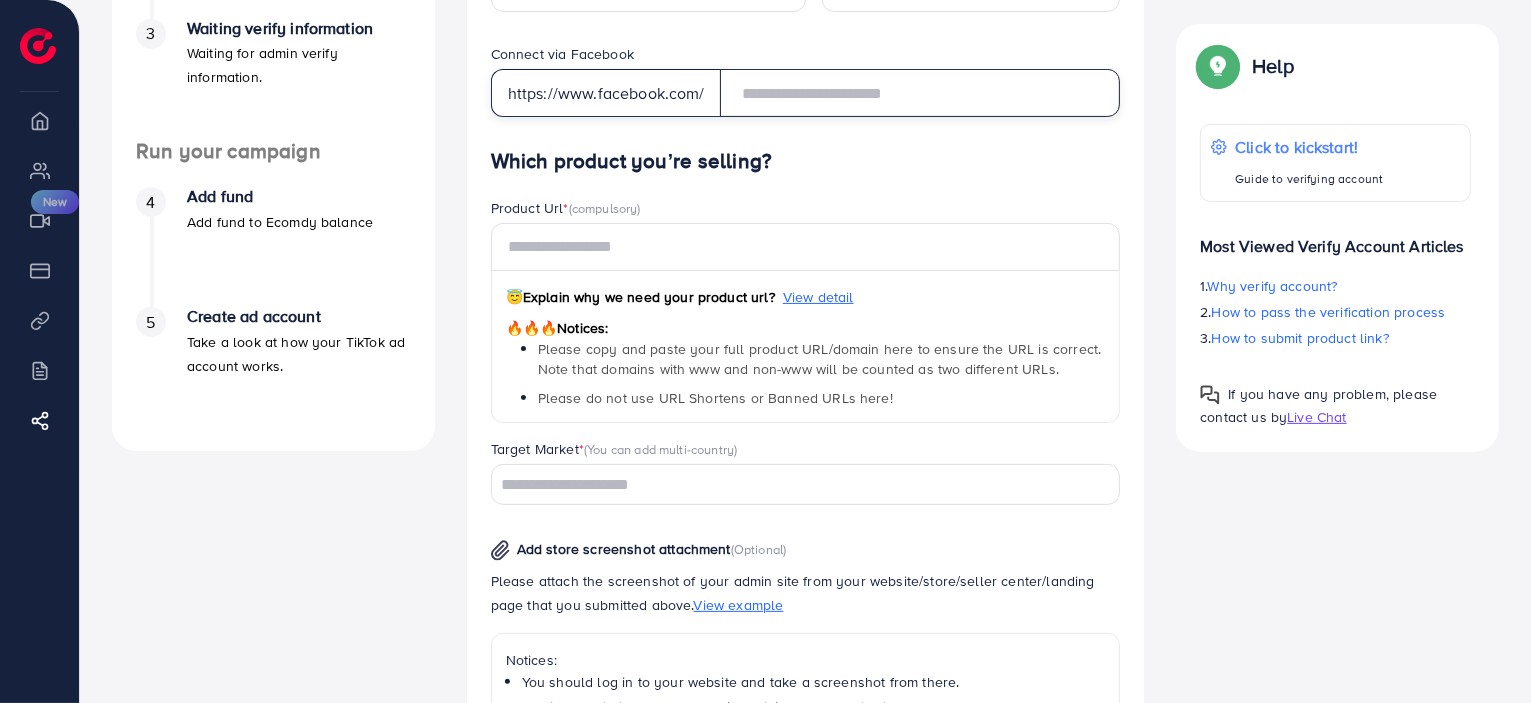 scroll, scrollTop: 500, scrollLeft: 0, axis: vertical 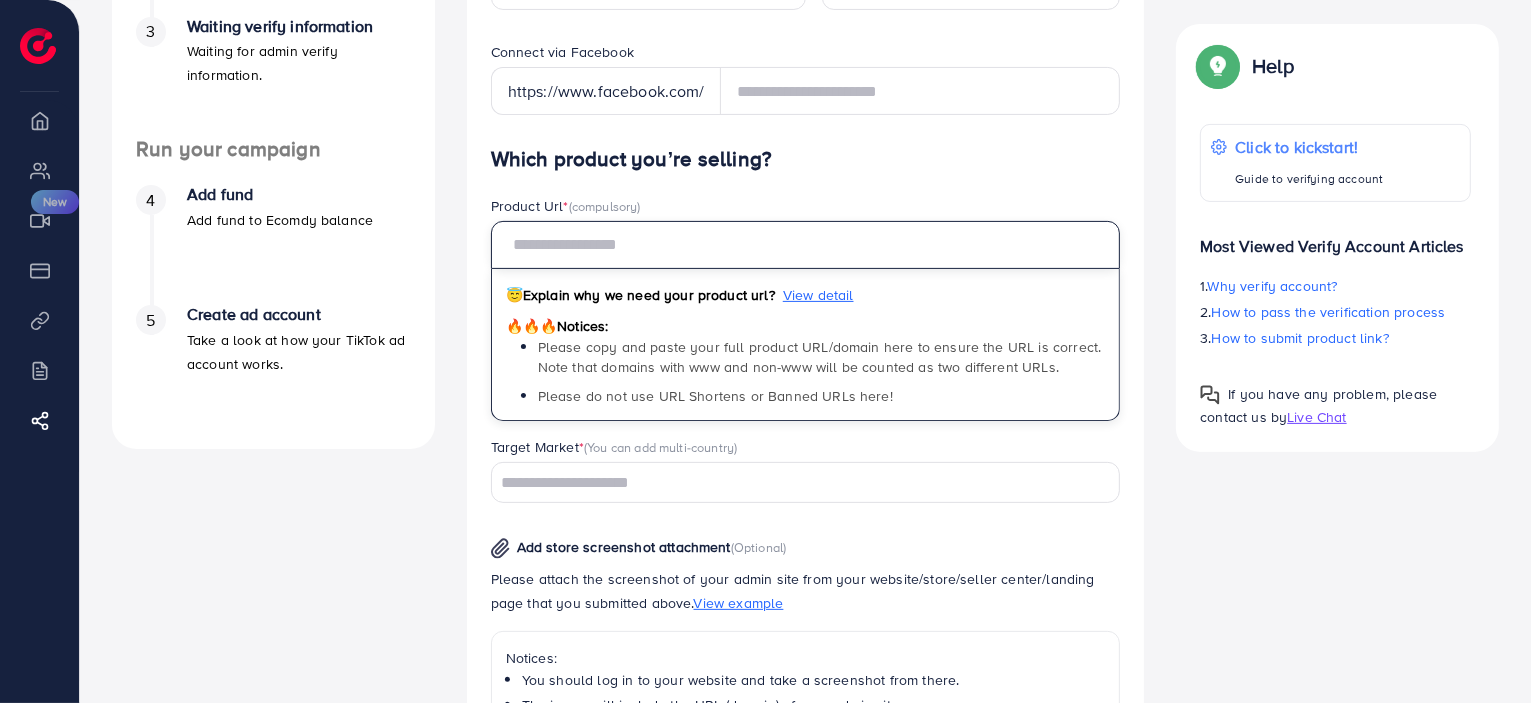 click at bounding box center (806, 245) 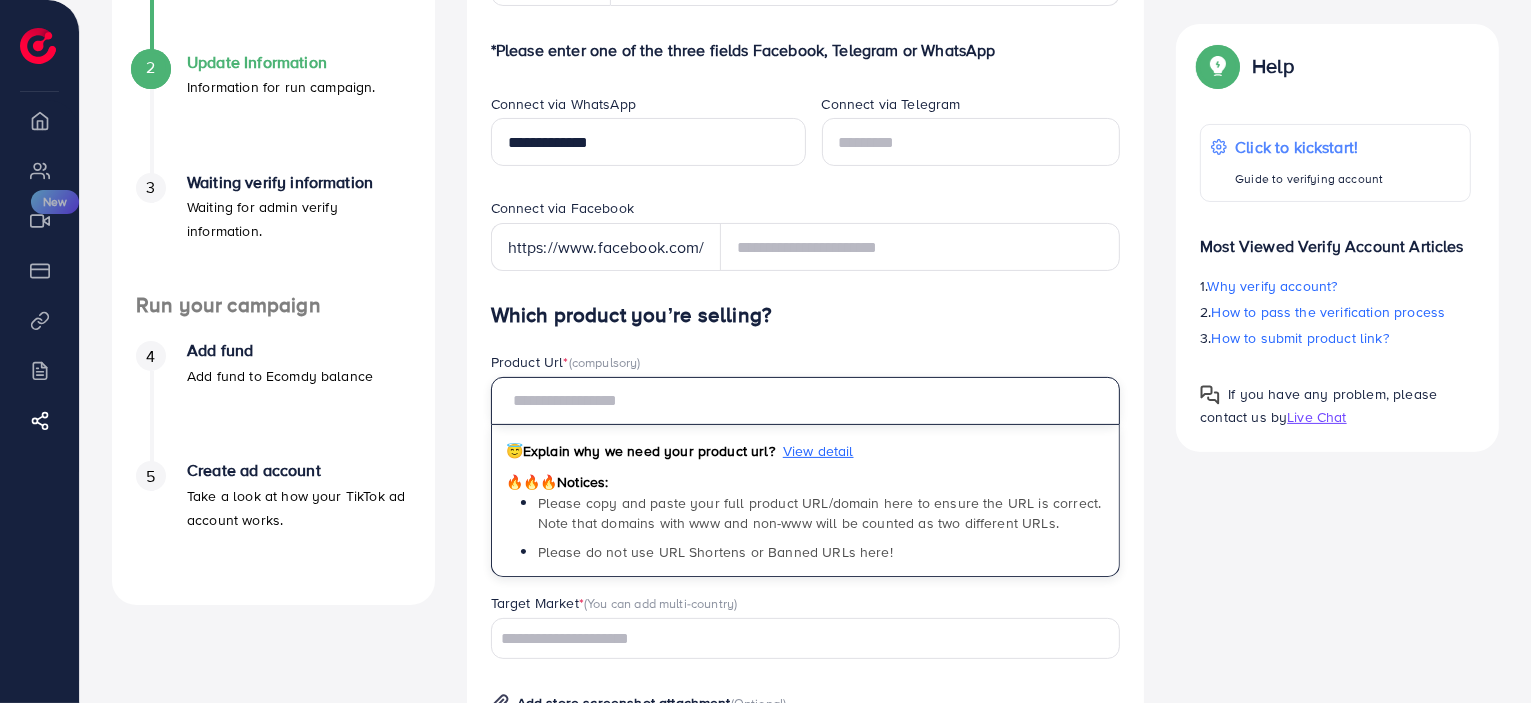 scroll, scrollTop: 309, scrollLeft: 0, axis: vertical 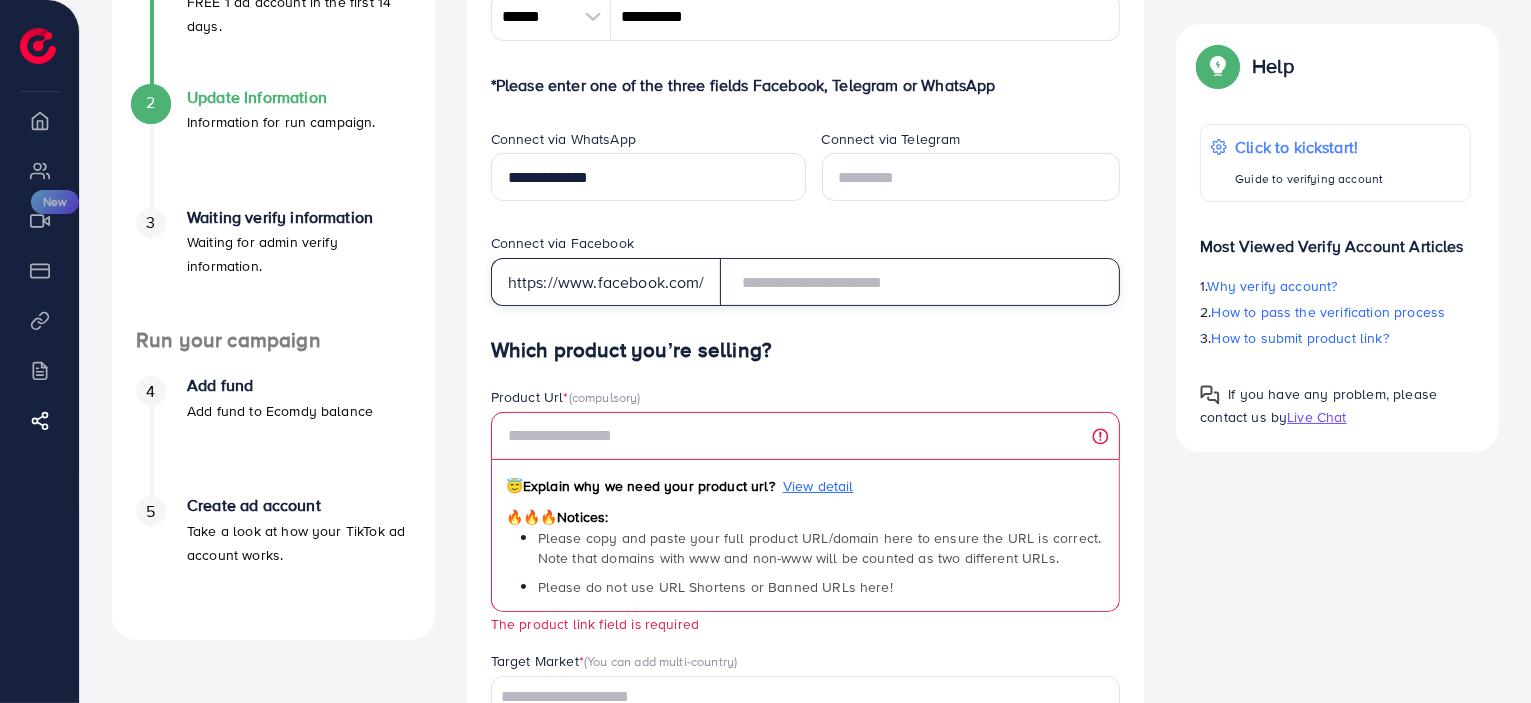 click at bounding box center [920, 282] 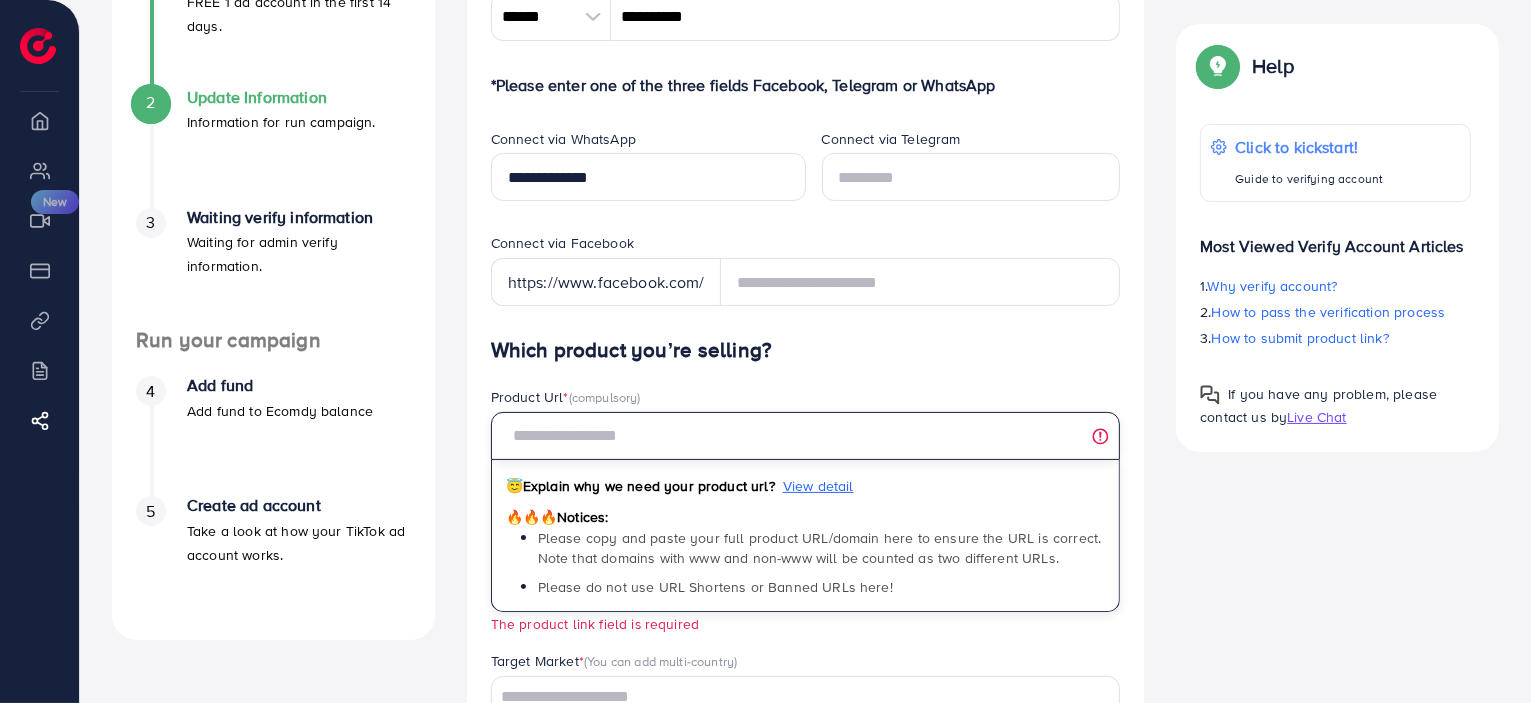 click at bounding box center [806, 436] 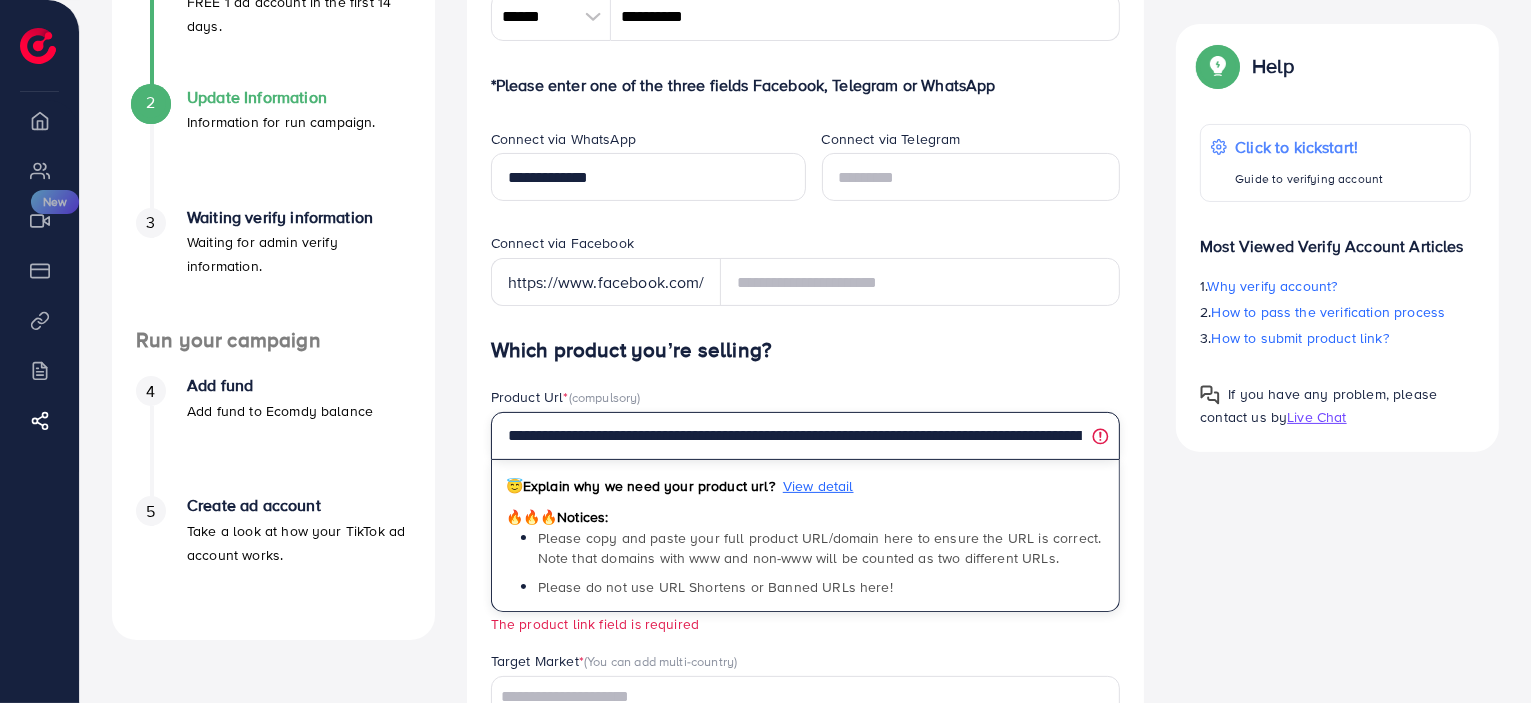 scroll, scrollTop: 0, scrollLeft: 140, axis: horizontal 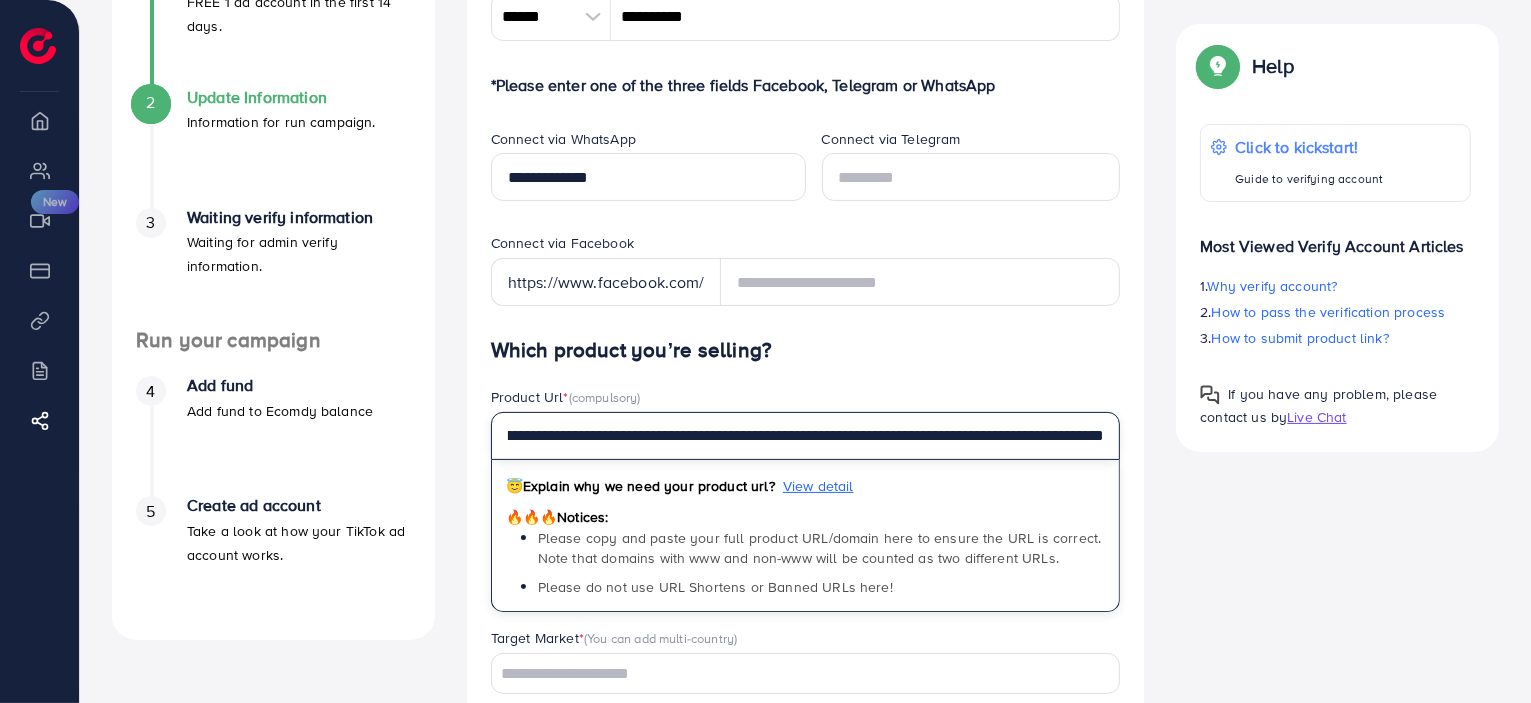 type on "**********" 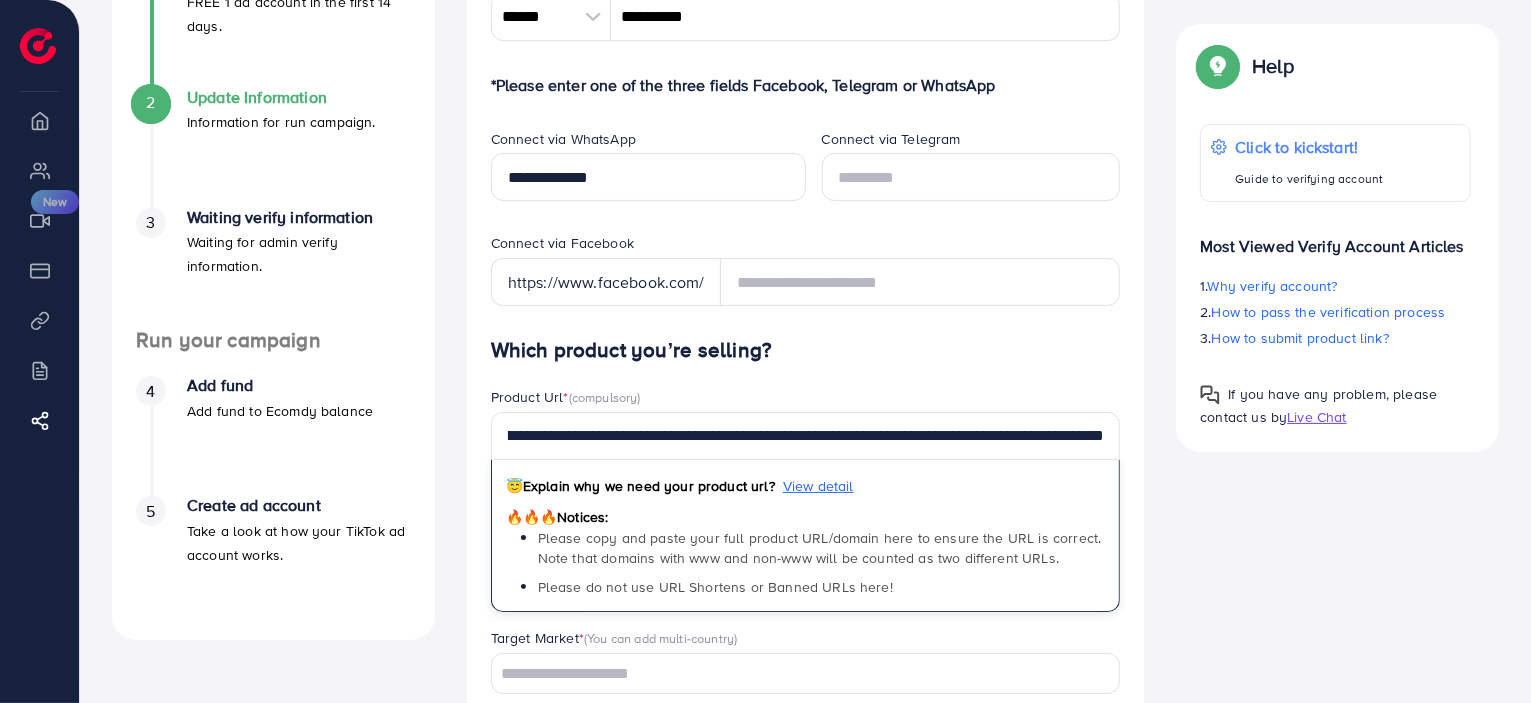 scroll, scrollTop: 0, scrollLeft: 0, axis: both 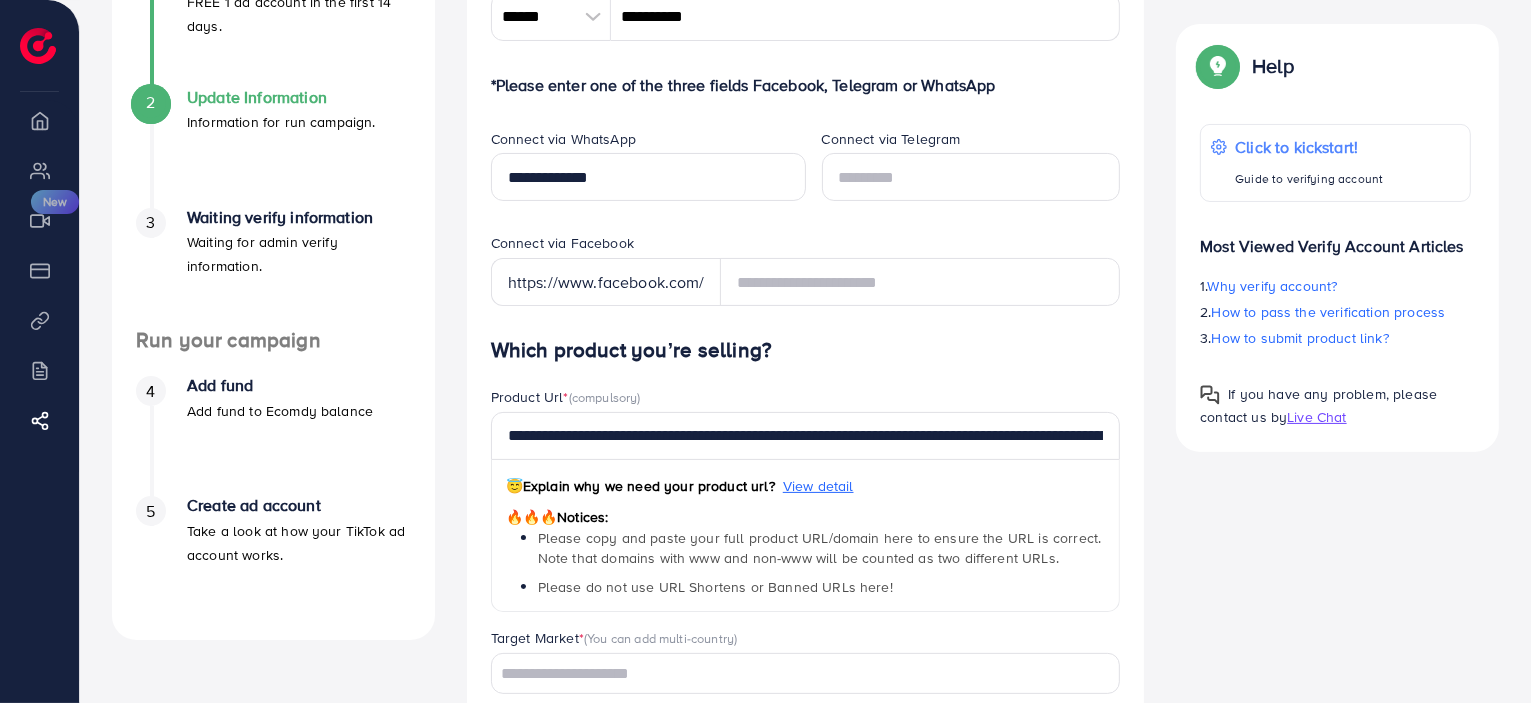 click on "**********" at bounding box center [805, 544] 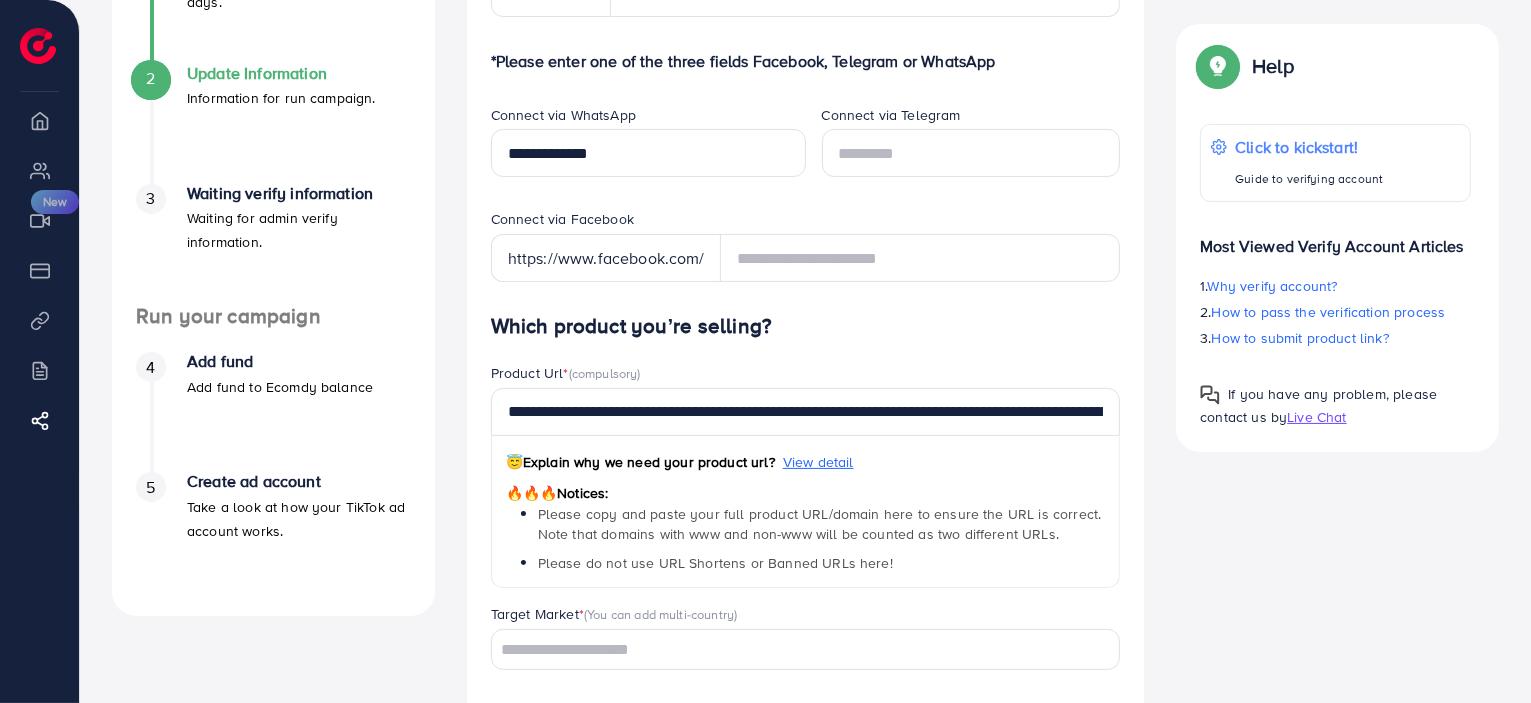 scroll, scrollTop: 409, scrollLeft: 0, axis: vertical 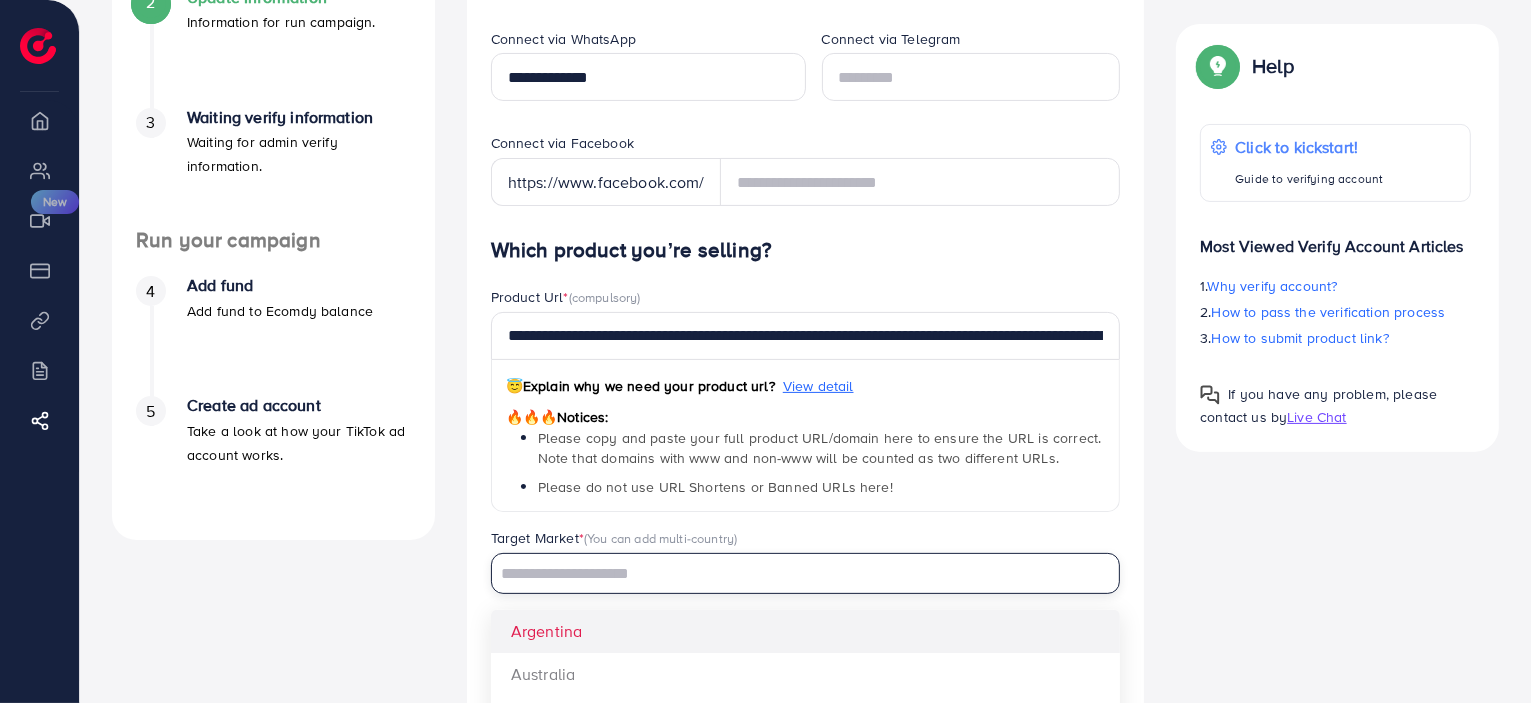 click at bounding box center (794, 574) 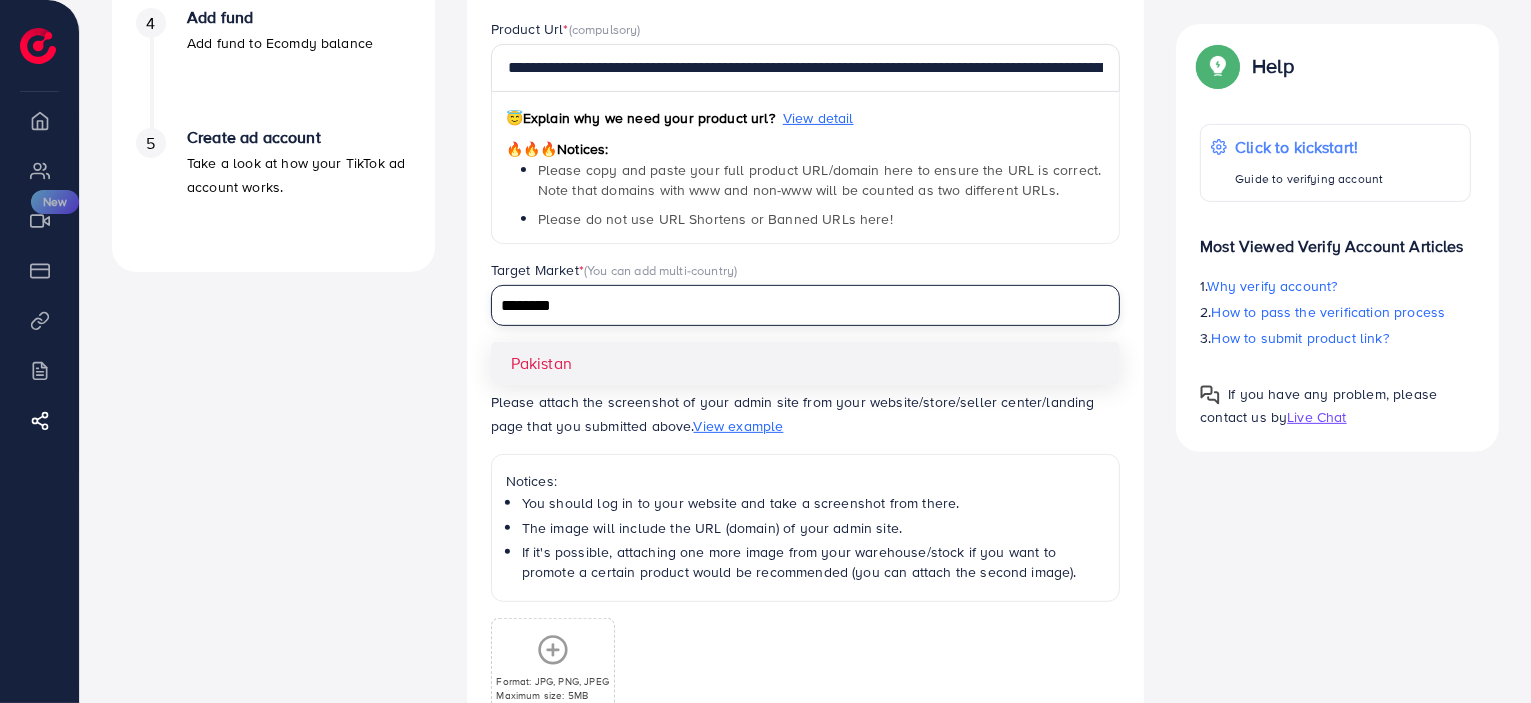 scroll, scrollTop: 709, scrollLeft: 0, axis: vertical 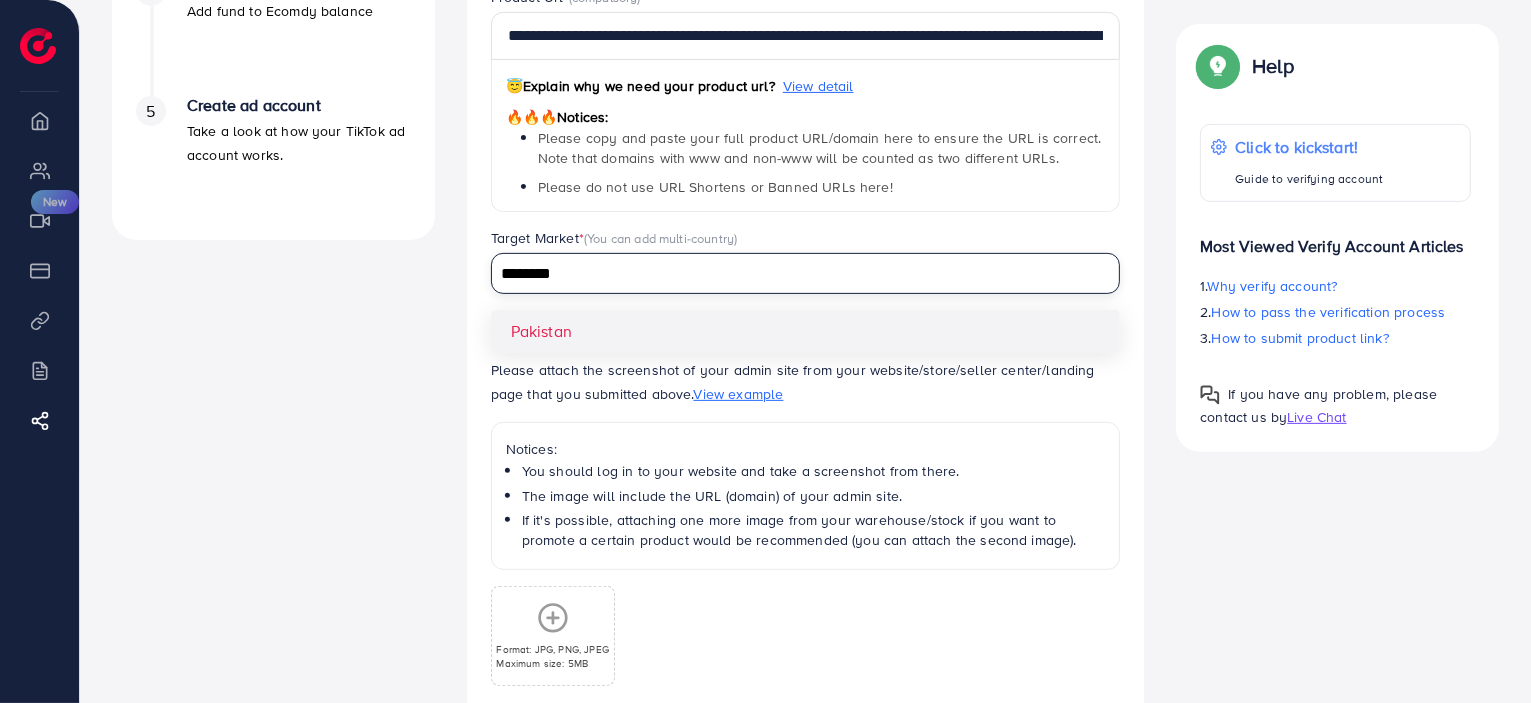 type 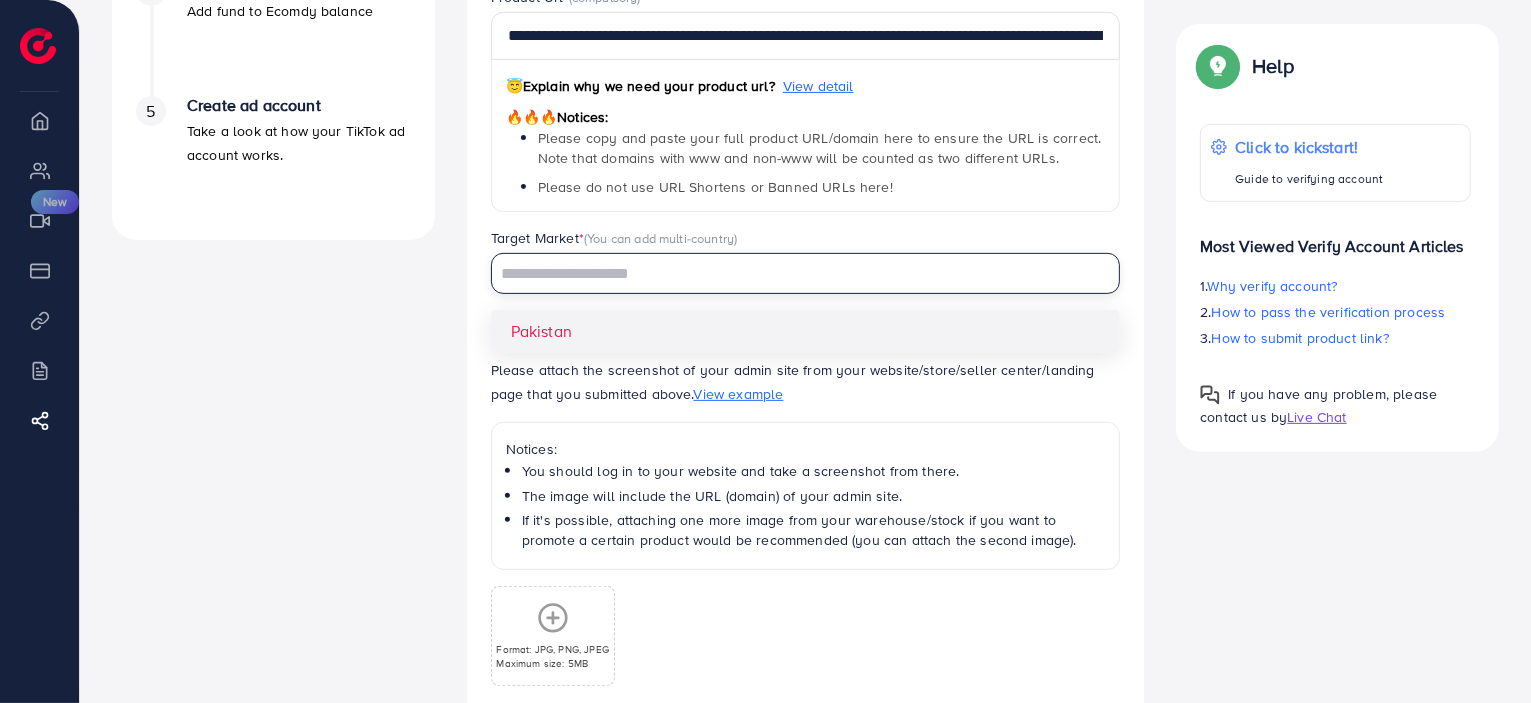click on "**********" at bounding box center (806, 375) 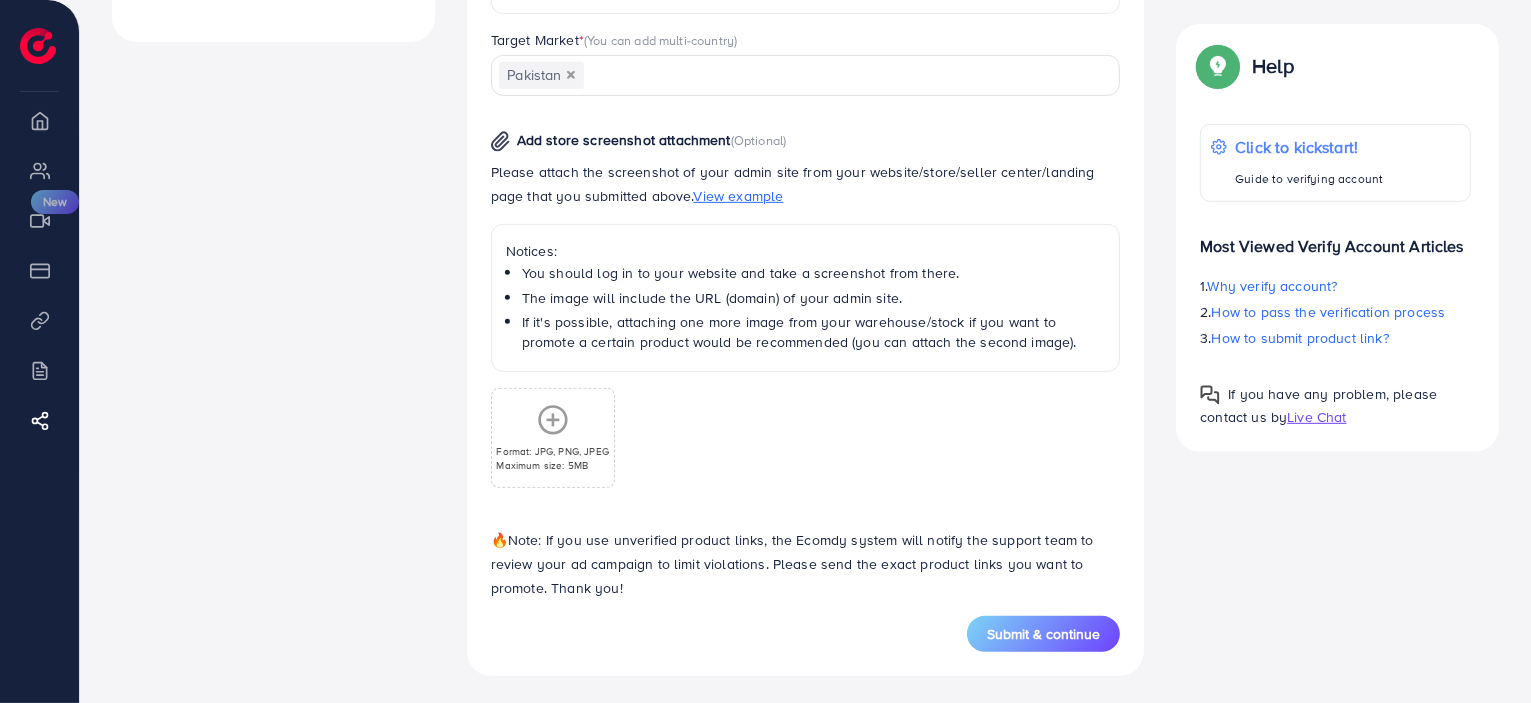 scroll, scrollTop: 909, scrollLeft: 0, axis: vertical 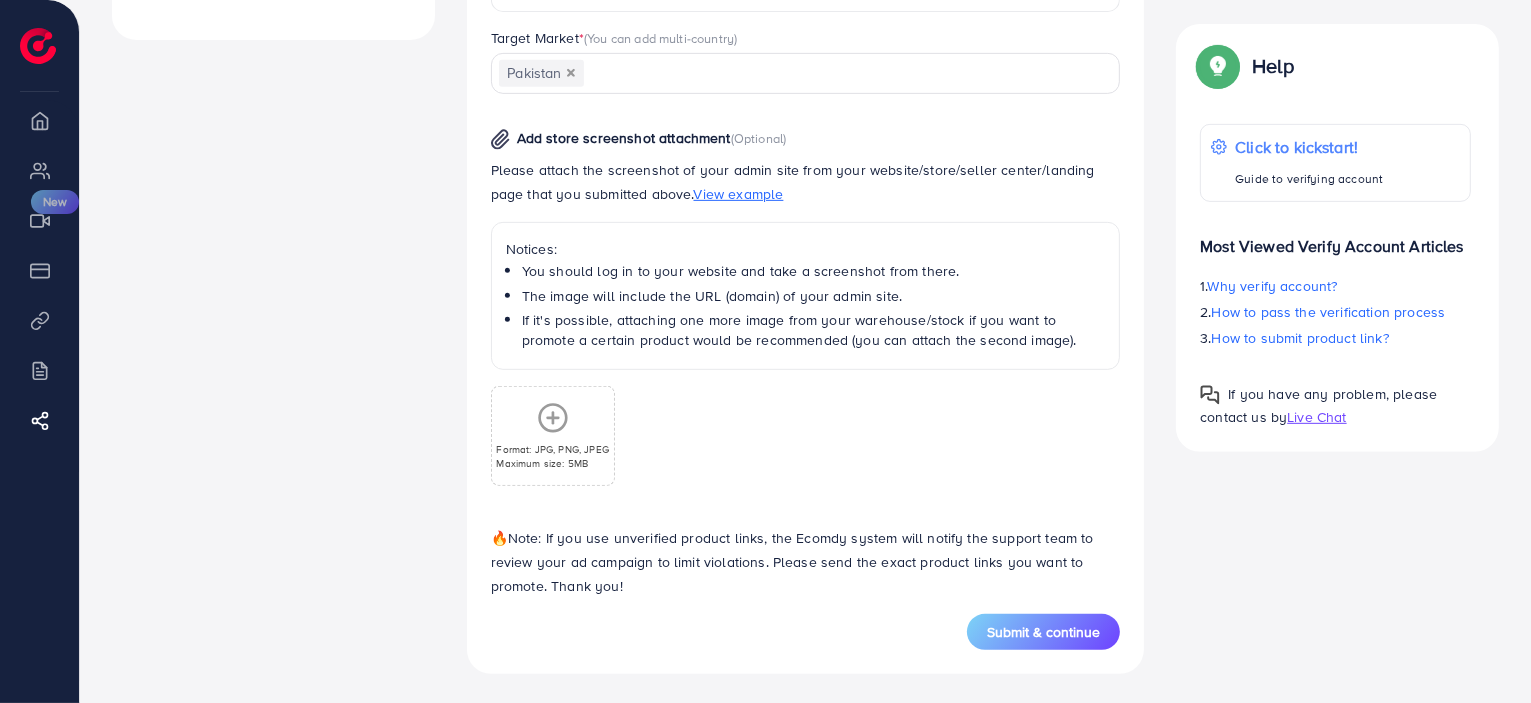 drag, startPoint x: 1050, startPoint y: 627, endPoint x: 1191, endPoint y: 597, distance: 144.15616 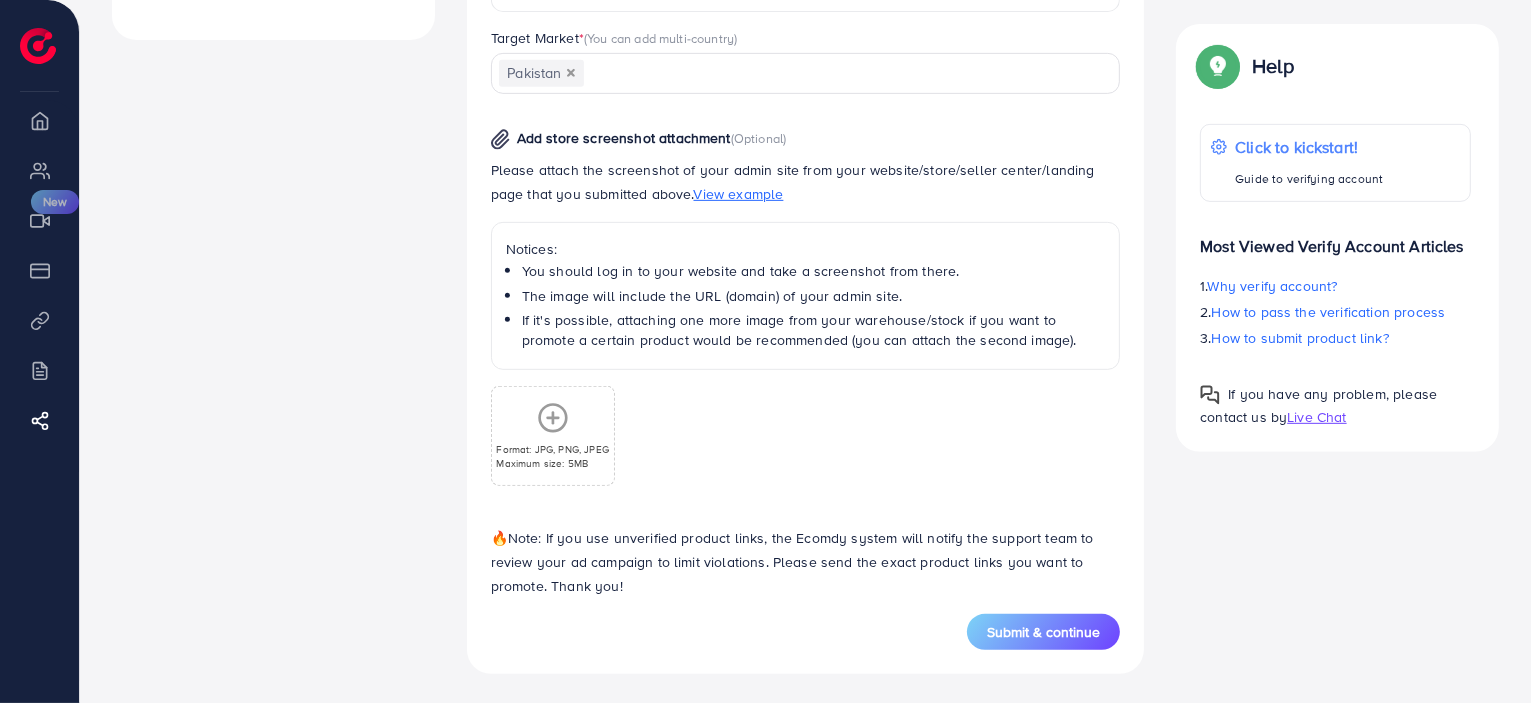 click on "**********" at bounding box center [805, -56] 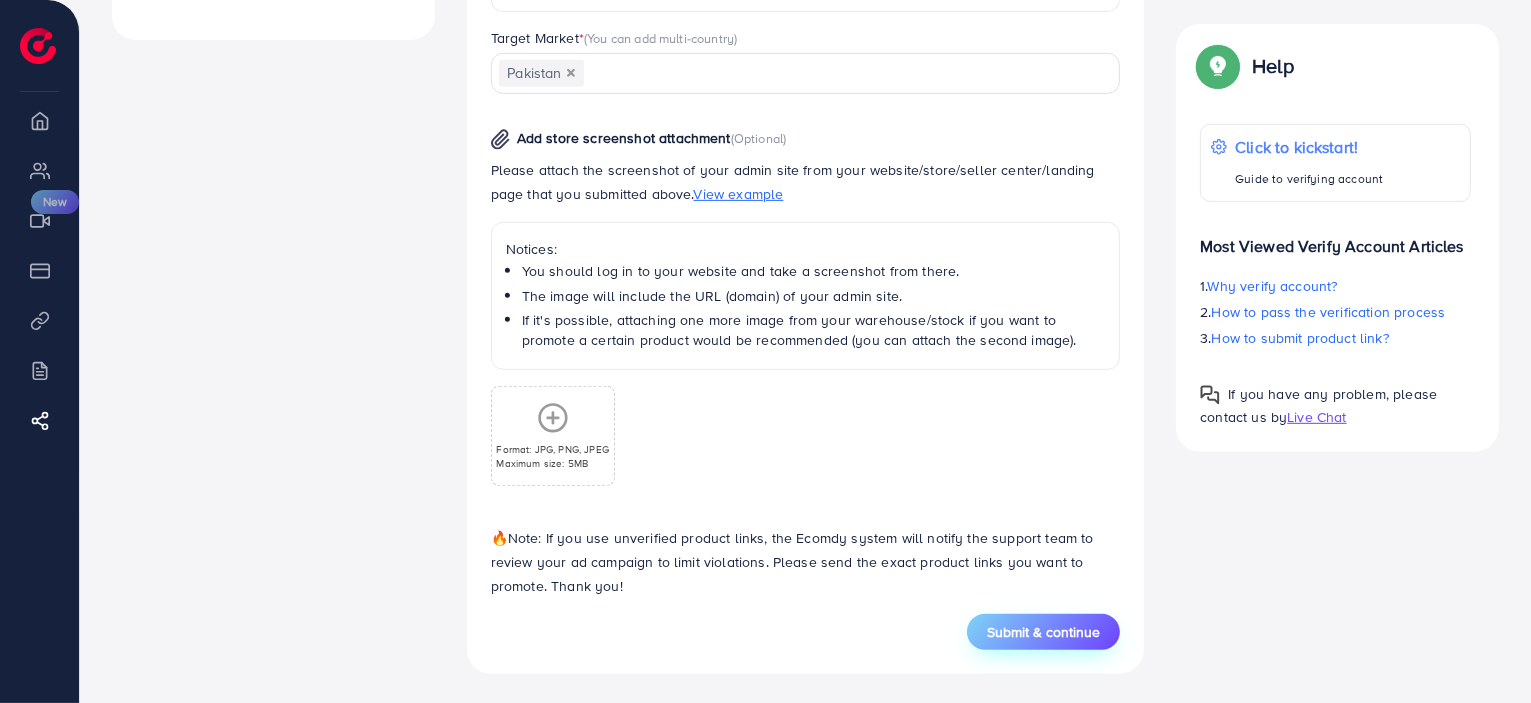 click on "Submit & continue" at bounding box center (1043, 632) 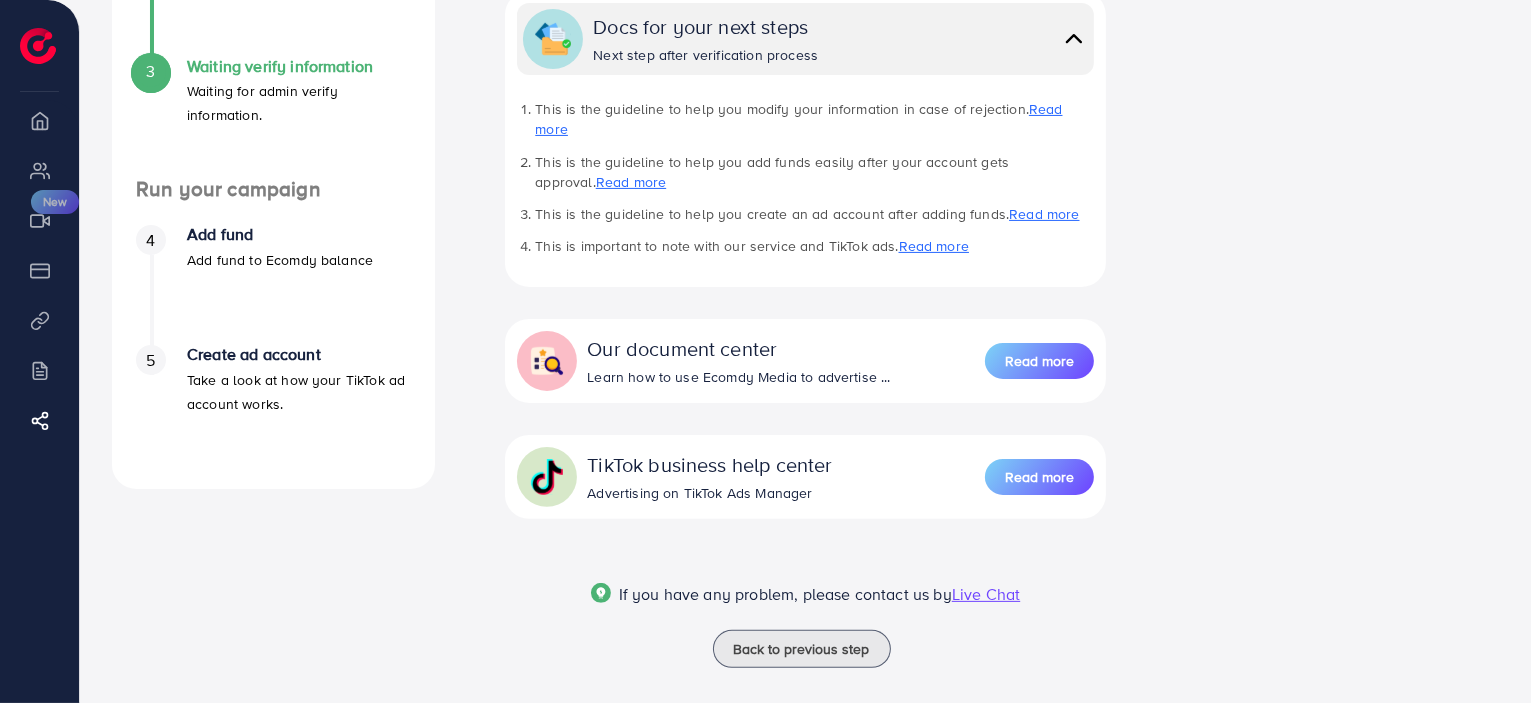 scroll, scrollTop: 0, scrollLeft: 0, axis: both 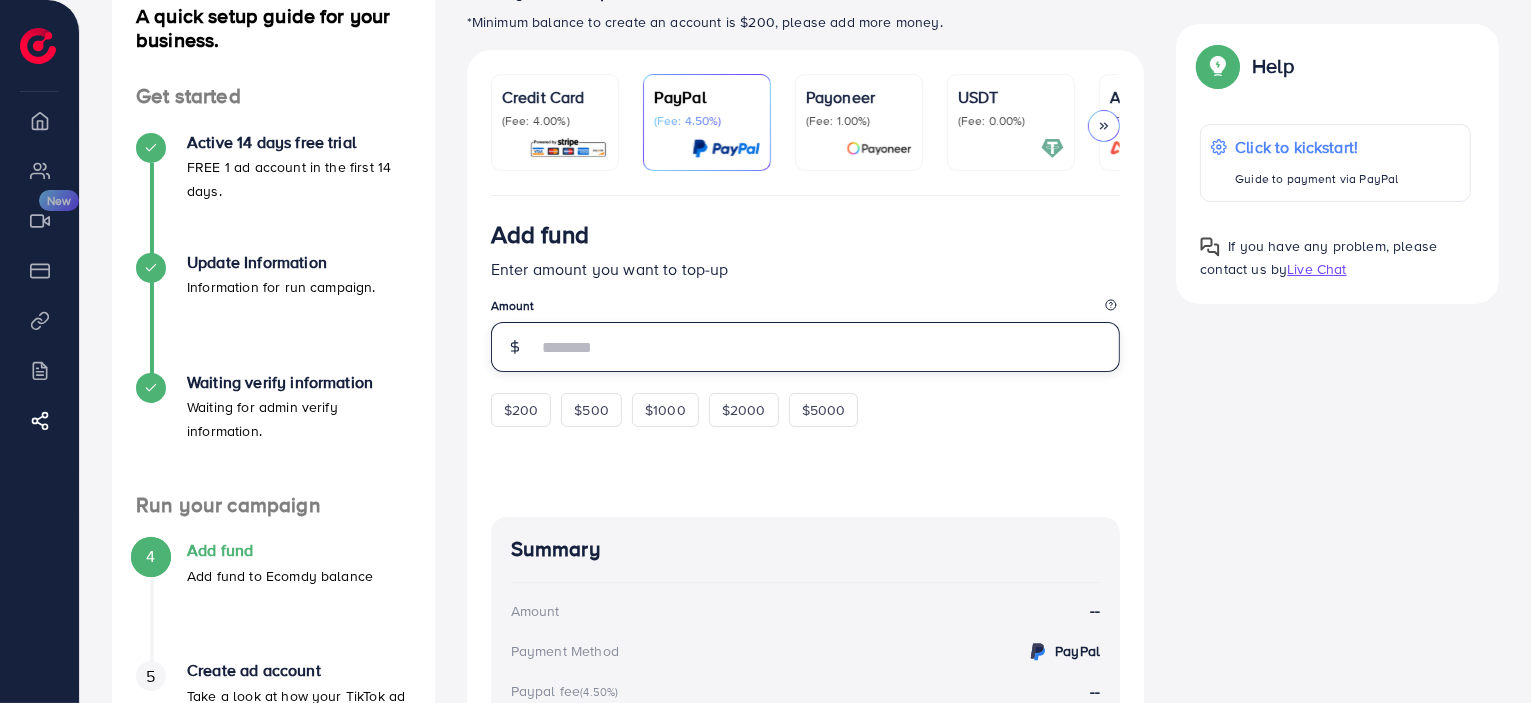 click at bounding box center [829, 347] 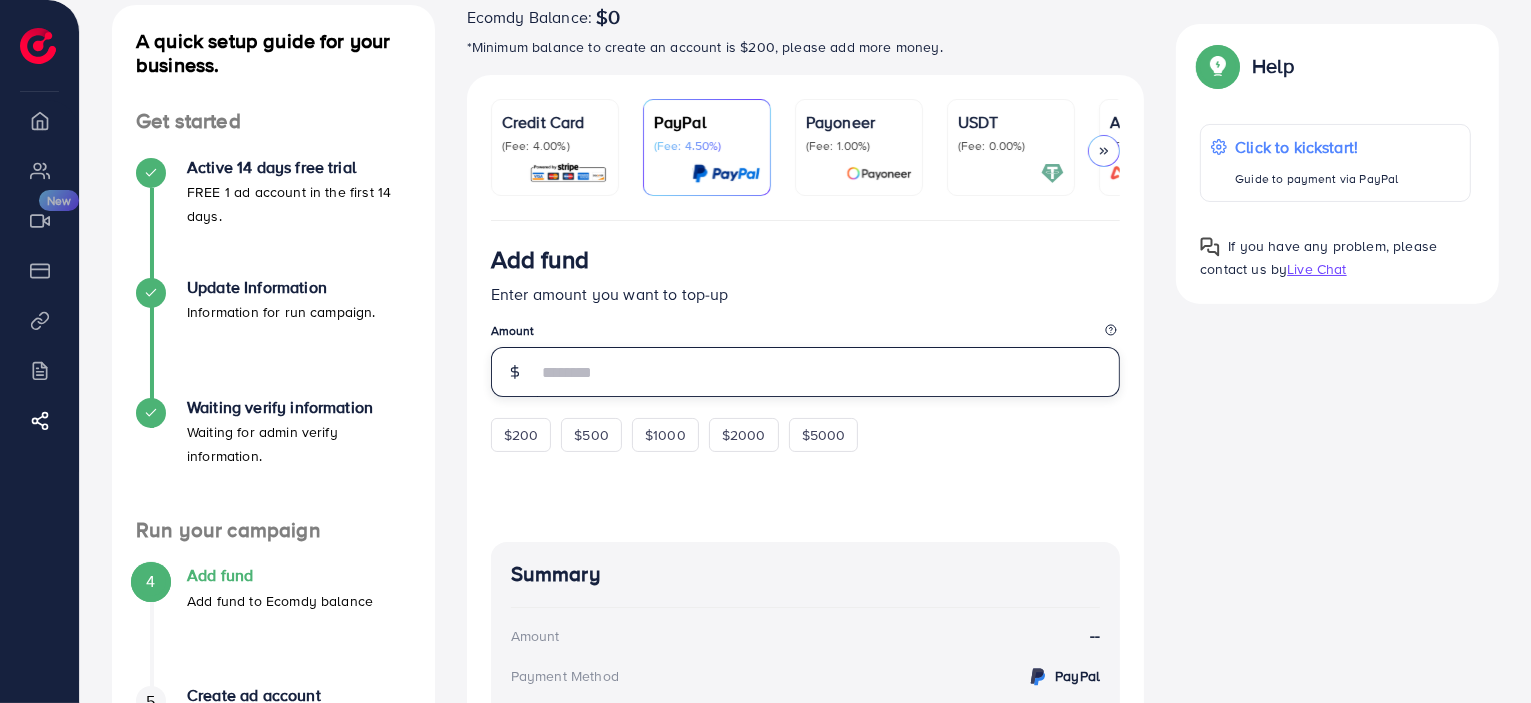 scroll, scrollTop: 0, scrollLeft: 0, axis: both 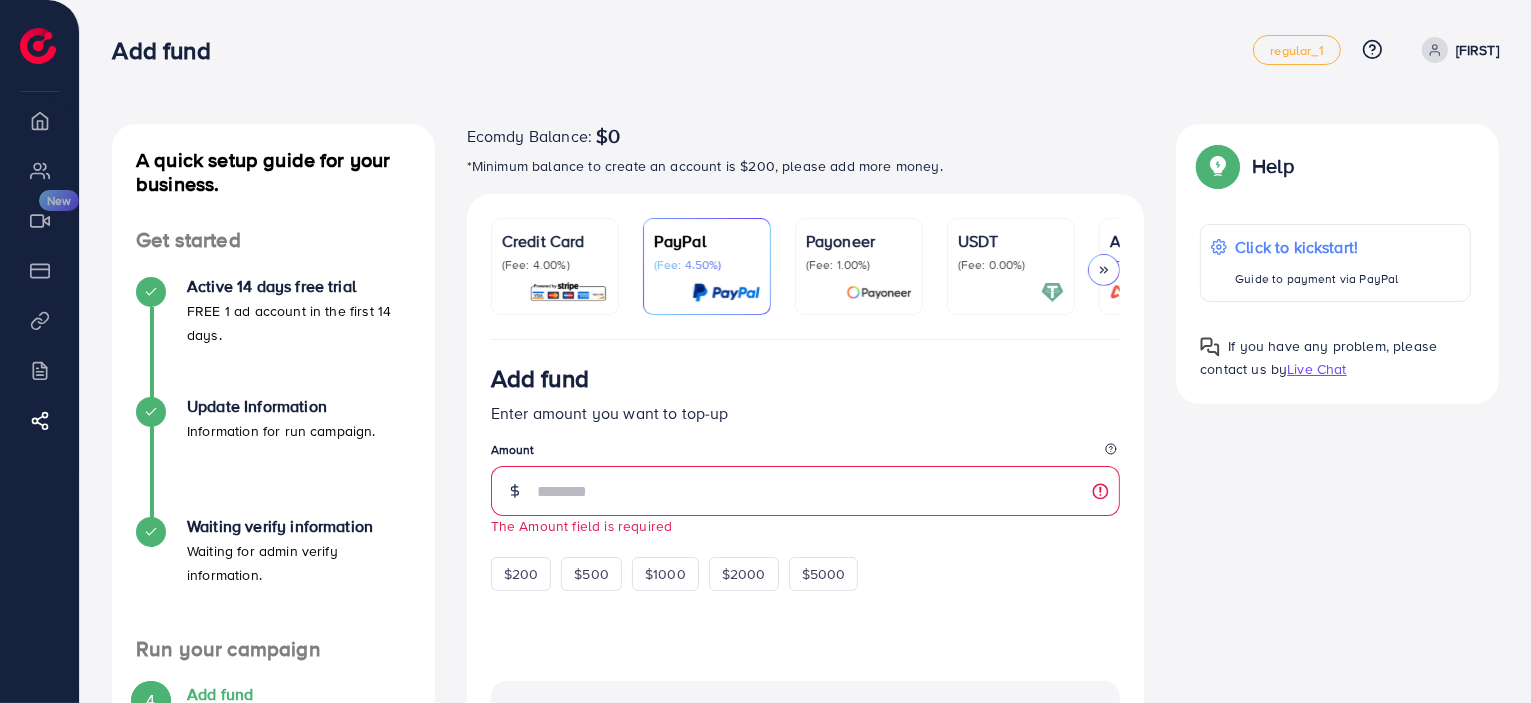 drag, startPoint x: 253, startPoint y: 460, endPoint x: 53, endPoint y: 307, distance: 251.81143 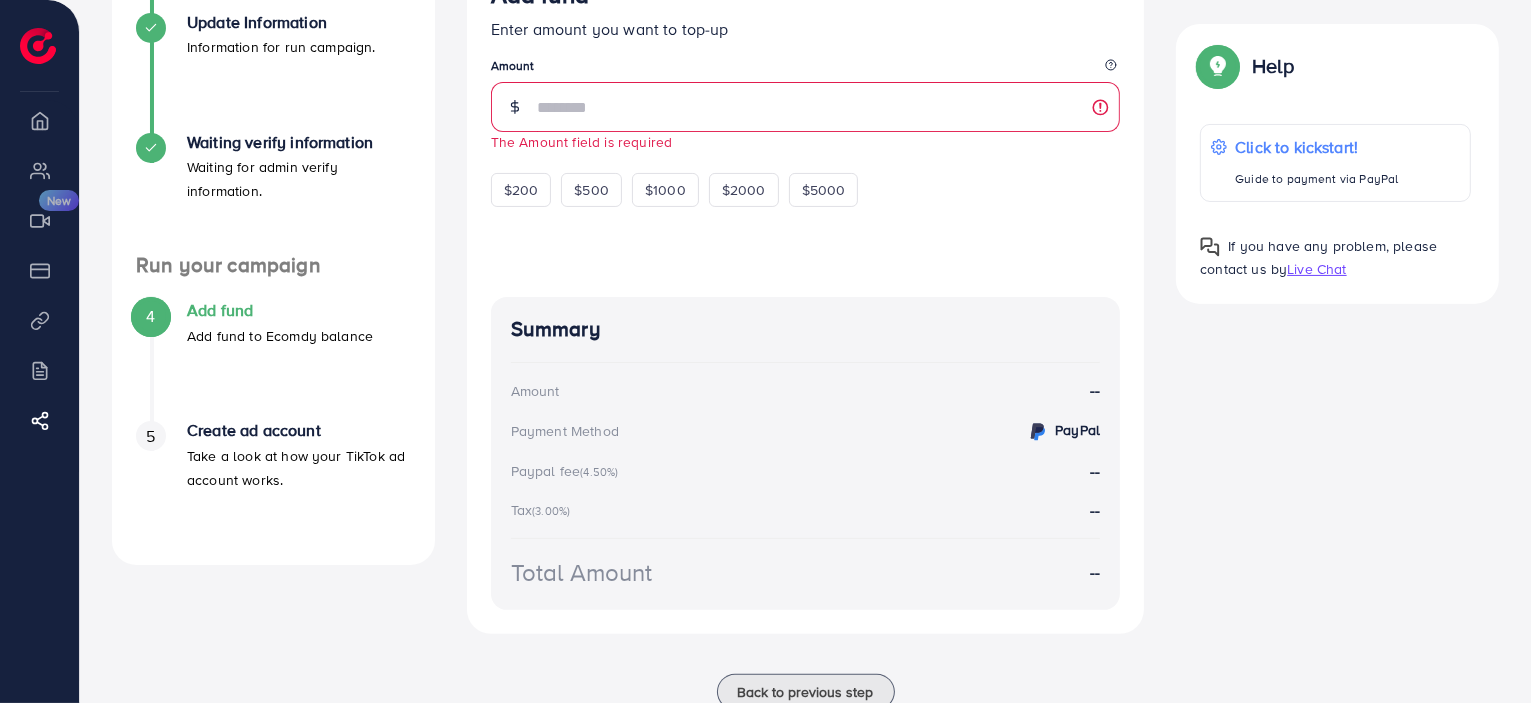scroll, scrollTop: 400, scrollLeft: 0, axis: vertical 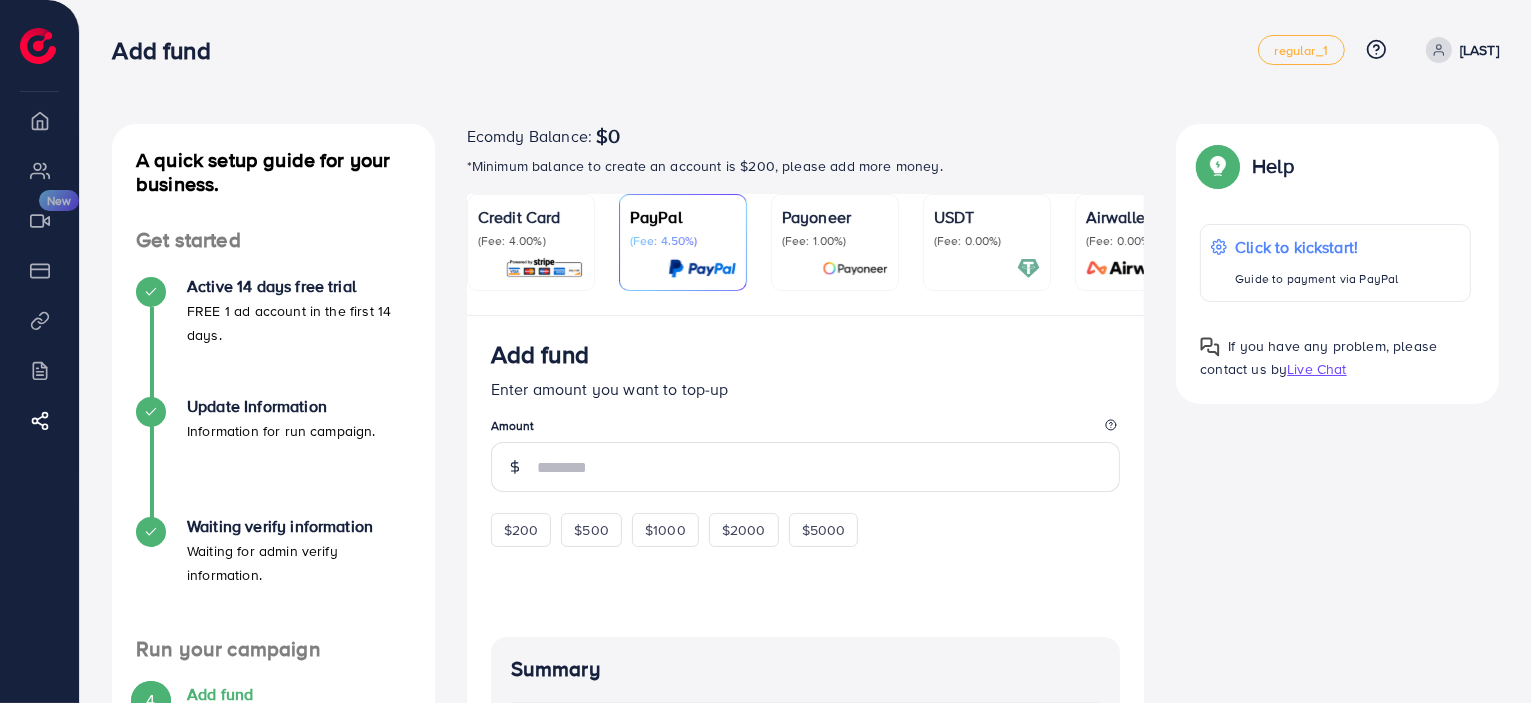 click at bounding box center [987, 268] 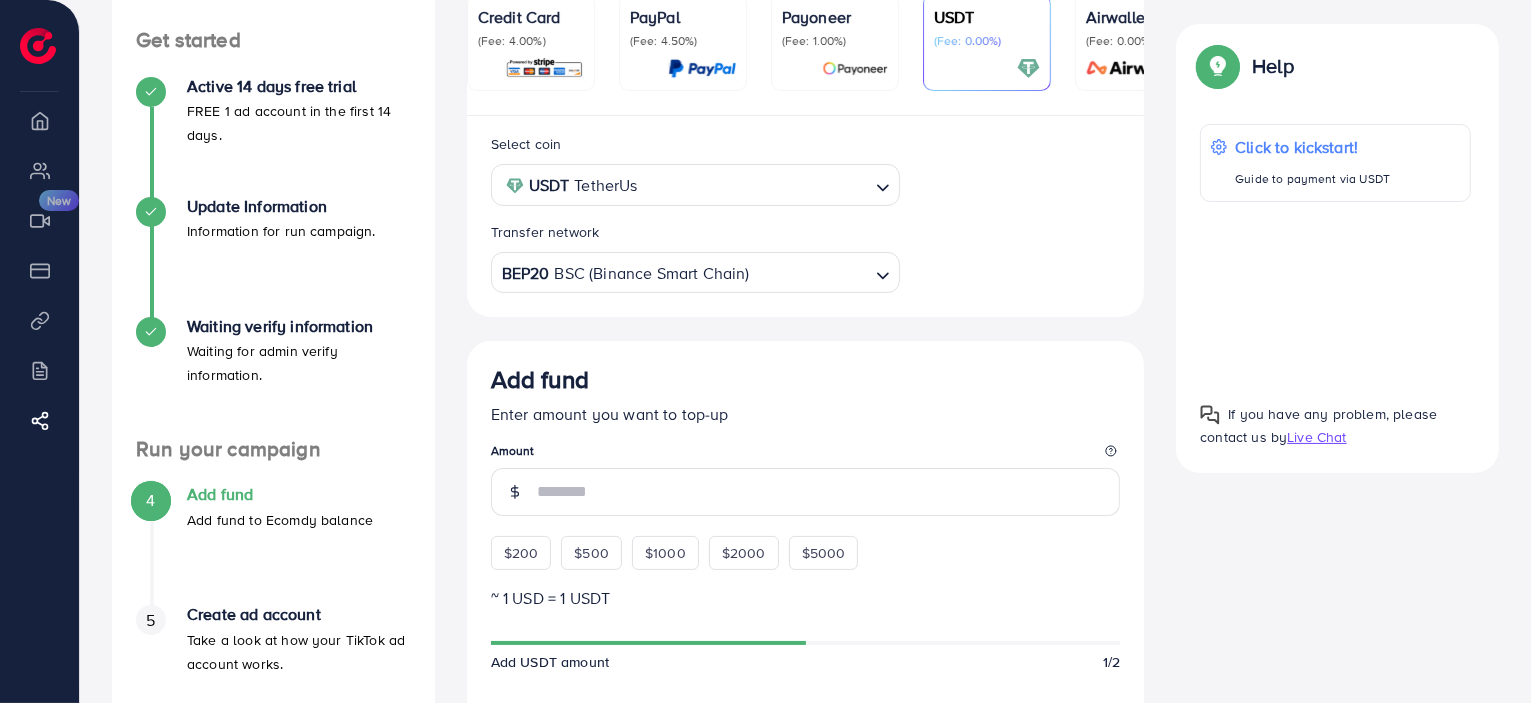 scroll, scrollTop: 0, scrollLeft: 0, axis: both 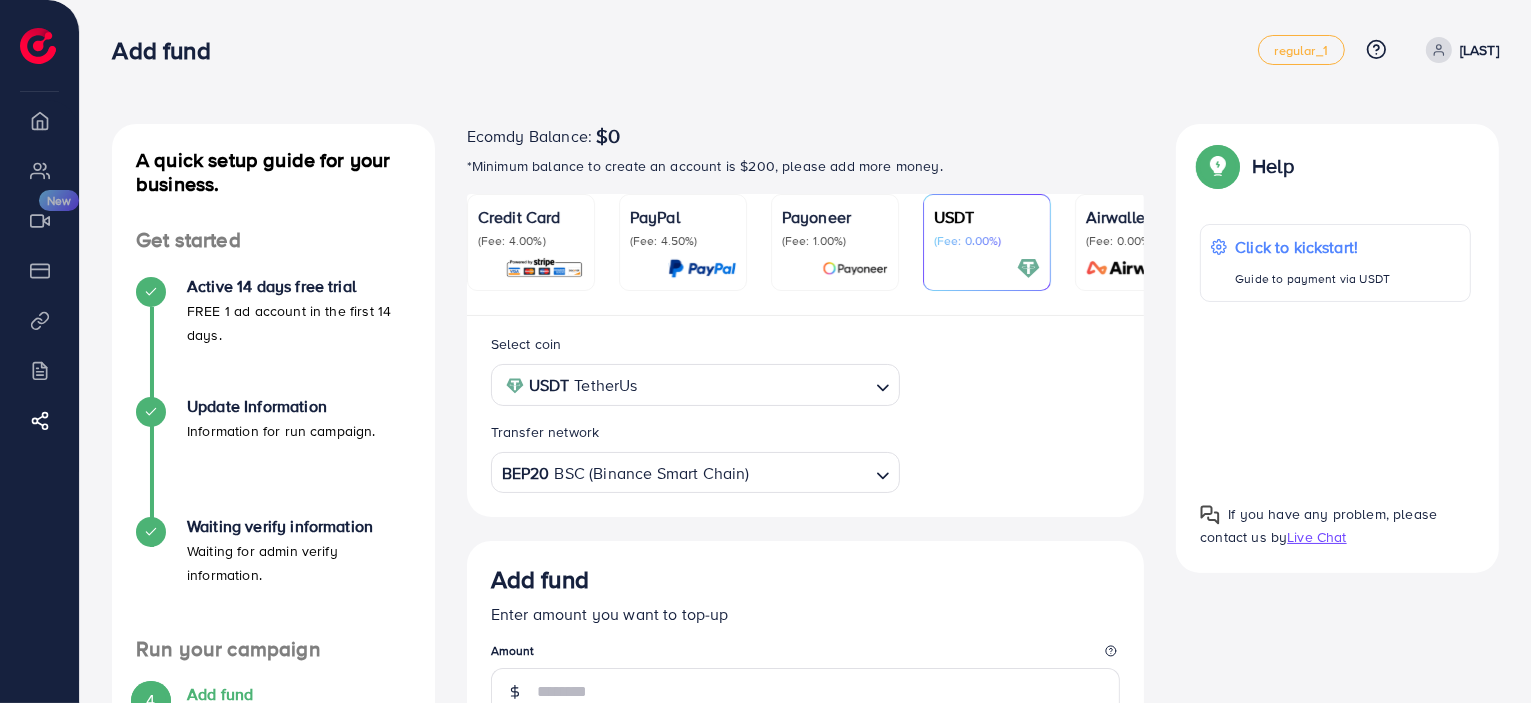click at bounding box center [855, 268] 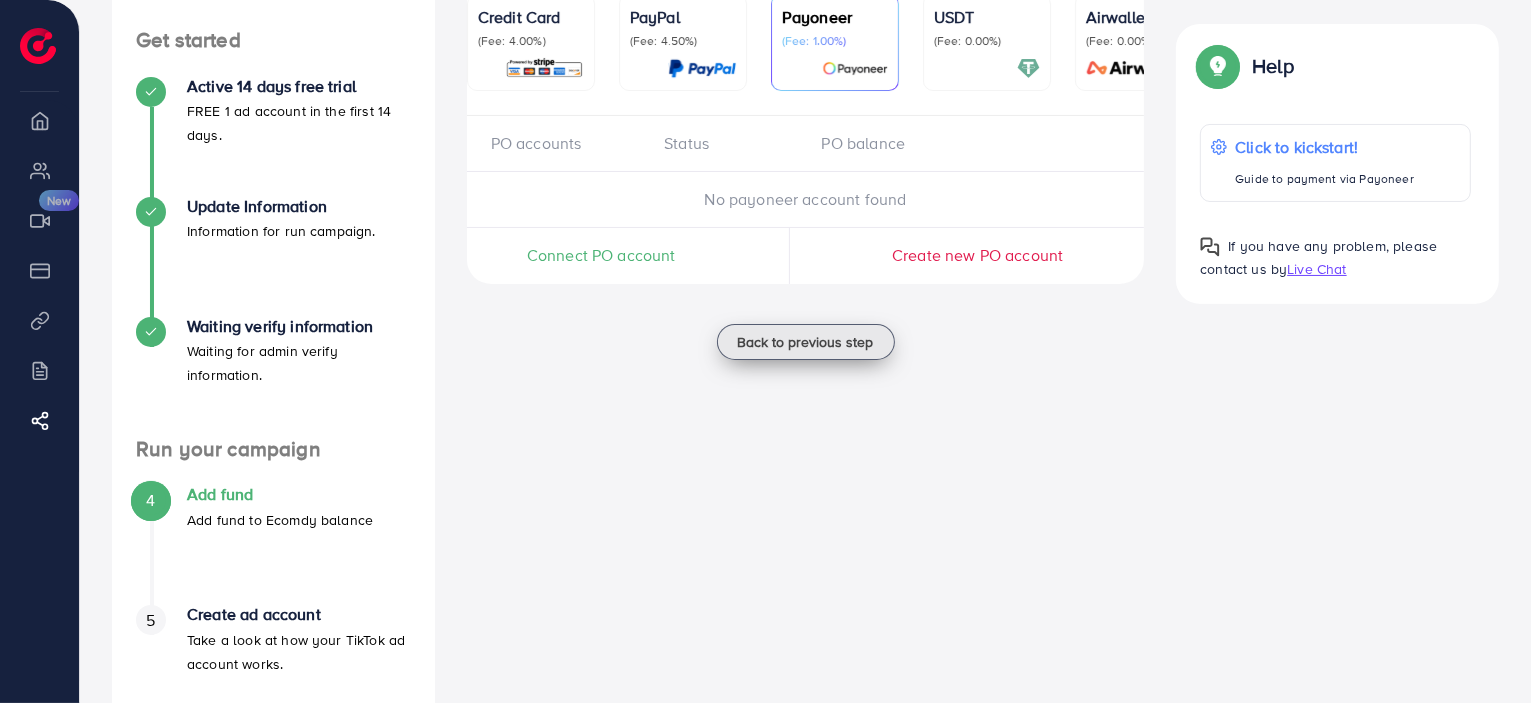 scroll, scrollTop: 0, scrollLeft: 0, axis: both 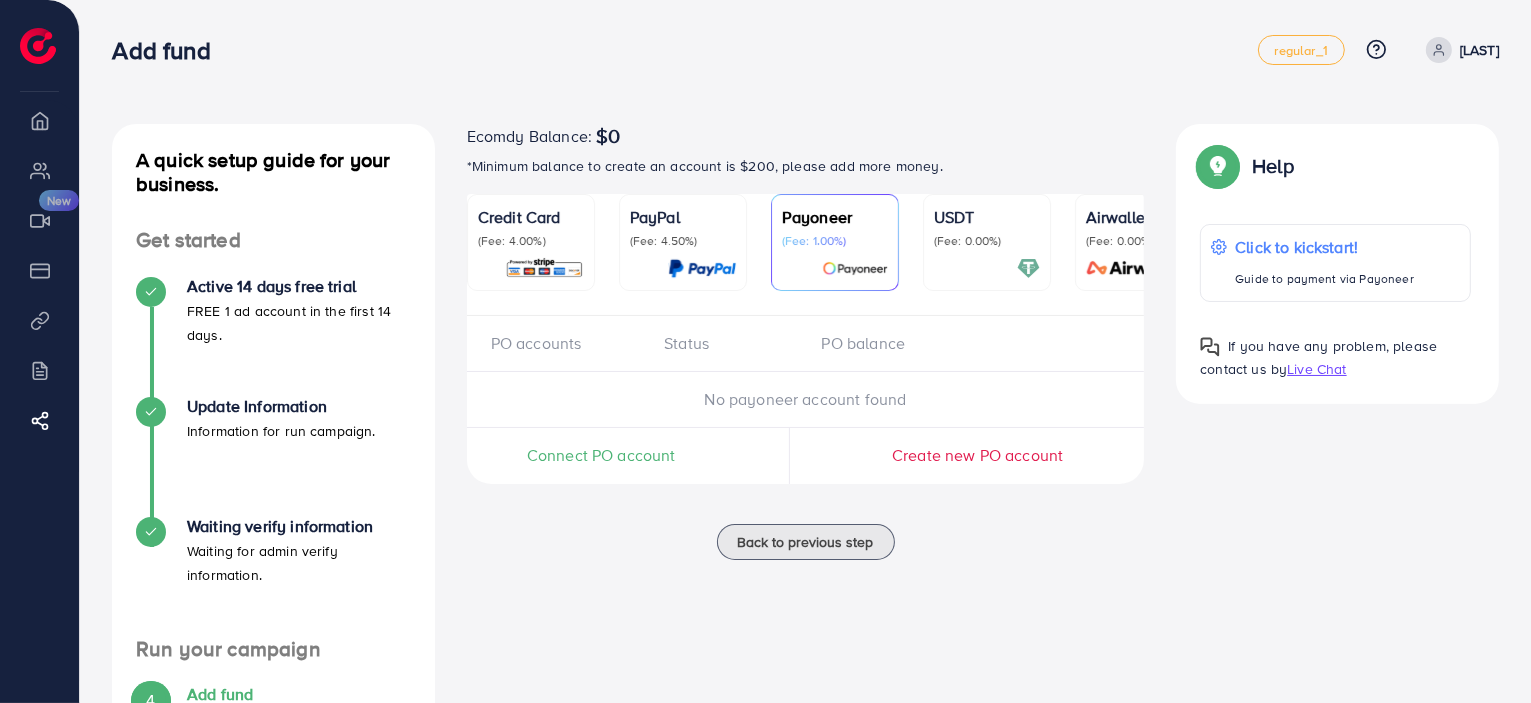 click at bounding box center [702, 268] 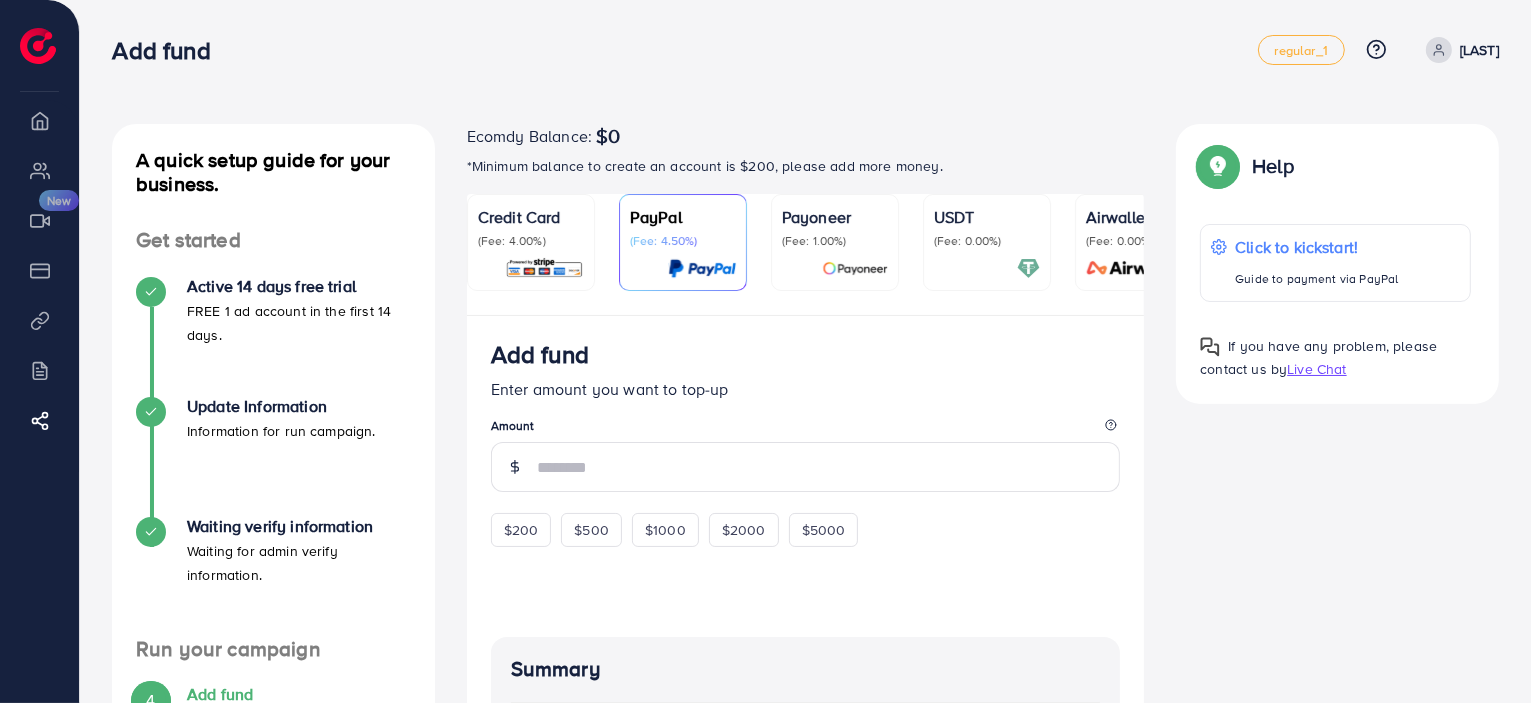 click on "(Fee: 1.00%)" at bounding box center (835, 241) 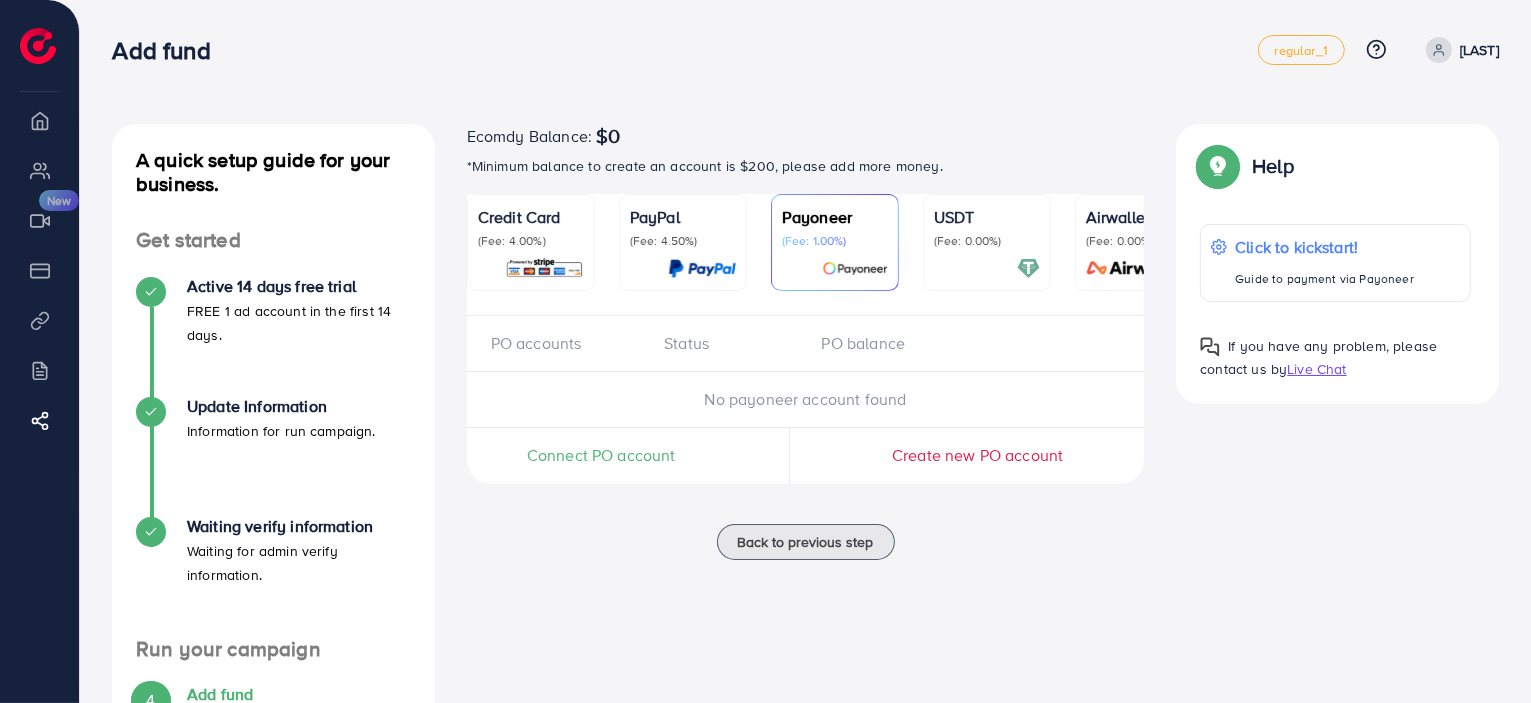 click on "PayPal   (Fee: 4.50%)" at bounding box center [683, 242] 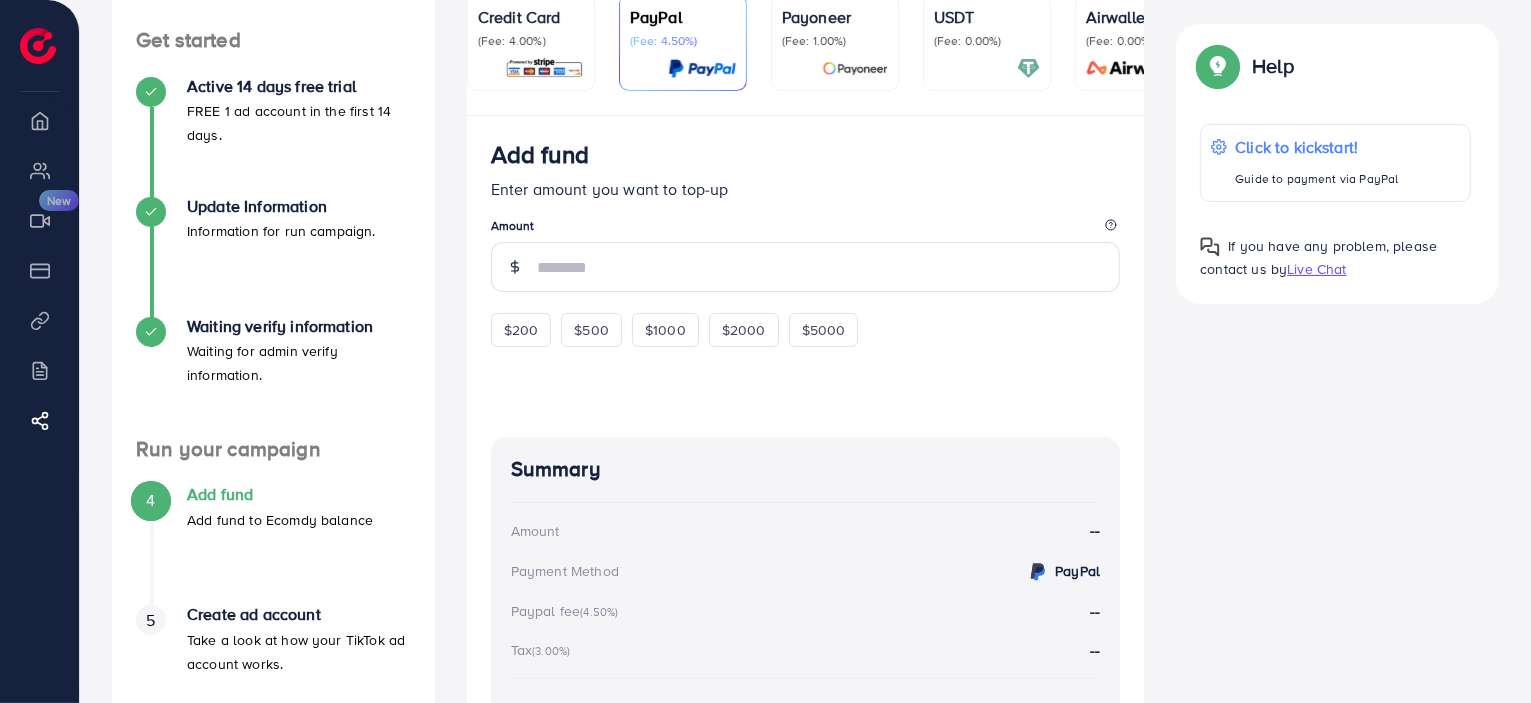 scroll, scrollTop: 100, scrollLeft: 0, axis: vertical 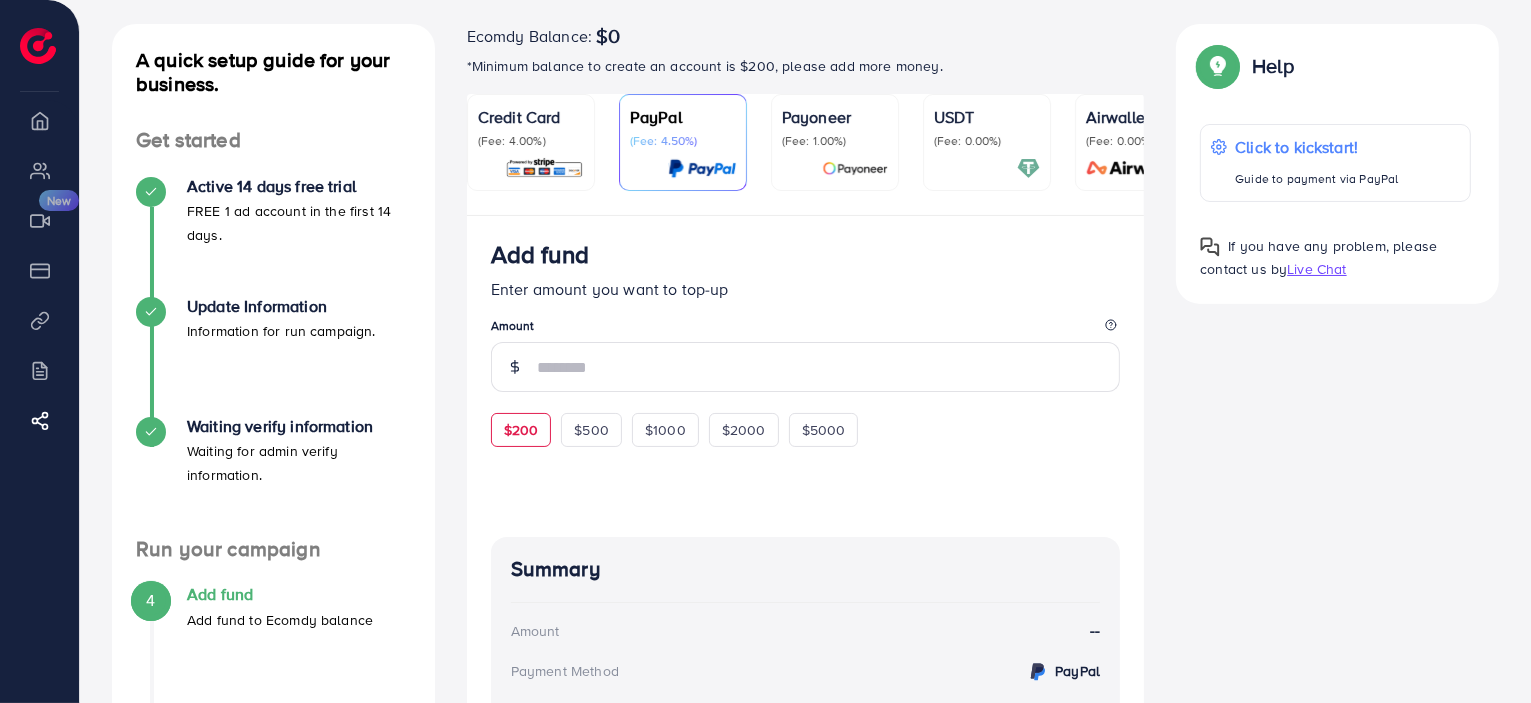 click on "$200" at bounding box center (521, 430) 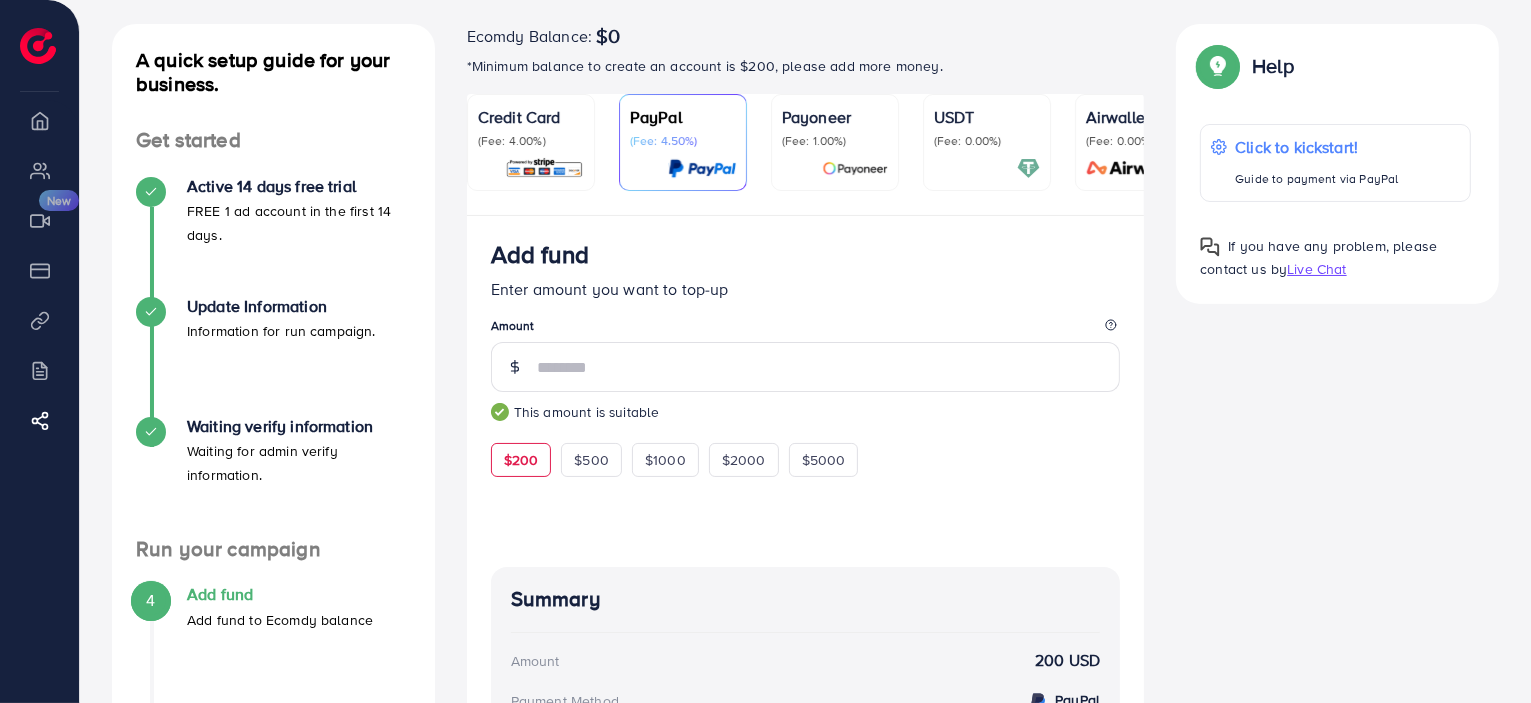click on "(Fee: 4.00%)" at bounding box center [531, 141] 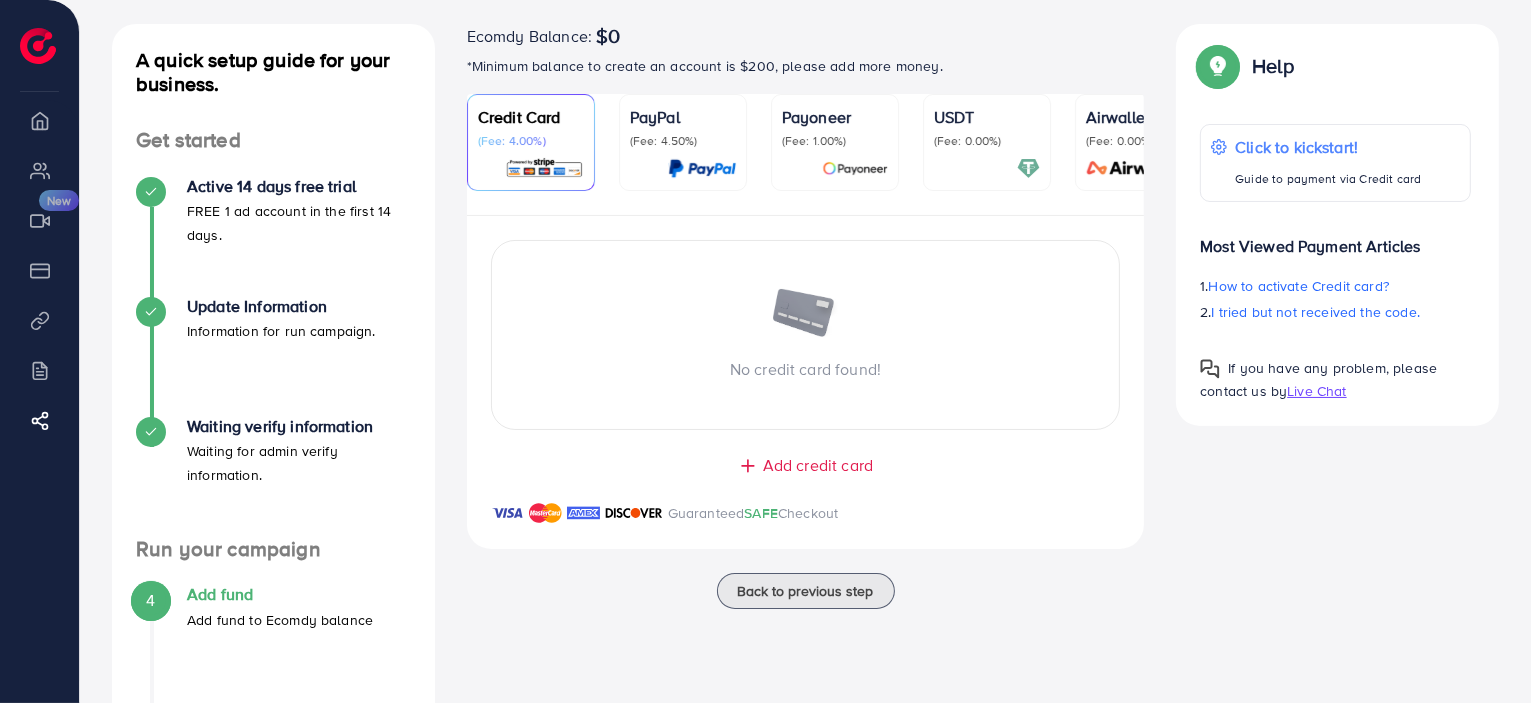 click on "PayPal" at bounding box center (683, 117) 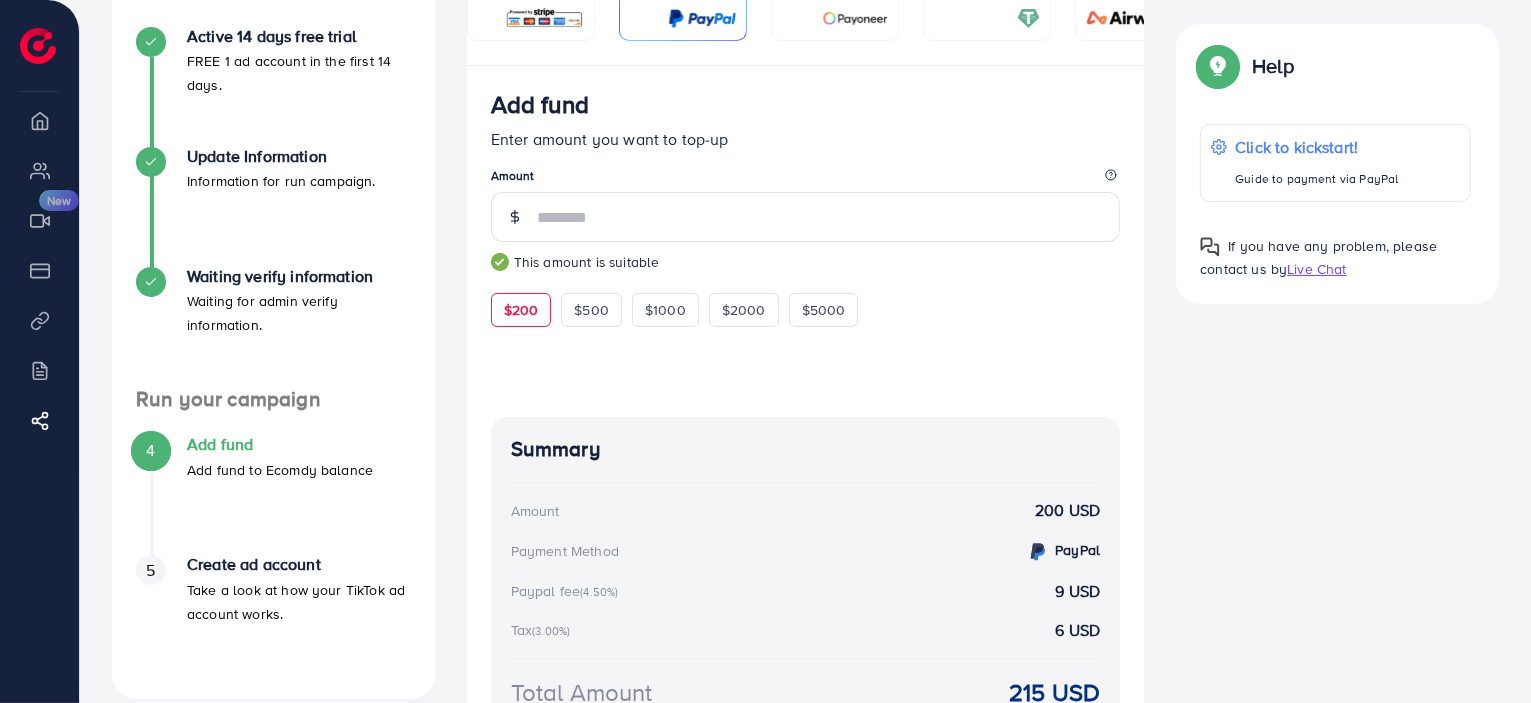 scroll, scrollTop: 400, scrollLeft: 0, axis: vertical 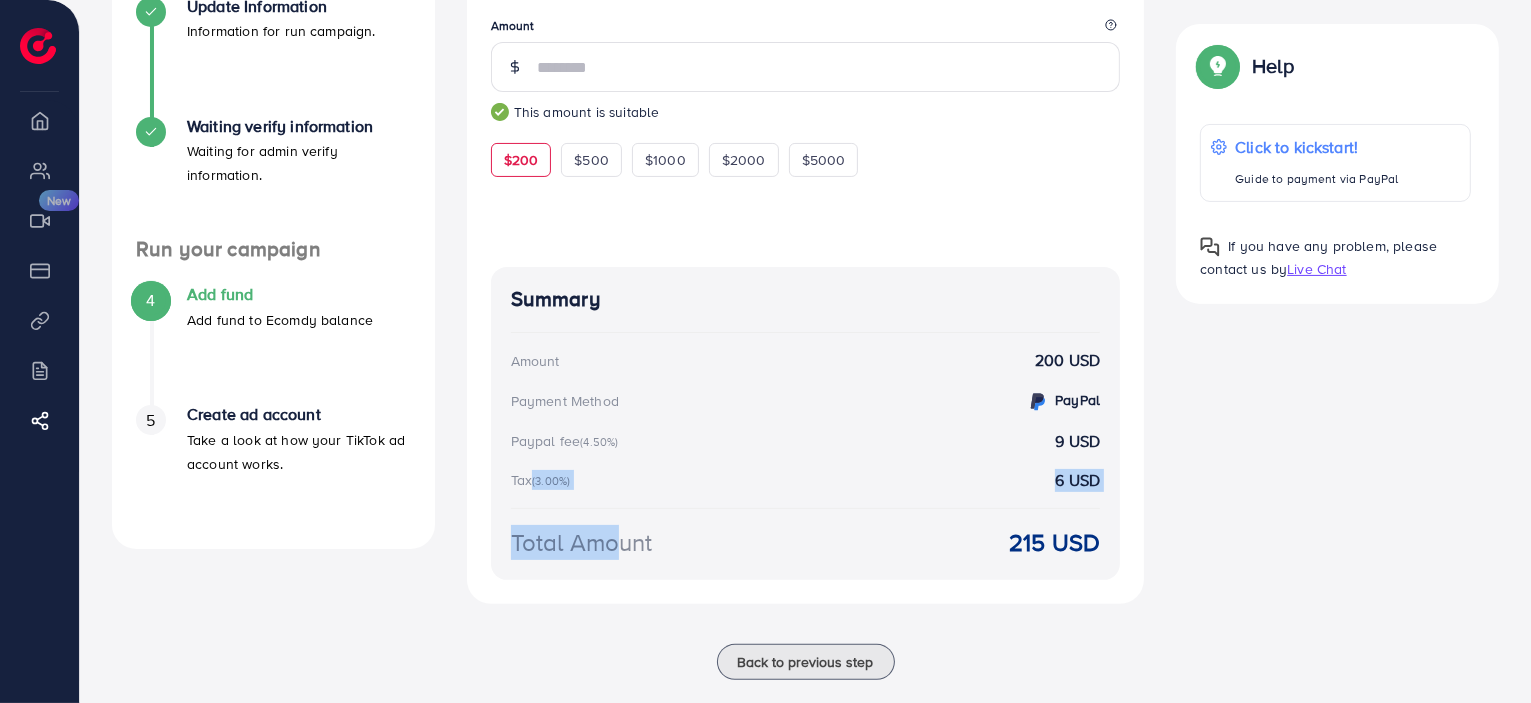 drag, startPoint x: 528, startPoint y: 487, endPoint x: 600, endPoint y: 517, distance: 78 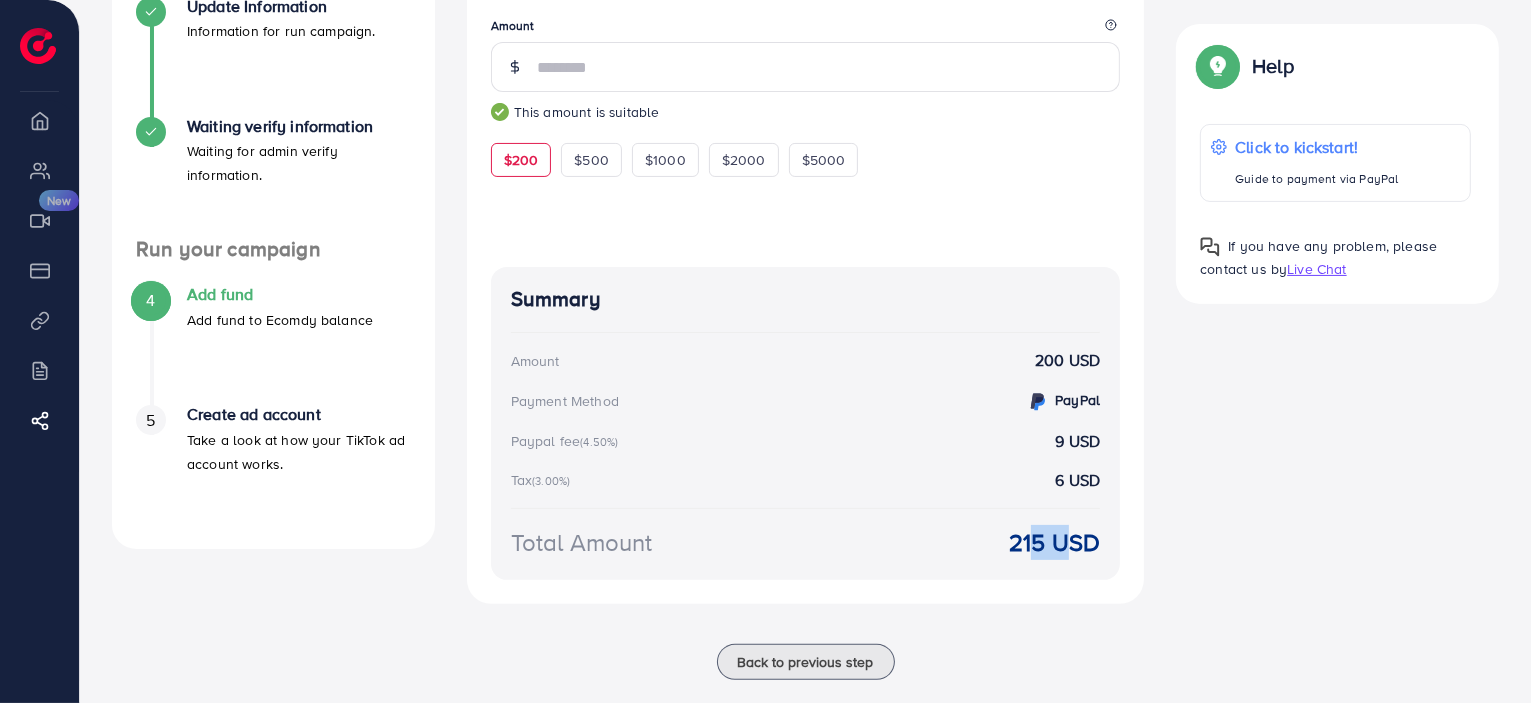 drag, startPoint x: 1053, startPoint y: 535, endPoint x: 1024, endPoint y: 539, distance: 29.274563 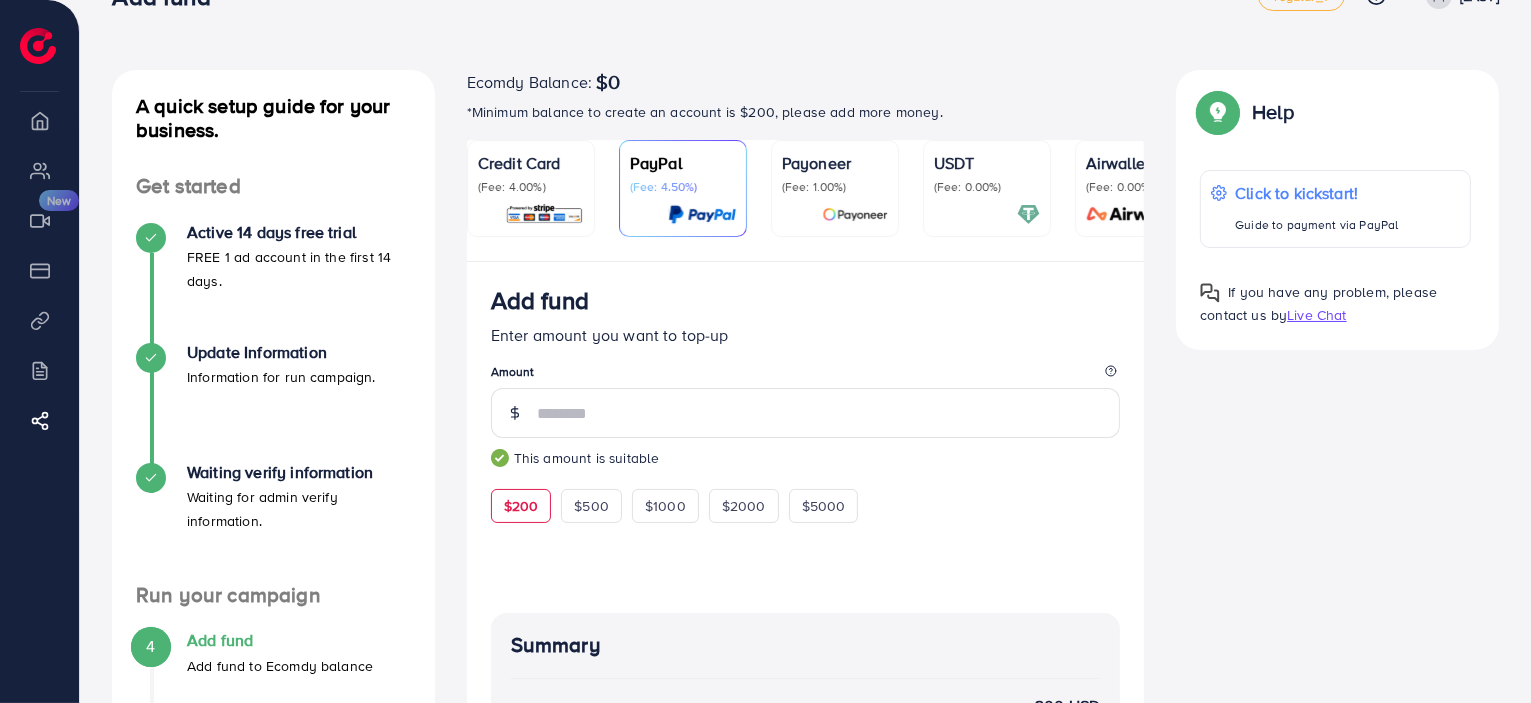 scroll, scrollTop: 0, scrollLeft: 0, axis: both 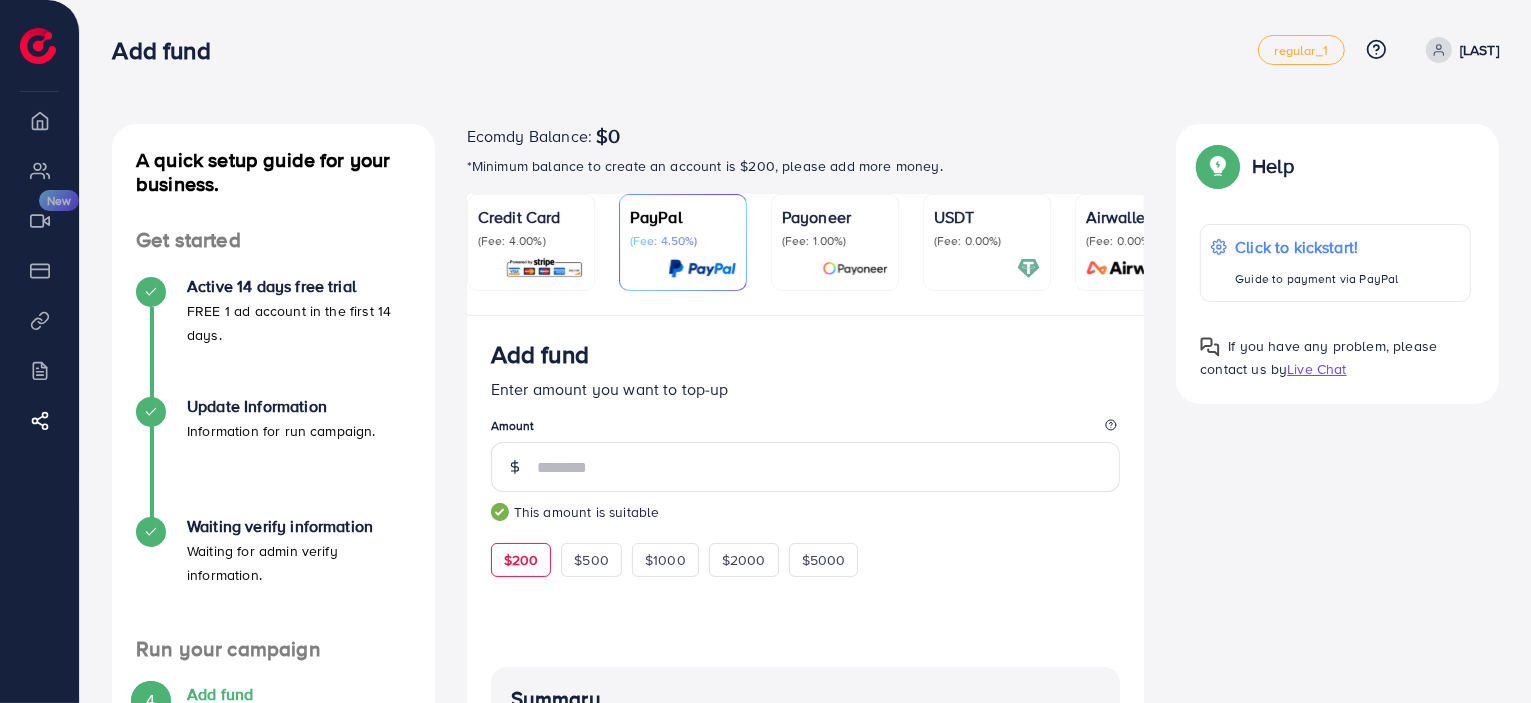click on "(Fee: 0.00%)" at bounding box center (987, 241) 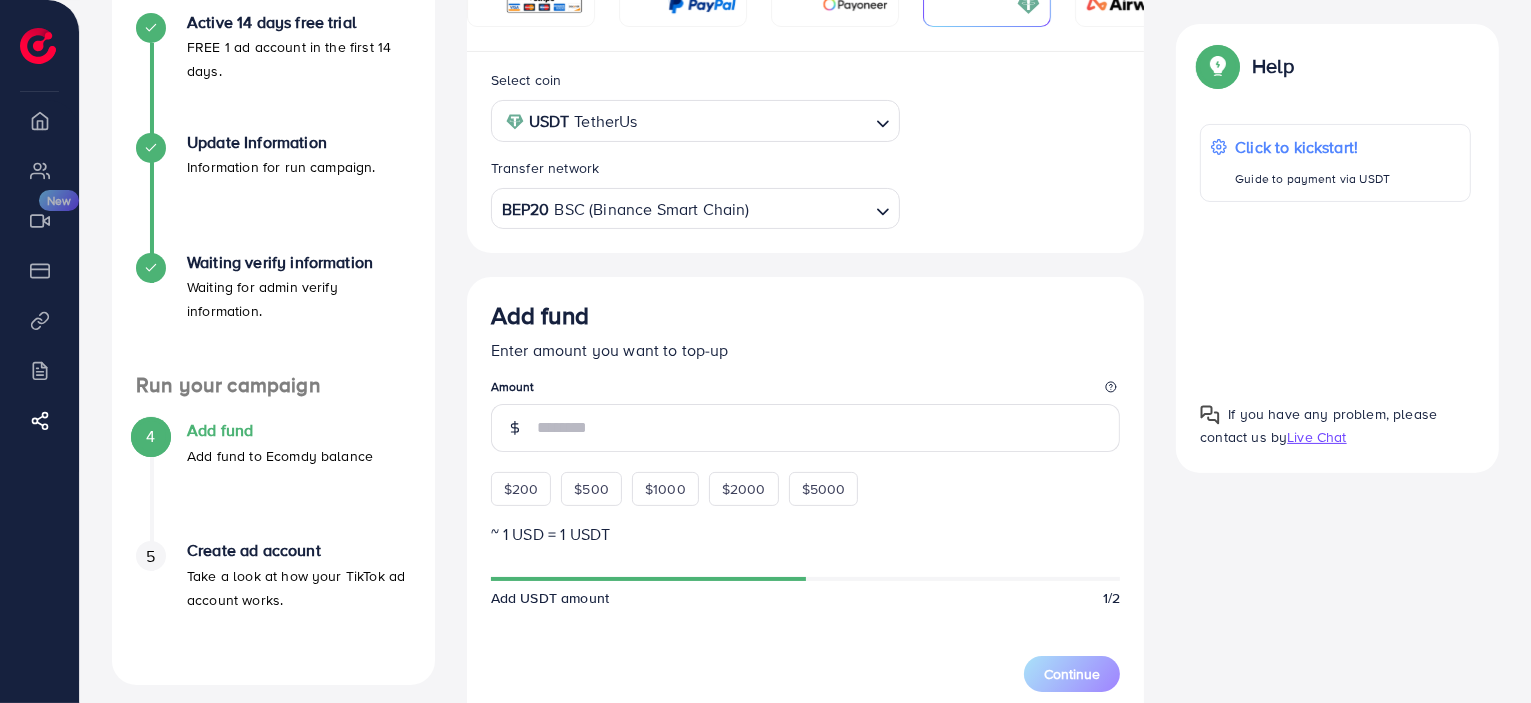 scroll, scrollTop: 300, scrollLeft: 0, axis: vertical 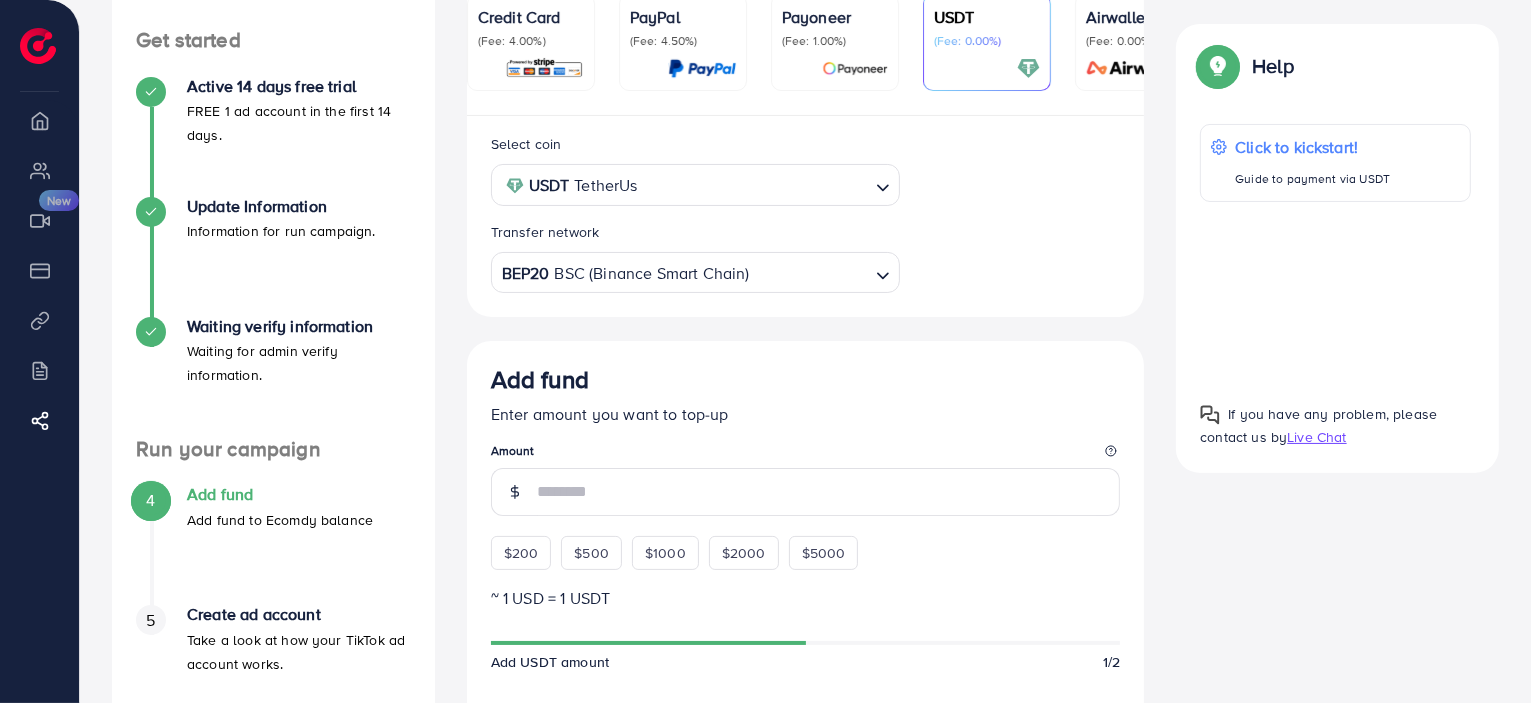 drag, startPoint x: 568, startPoint y: 491, endPoint x: 1084, endPoint y: 411, distance: 522.16473 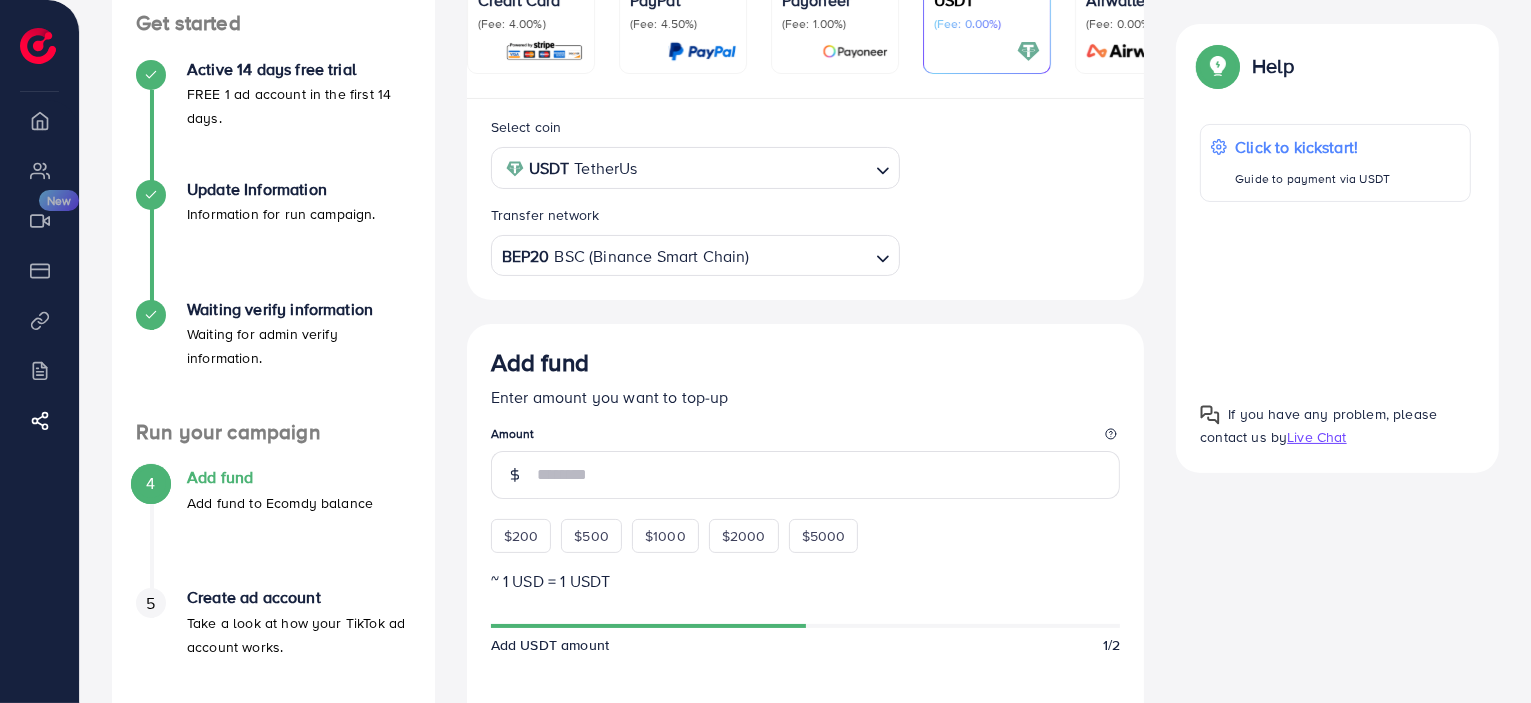 scroll, scrollTop: 0, scrollLeft: 0, axis: both 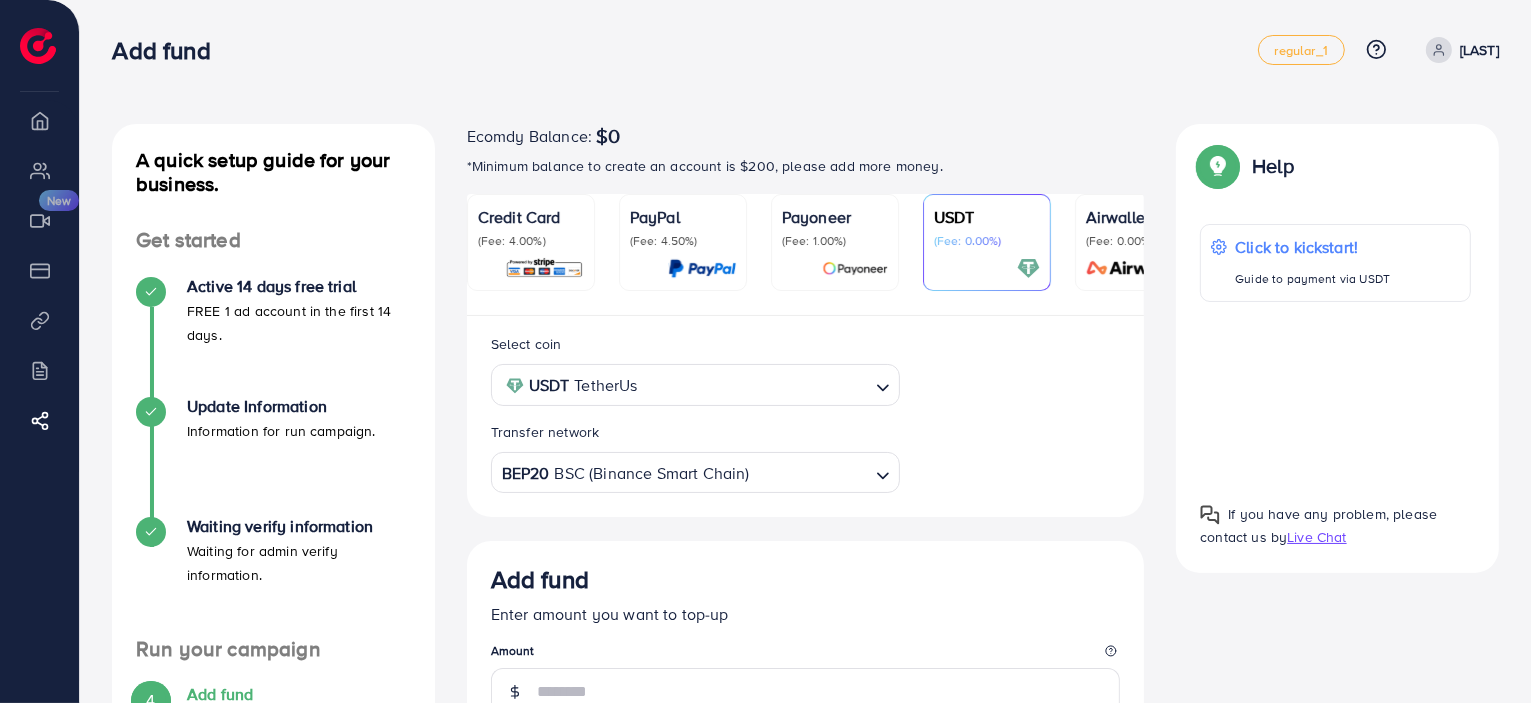 click on "Credit Card" at bounding box center [531, 217] 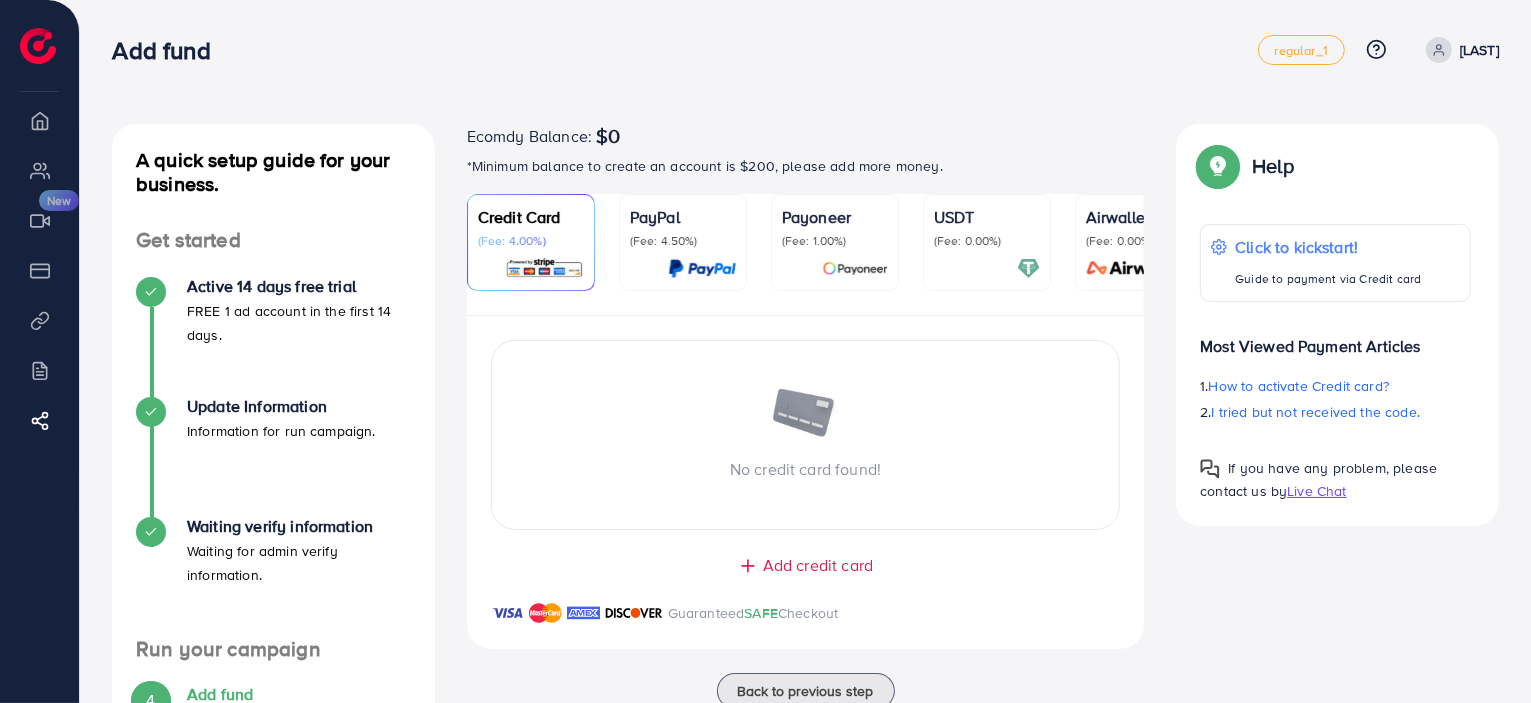 click on "(Fee: 1.00%)" at bounding box center [835, 241] 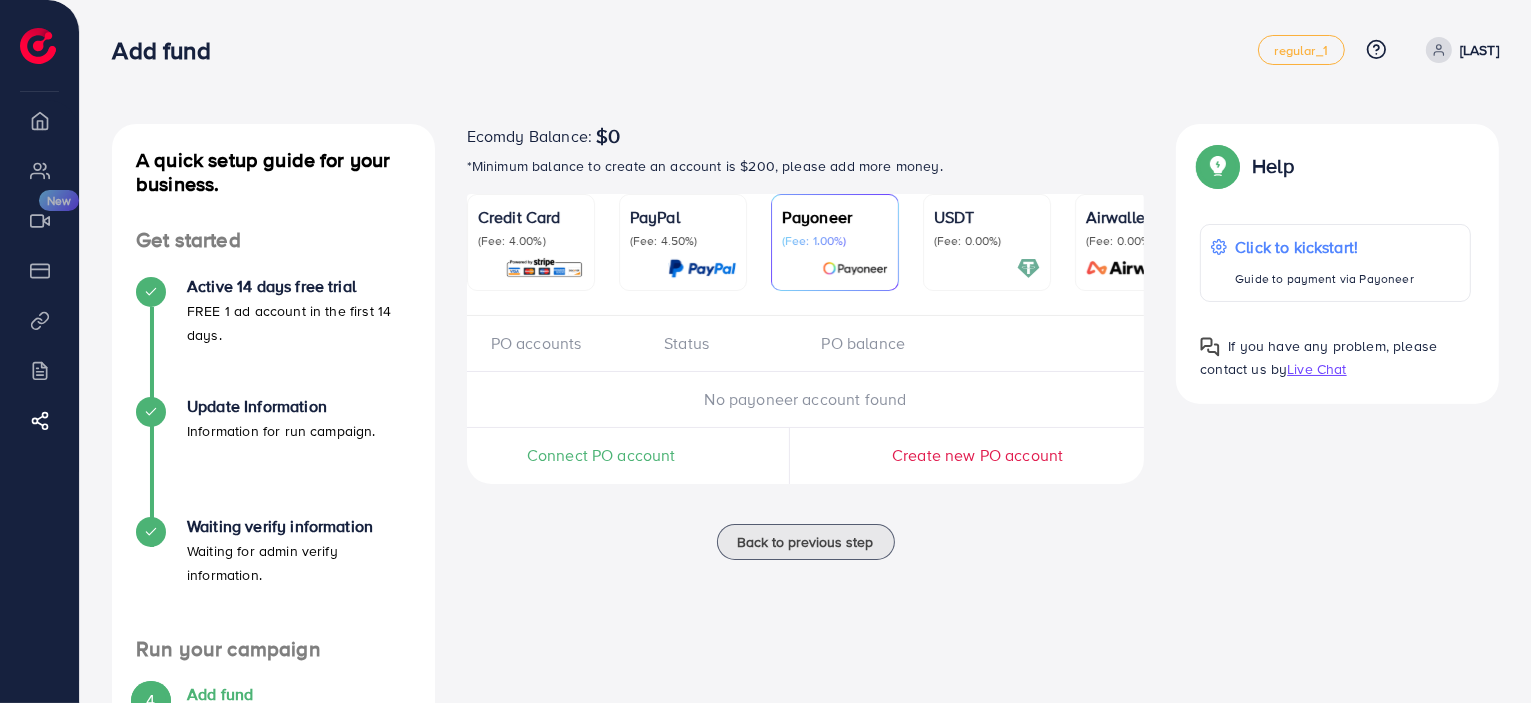 click on "USDT" at bounding box center (987, 217) 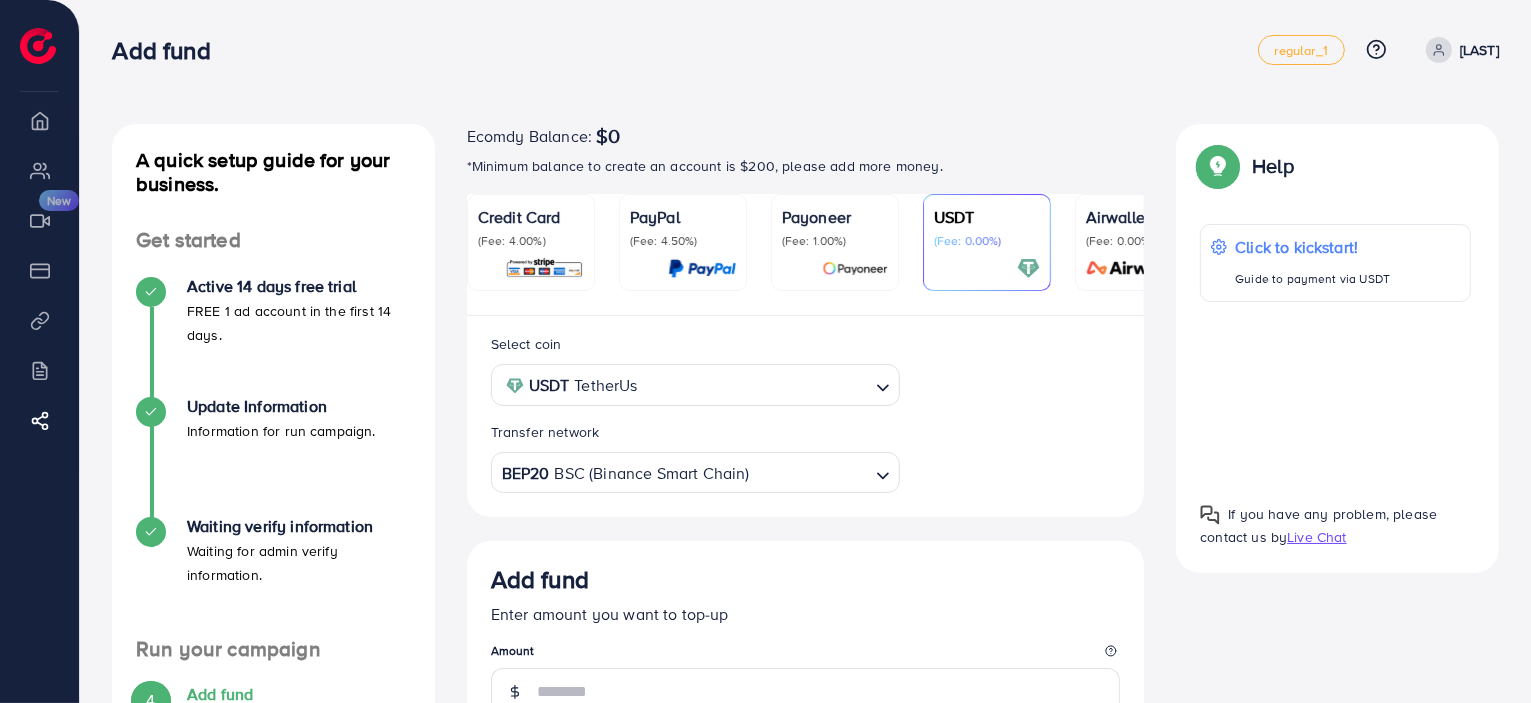click at bounding box center [683, 268] 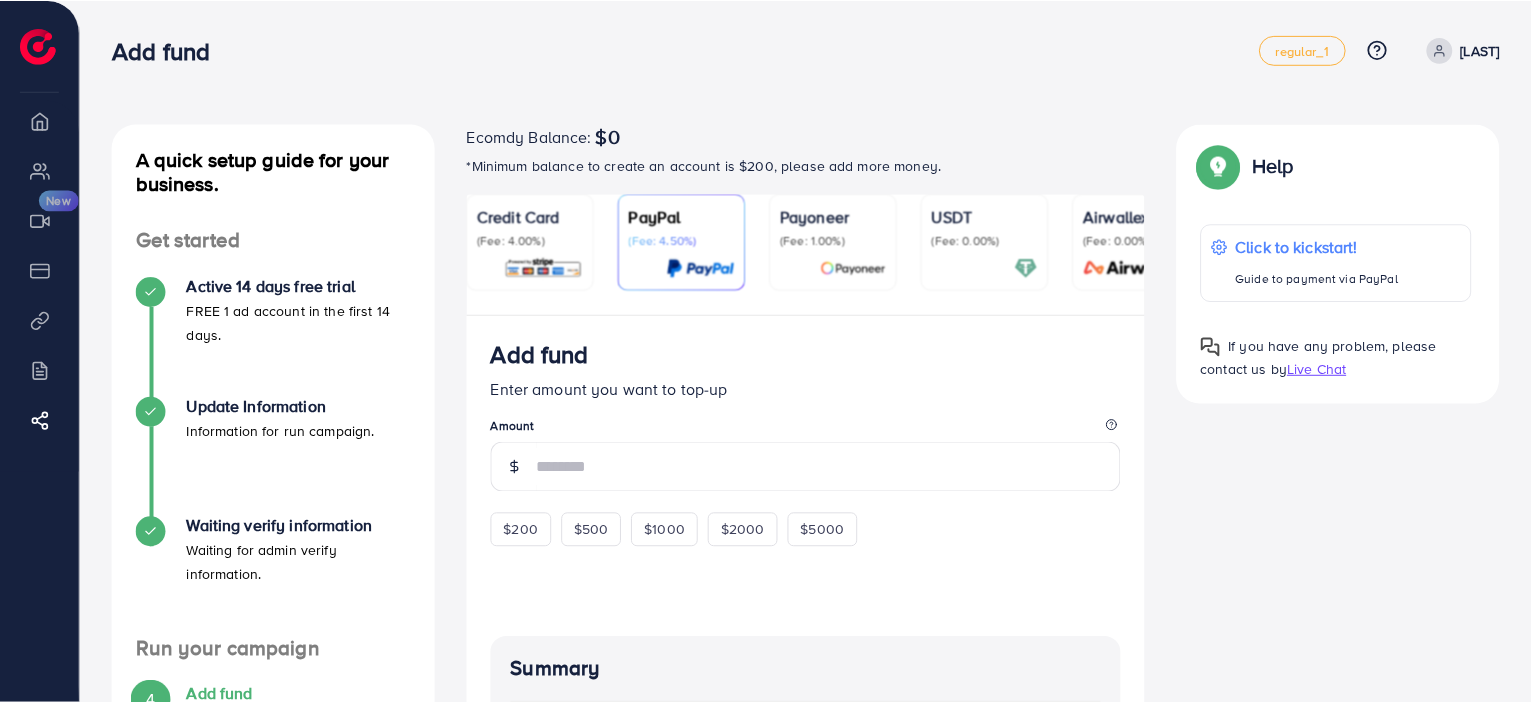 scroll, scrollTop: 0, scrollLeft: 0, axis: both 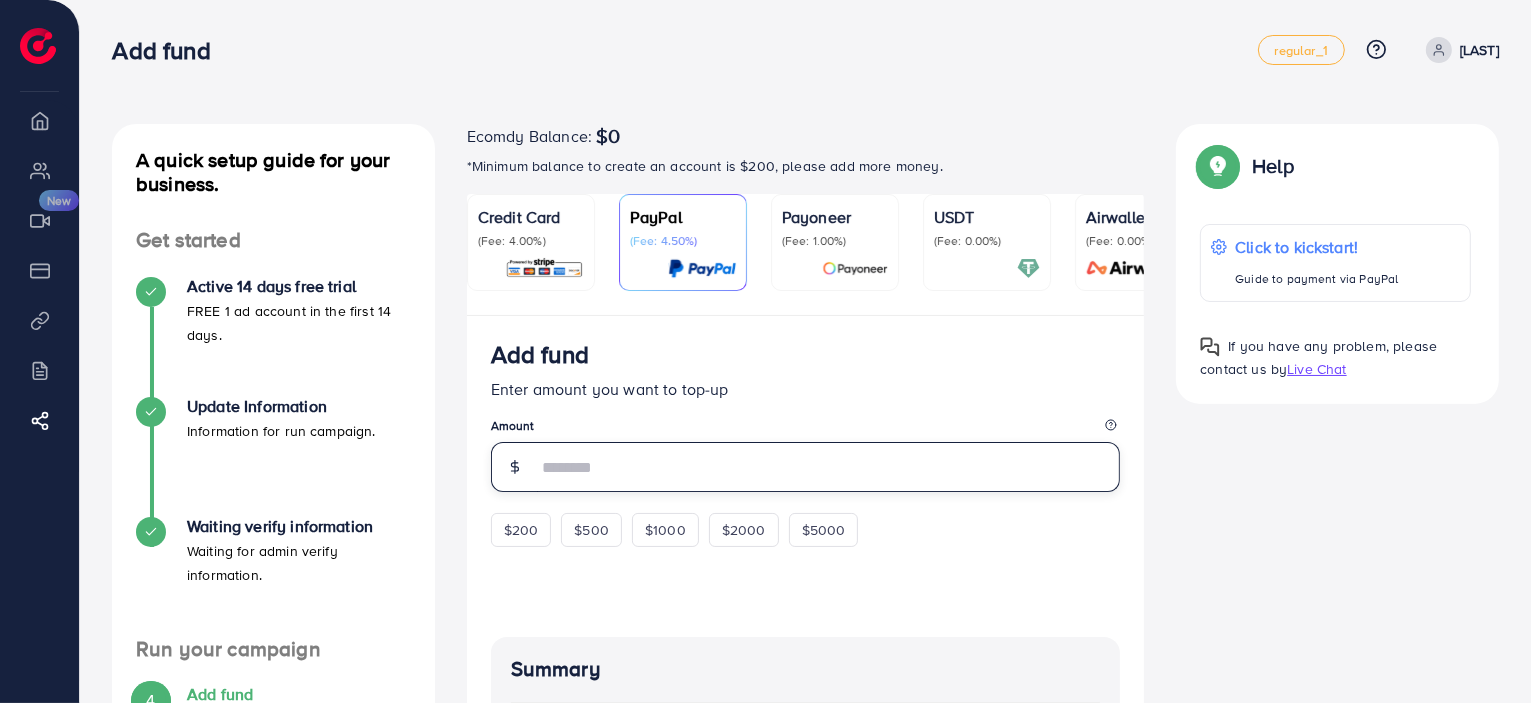 click at bounding box center (829, 467) 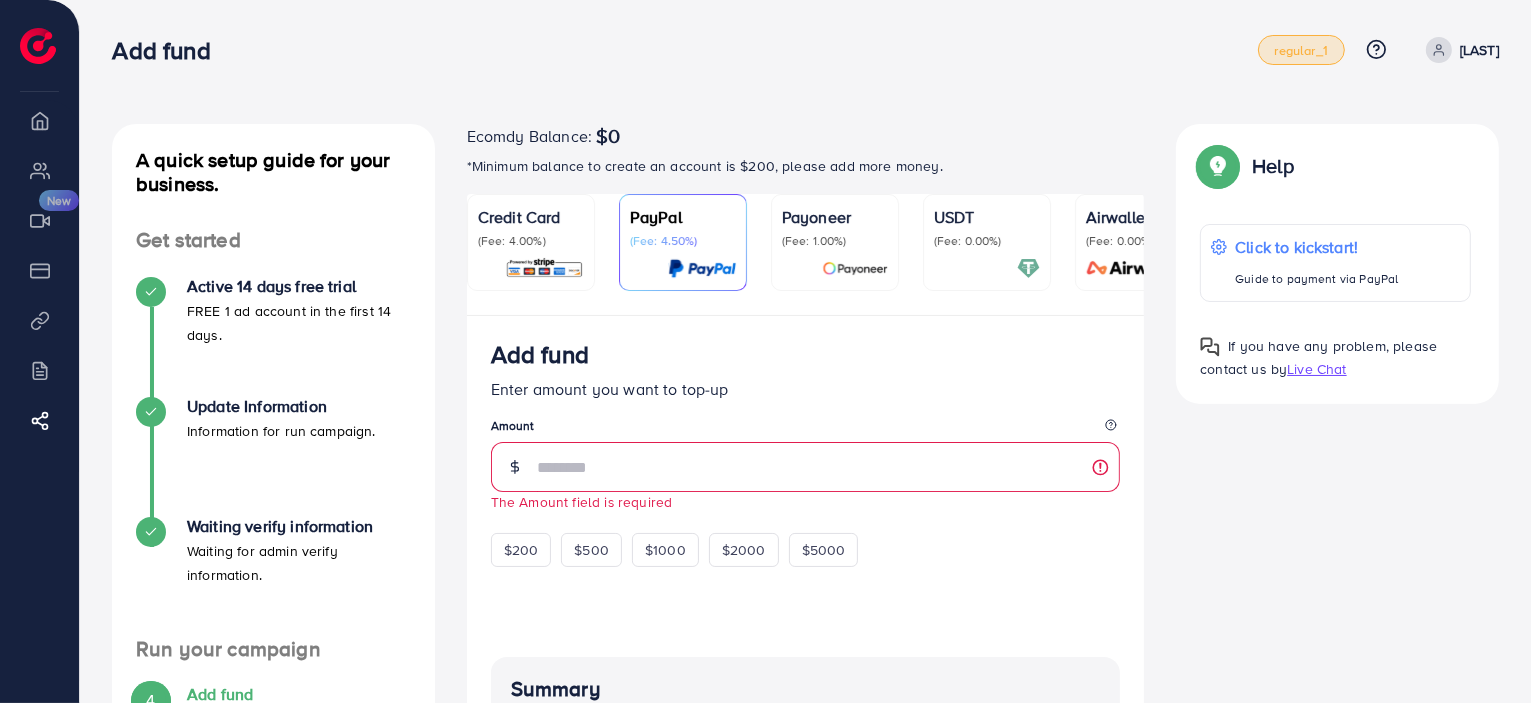 click on "regular_1" at bounding box center (1301, 50) 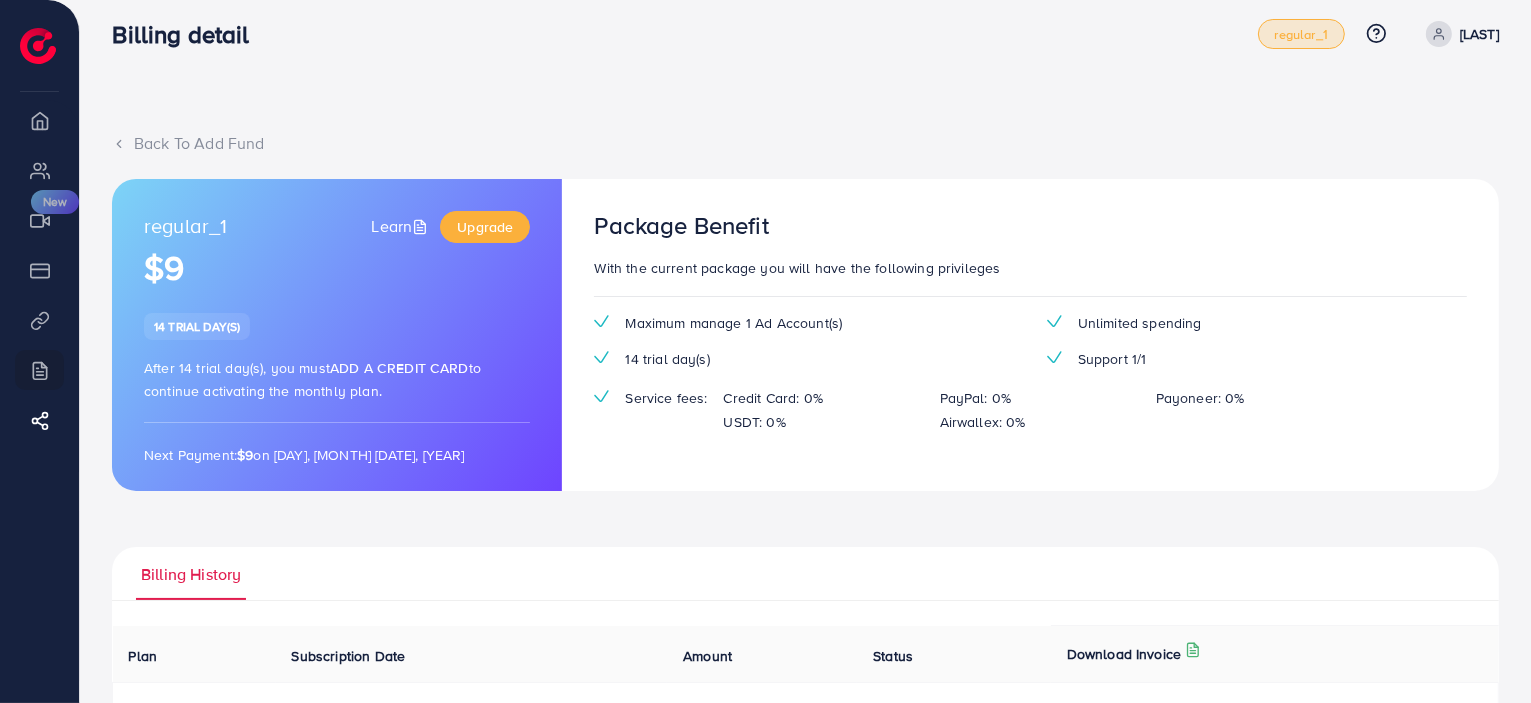 scroll, scrollTop: 0, scrollLeft: 0, axis: both 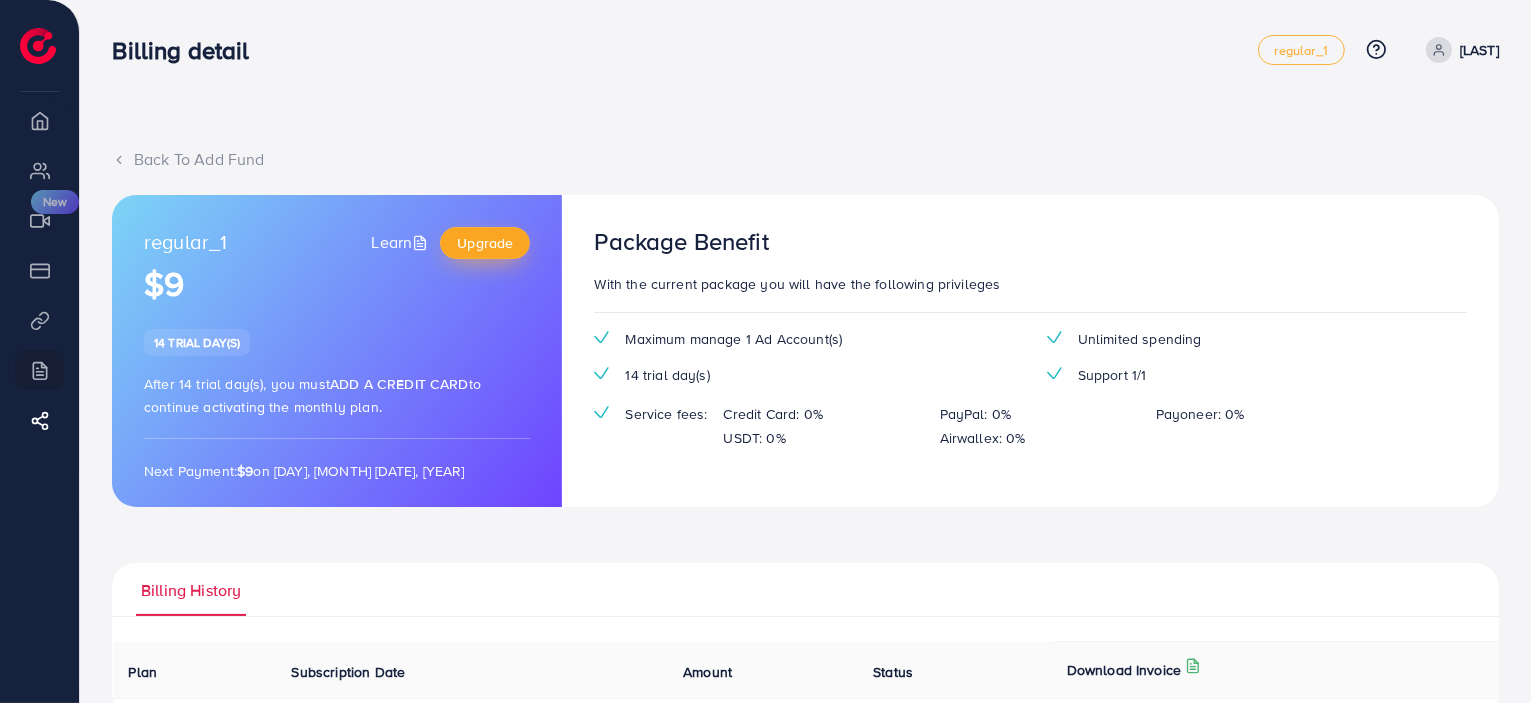 click on "Upgrade" at bounding box center (485, 243) 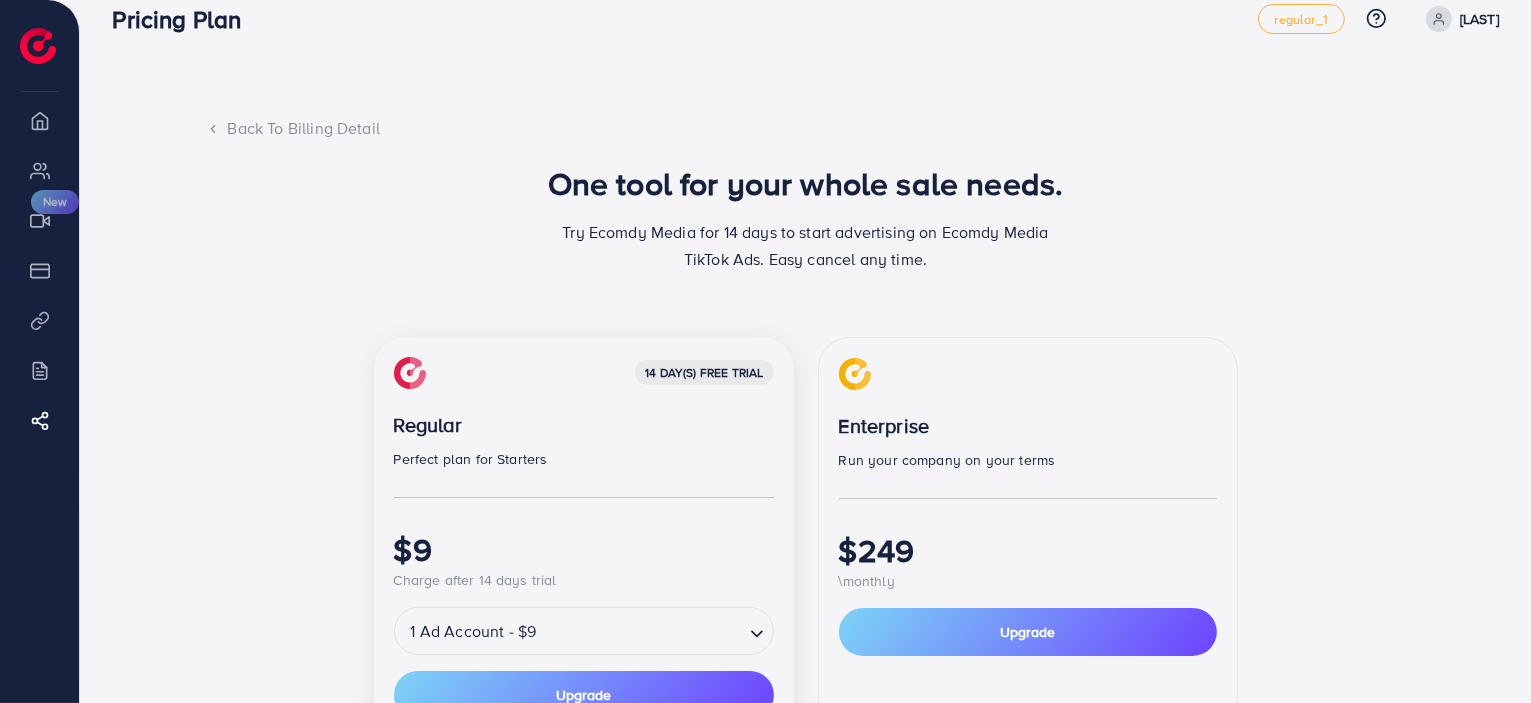 scroll, scrollTop: 0, scrollLeft: 0, axis: both 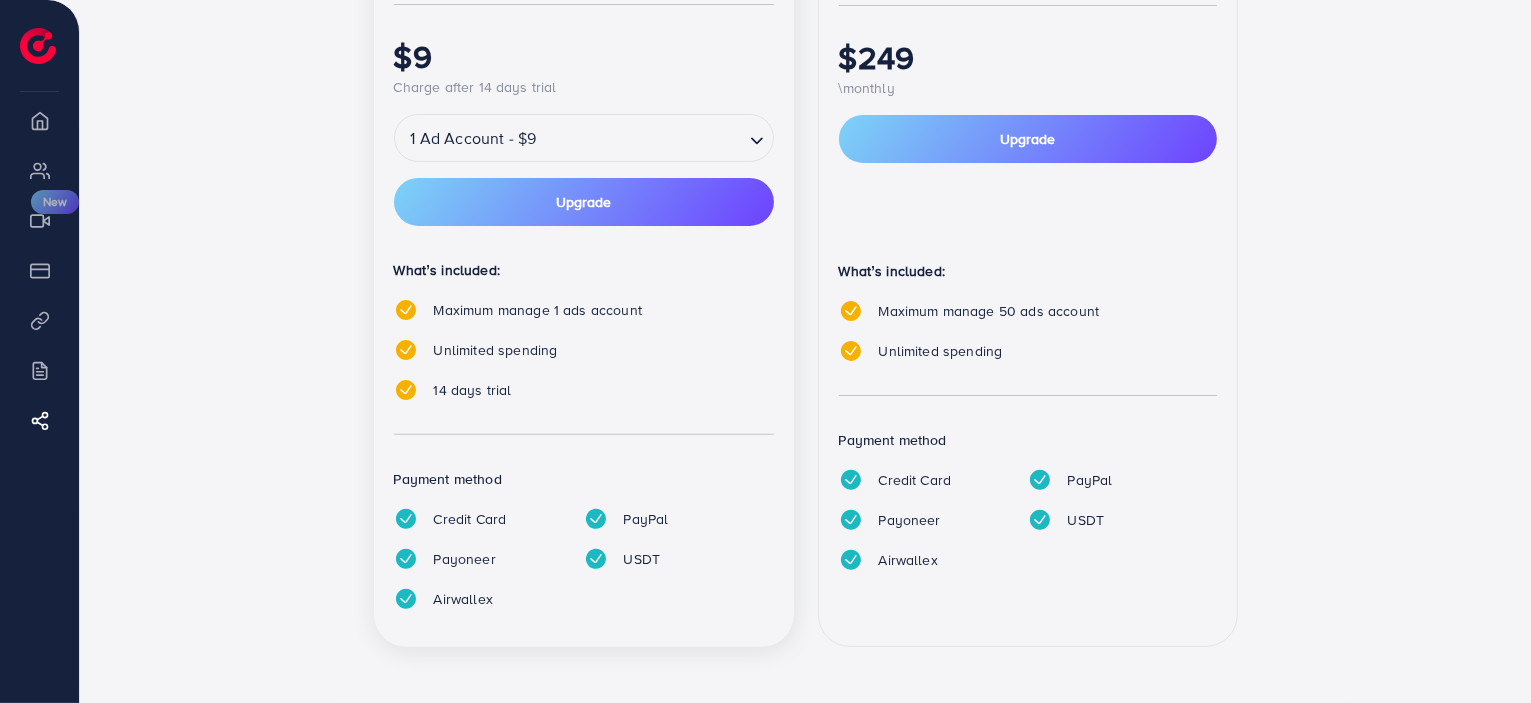 click on "1 Ad Account - $9" at bounding box center [569, 138] 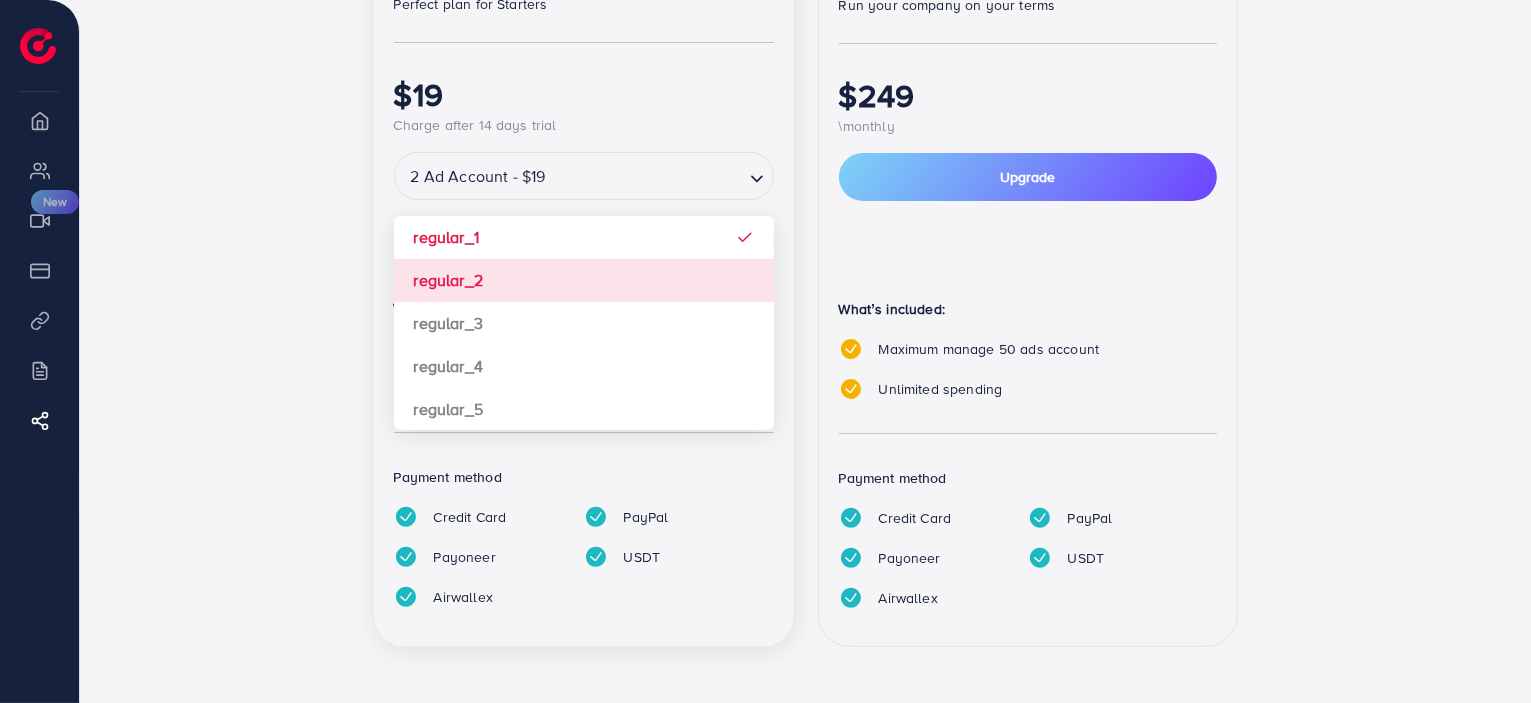 scroll, scrollTop: 485, scrollLeft: 0, axis: vertical 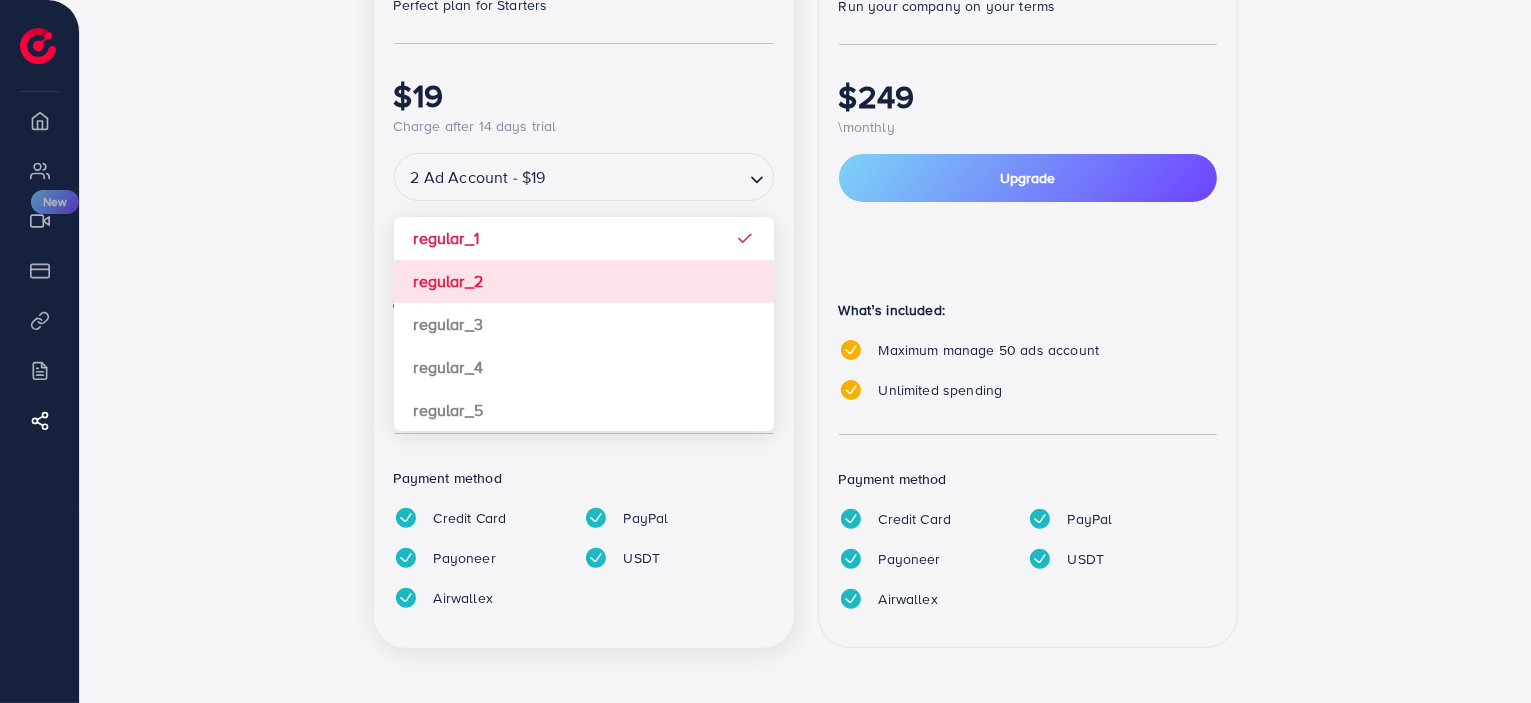 click on "14 day(s) free trial   Regular   Perfect plan for Starters   $19   Charge after 14 days trial
2 Ad Account - $19
Loading...     regular_1 regular_2 regular_3 regular_4 regular_5        Upgrade   What’s included:   Maximum manage 2 ads account   Unlimited spending   Payment method   Credit Card   PayPal   Payoneer   USDT   Airwallex" at bounding box center [584, 266] 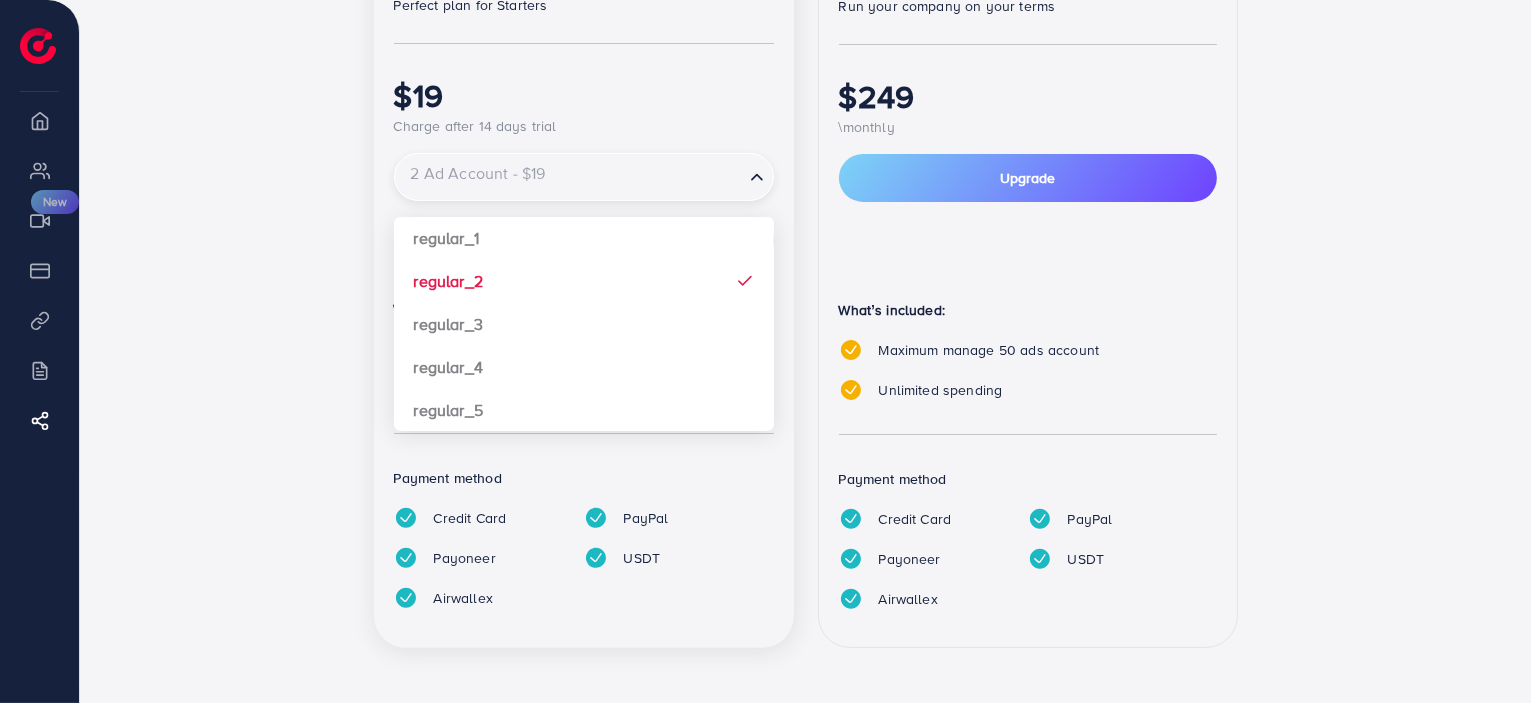 click on "2 Ad Account - $19" at bounding box center (569, 177) 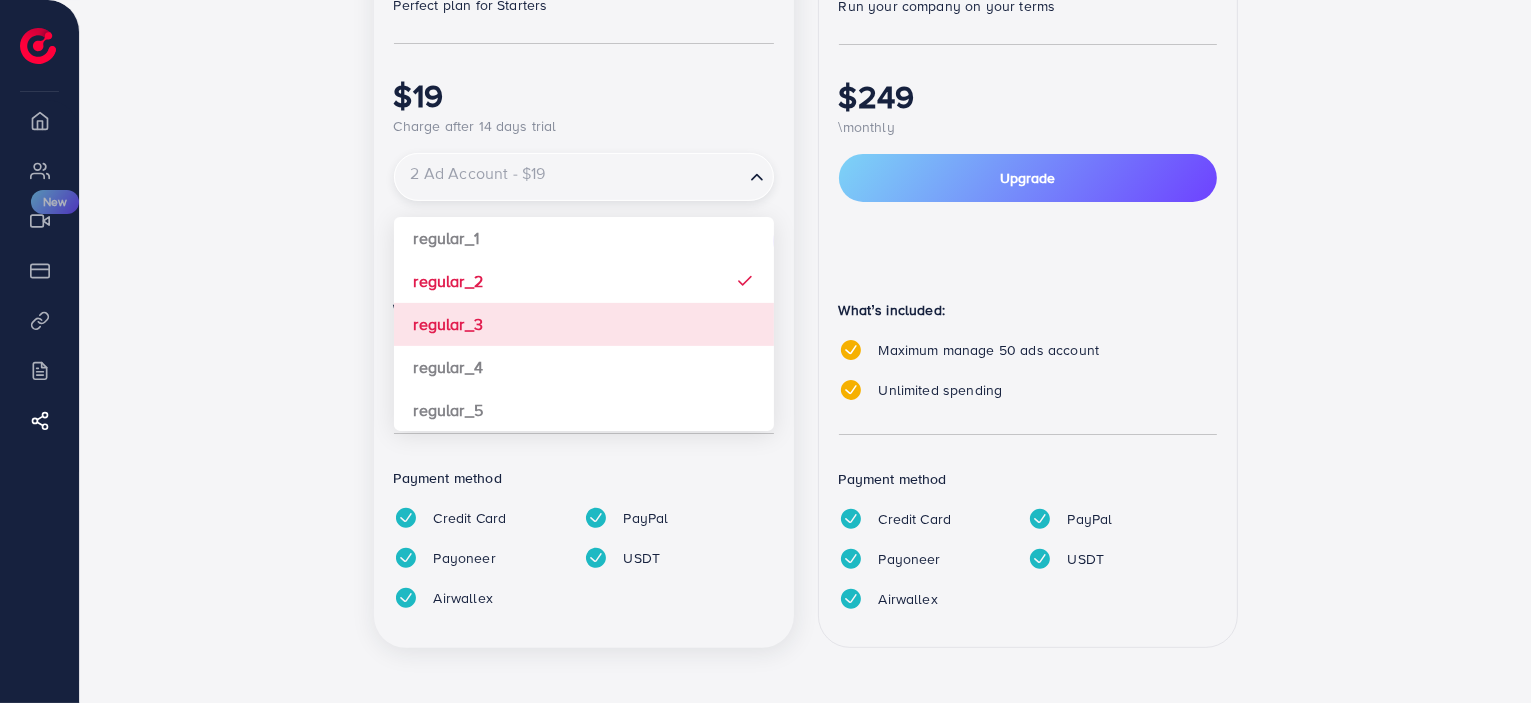 click on "14 day(s) free trial   Regular   Perfect plan for Starters   $19   Charge after 14 days trial
2 Ad Account - $19
Loading...     regular_1 regular_2 regular_3 regular_4 regular_5        Upgrade   What’s included:   Maximum manage 2 ads account   Unlimited spending   Payment method   Credit Card   PayPal   Payoneer   USDT   Airwallex" at bounding box center (584, 266) 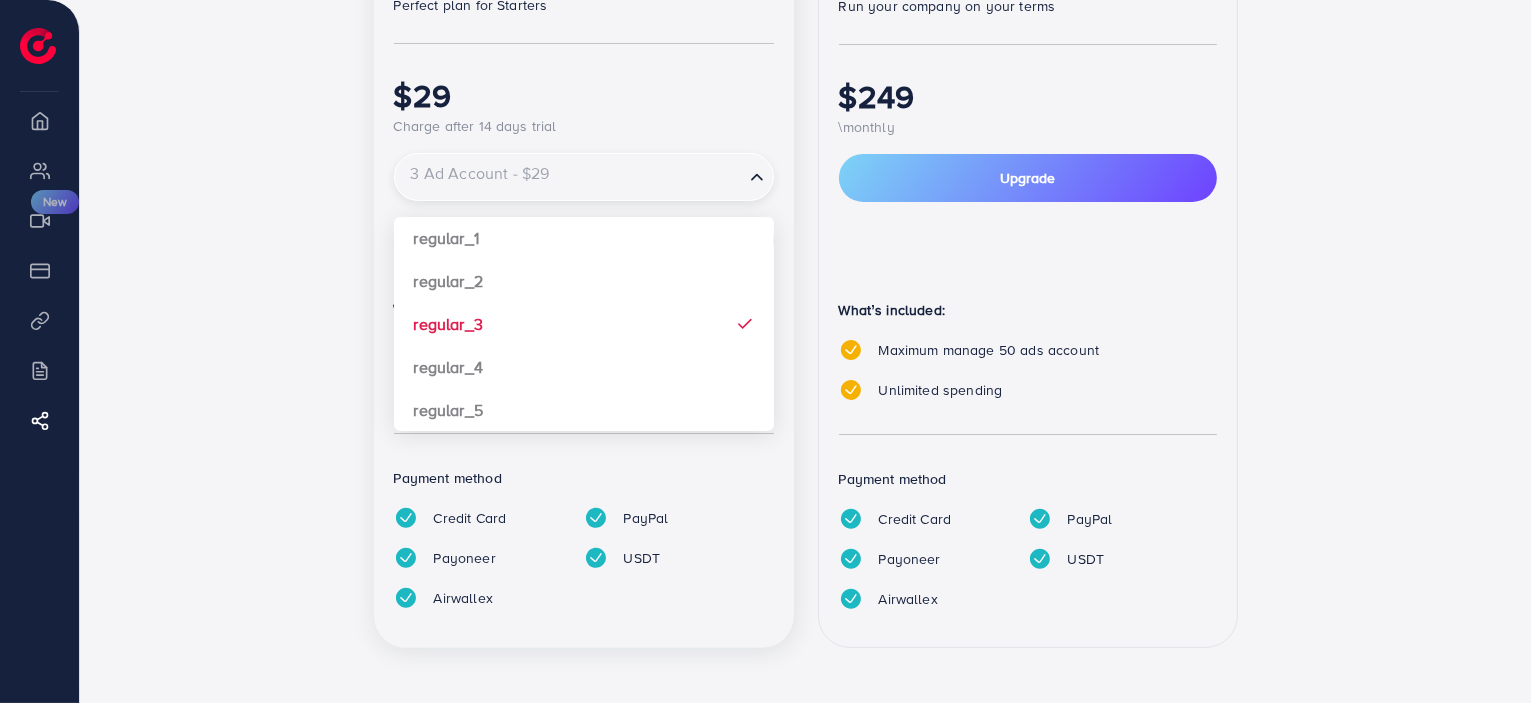 click at bounding box center (569, 177) 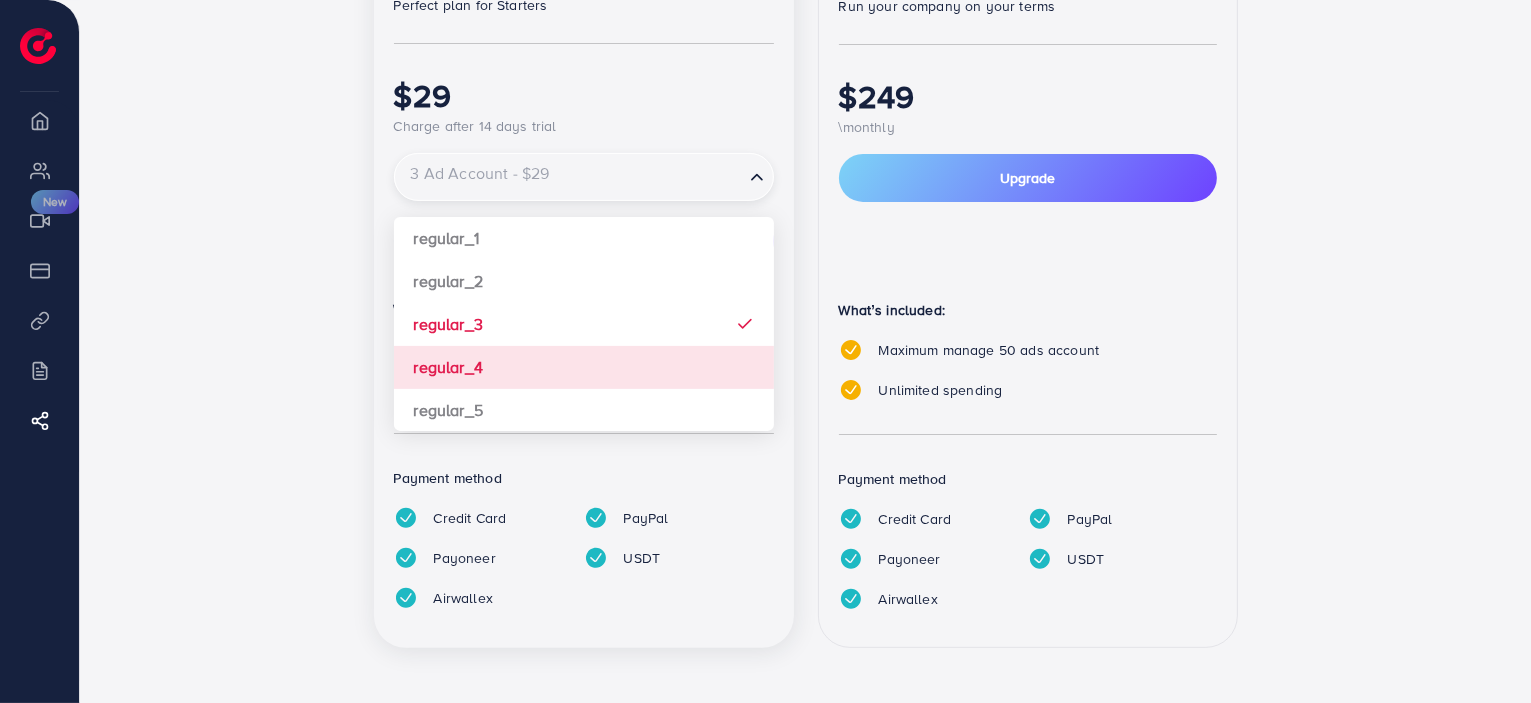 click on "14 day(s) free trial   Regular   Perfect plan for Starters   $29   Charge after 14 days trial
3 Ad Account - $29
Loading...     regular_1 regular_2 regular_3 regular_4 regular_5        Upgrade   What’s included:   Maximum manage 3 ads account   Unlimited spending   Payment method   Credit Card   PayPal   Payoneer   USDT   Airwallex" at bounding box center (584, 266) 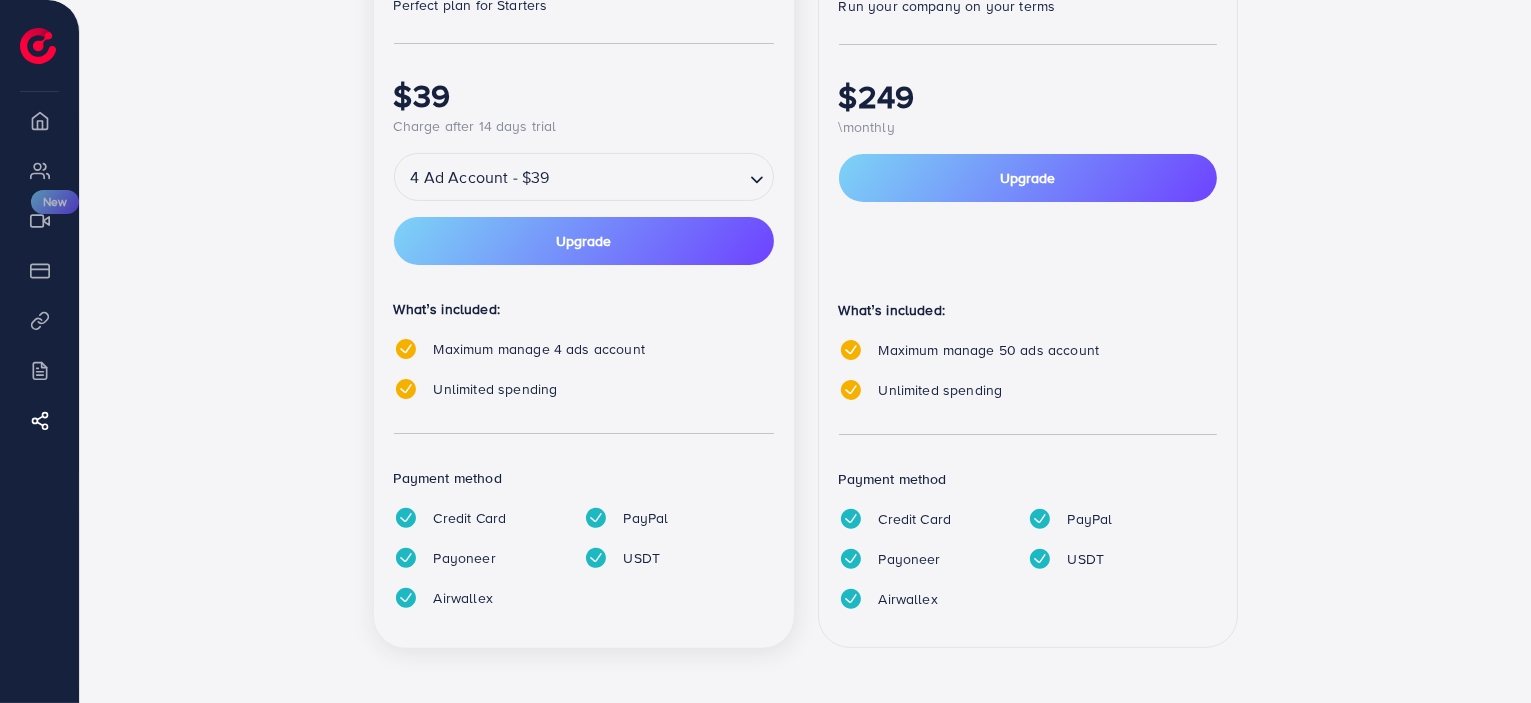 click on "4 Ad Account - $39" at bounding box center (569, 177) 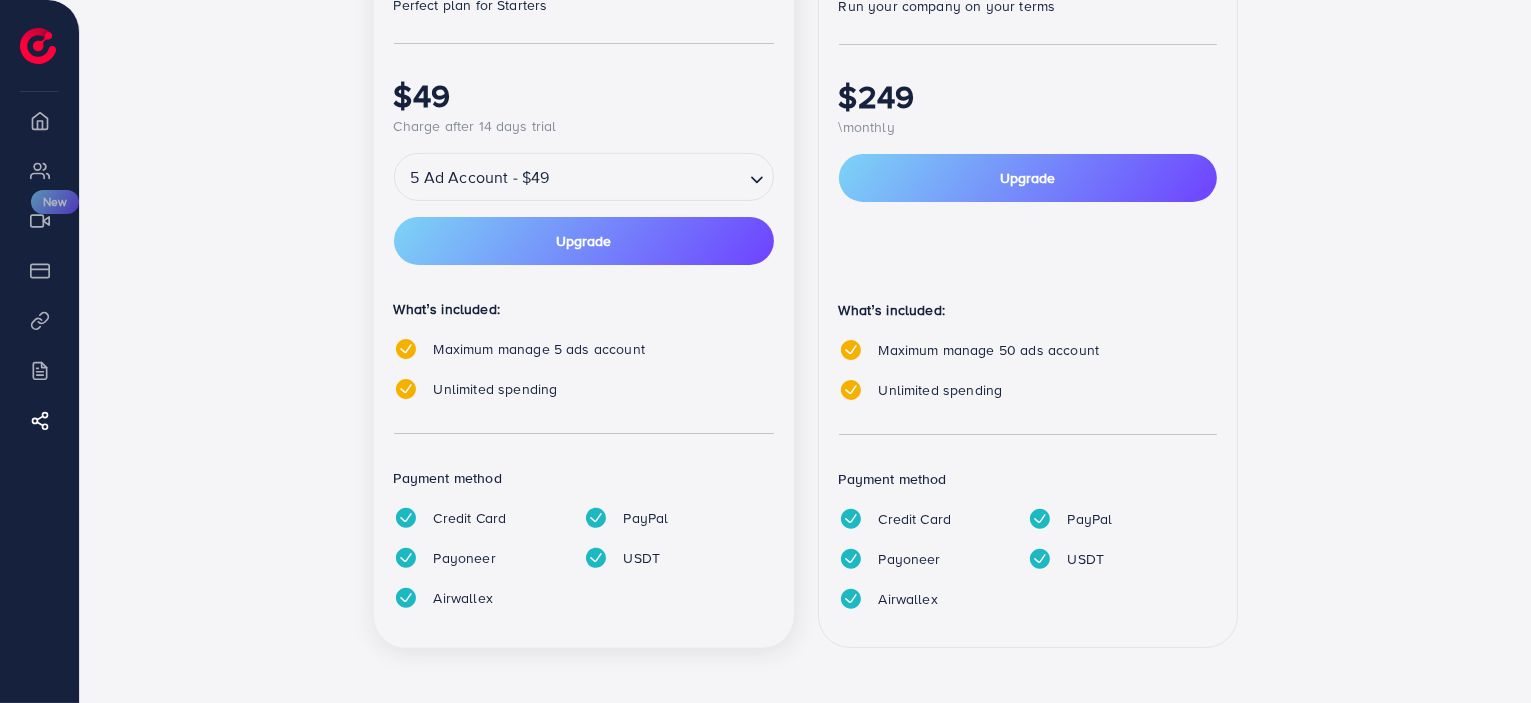 click on "14 day(s) free trial   Regular   Perfect plan for Starters   $49   Charge after 14 days trial
5 Ad Account - $49
Loading...     regular_1 regular_2 regular_3 regular_4 regular_5        Upgrade   What’s included:   Maximum manage 5 ads account   Unlimited spending   Payment method   Credit Card   PayPal   Payoneer   USDT   Airwallex" at bounding box center (584, 266) 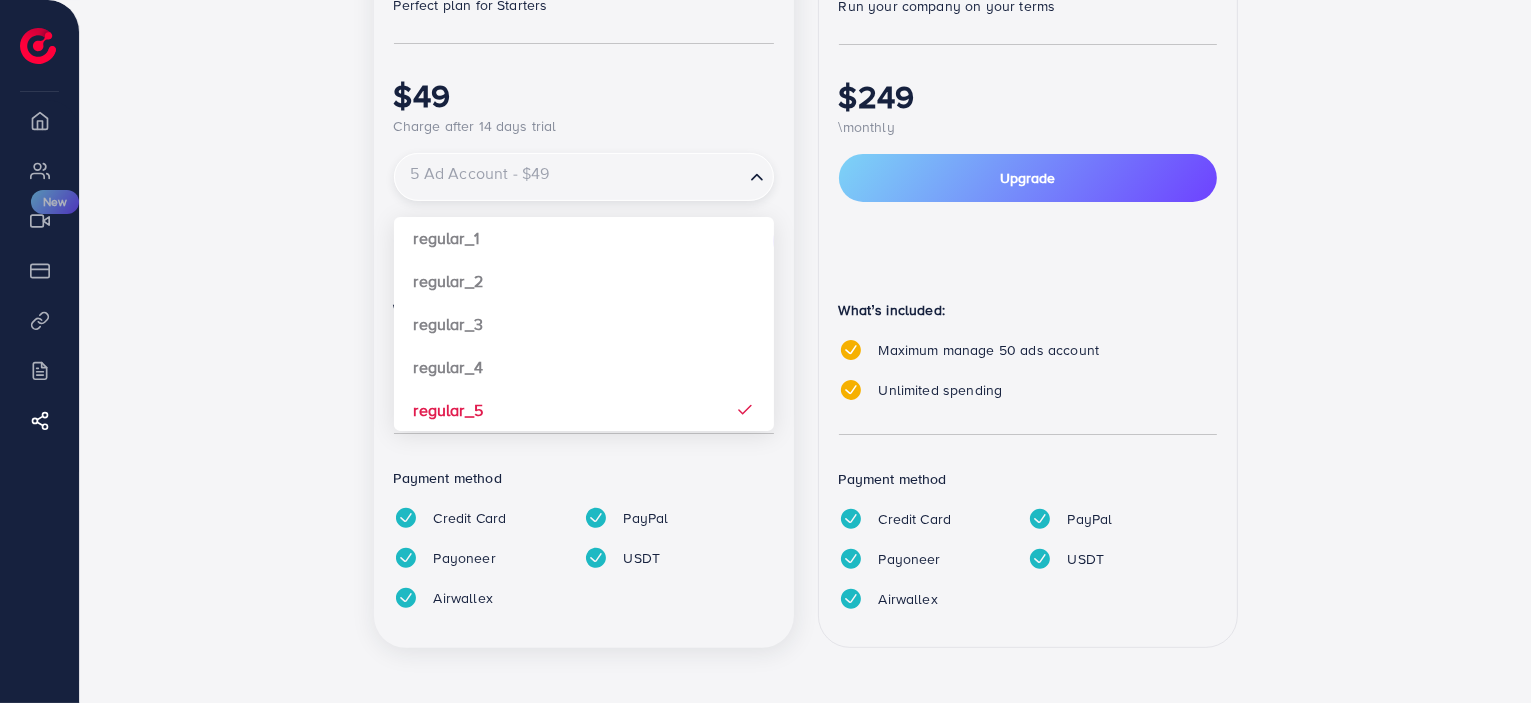 click on "5 Ad Account - $49" at bounding box center [569, 177] 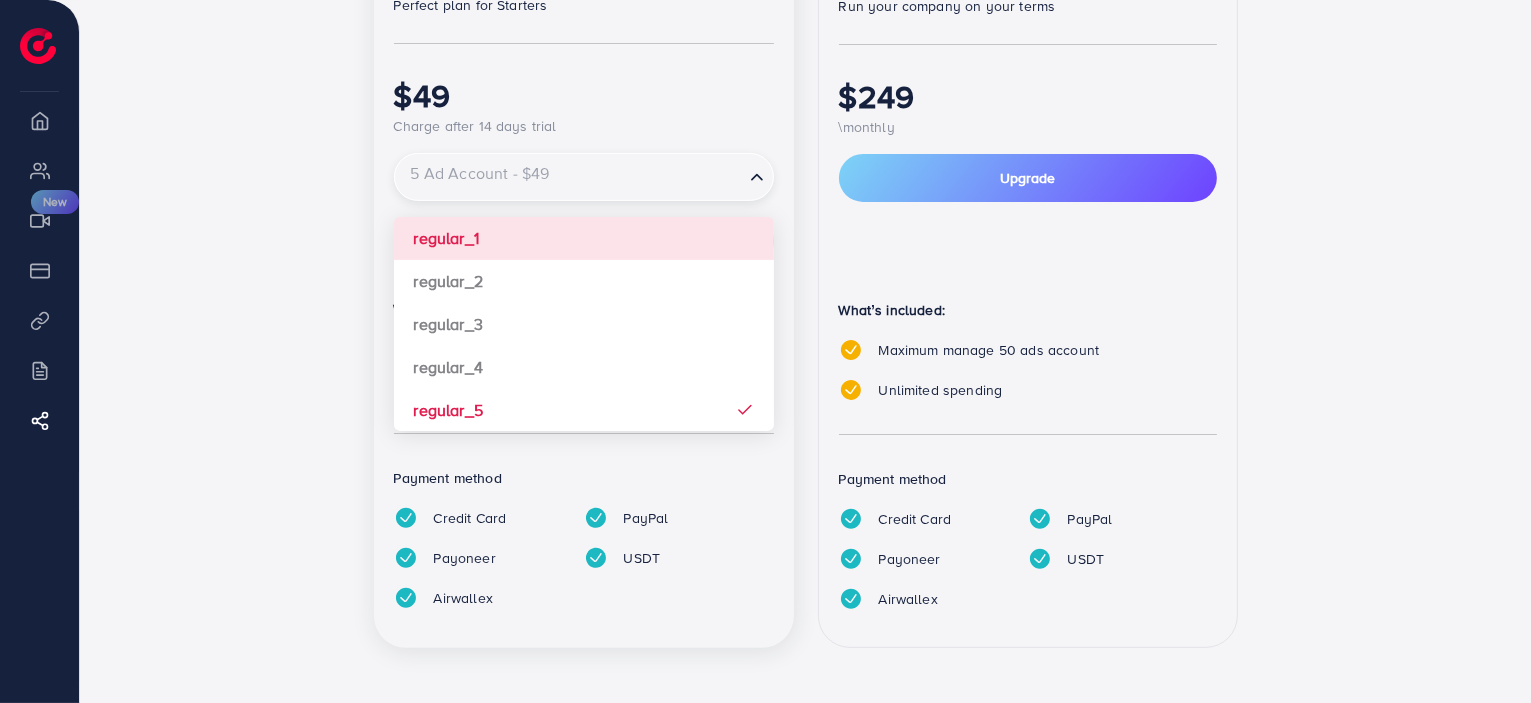 click on "14 day(s) free trial   Regular   Perfect plan for Starters   $49   Charge after 14 days trial
5 Ad Account - $49
Loading...     regular_1 regular_2 regular_3 regular_4 regular_5        Upgrade   What’s included:   Maximum manage 5 ads account   Unlimited spending   Payment method   Credit Card   PayPal   Payoneer   USDT   Airwallex" at bounding box center (584, 266) 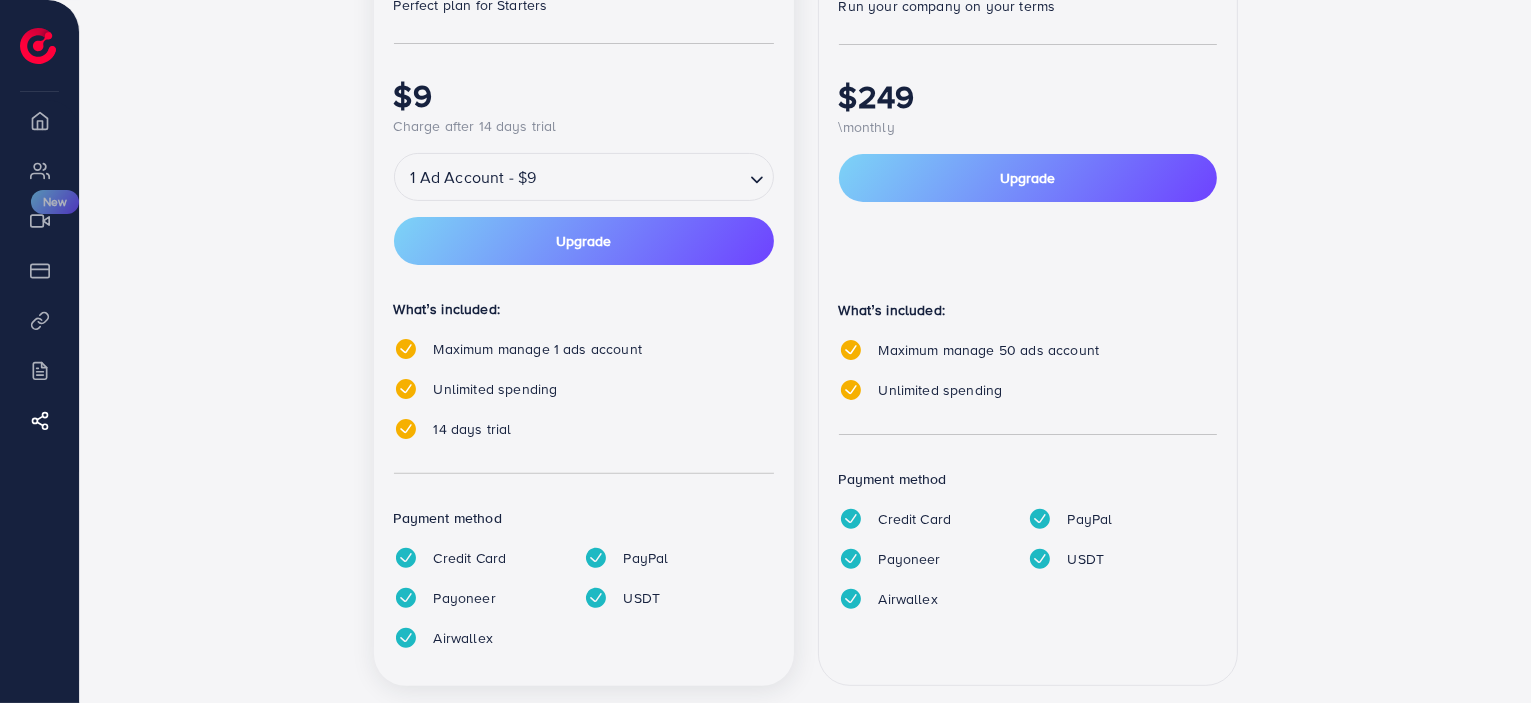 click on "14 day(s) free trial   Regular   Perfect plan for Starters   $9   Charge after 14 days trial
1 Ad Account - $9
Loading...      Upgrade   What’s included:   Maximum manage 1 ads account   Unlimited spending   14 days trial   Payment method   Credit Card   PayPal   Payoneer   USDT   Airwallex   Enterprise   Run your company on your terms   $249  \monthly  Upgrade   What’s included:  Maximum manage 50 ads account Unlimited spending  Payment method   Credit Card   PayPal   Payoneer   USDT   Airwallex" at bounding box center [806, 297] 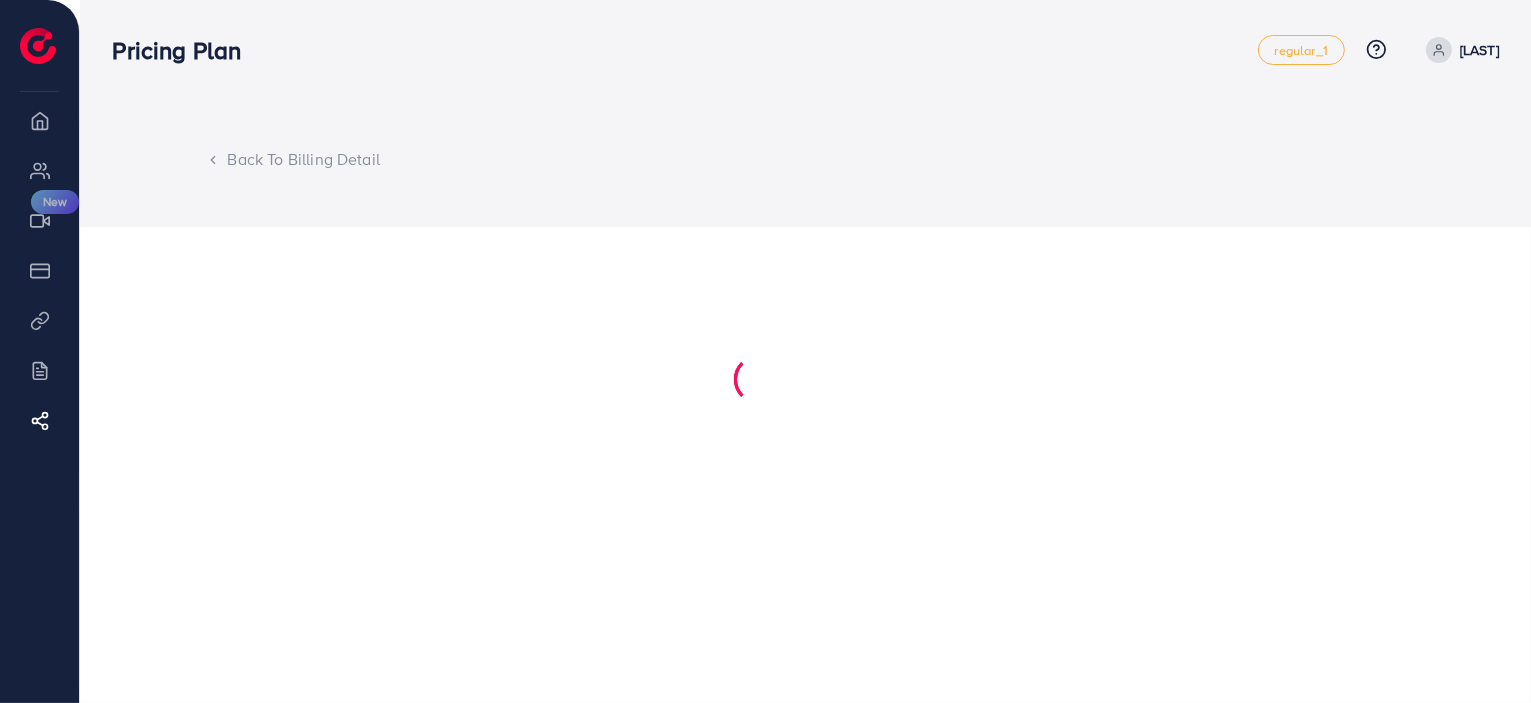 scroll, scrollTop: 0, scrollLeft: 0, axis: both 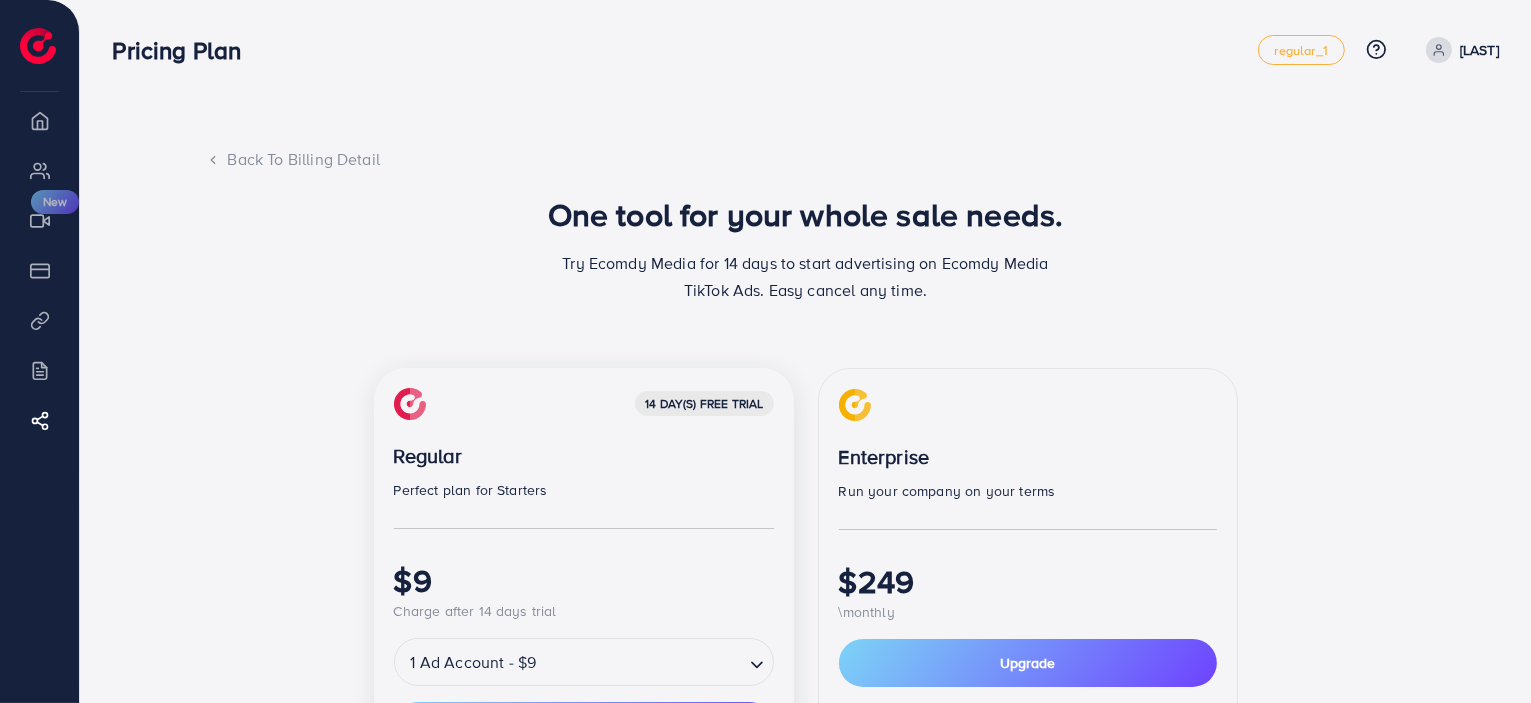 click on "Overview" at bounding box center (39, 120) 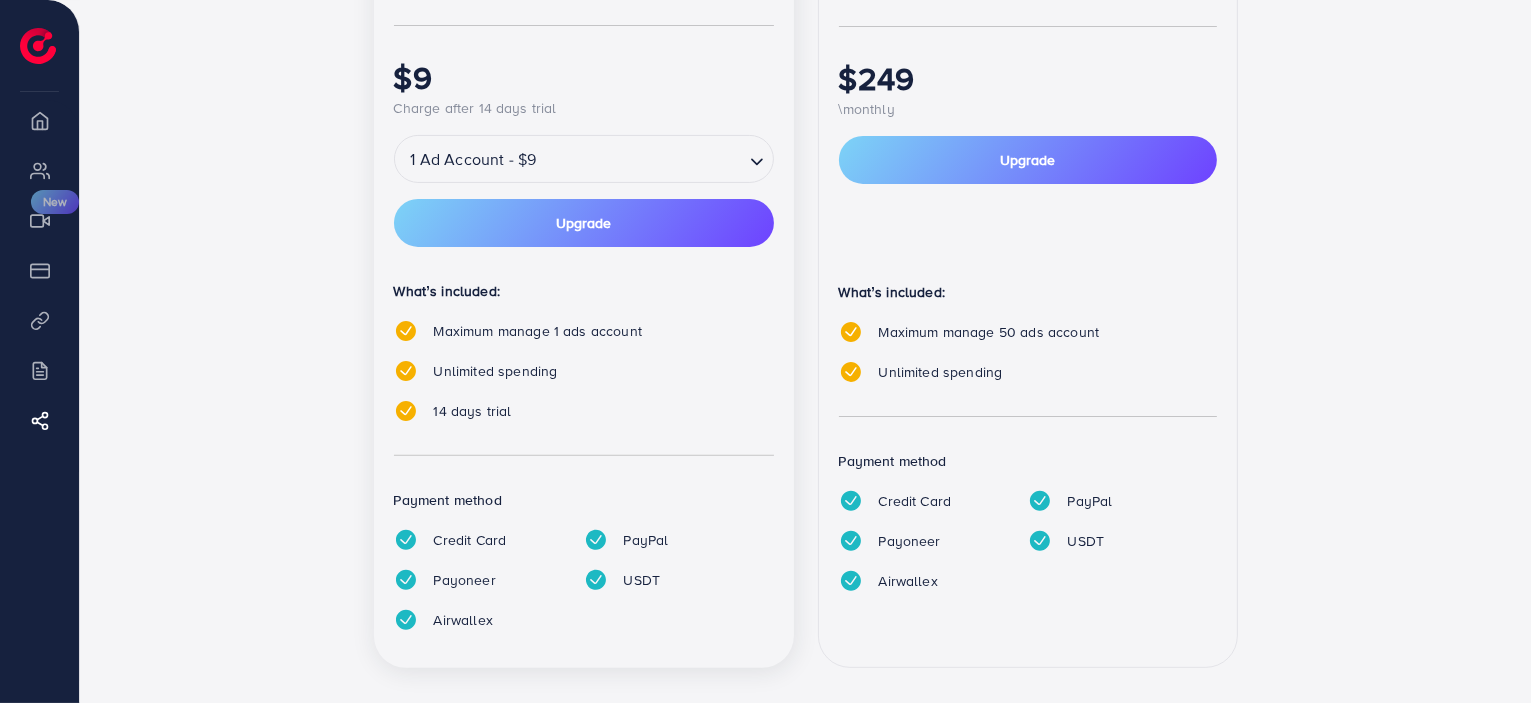 scroll, scrollTop: 524, scrollLeft: 0, axis: vertical 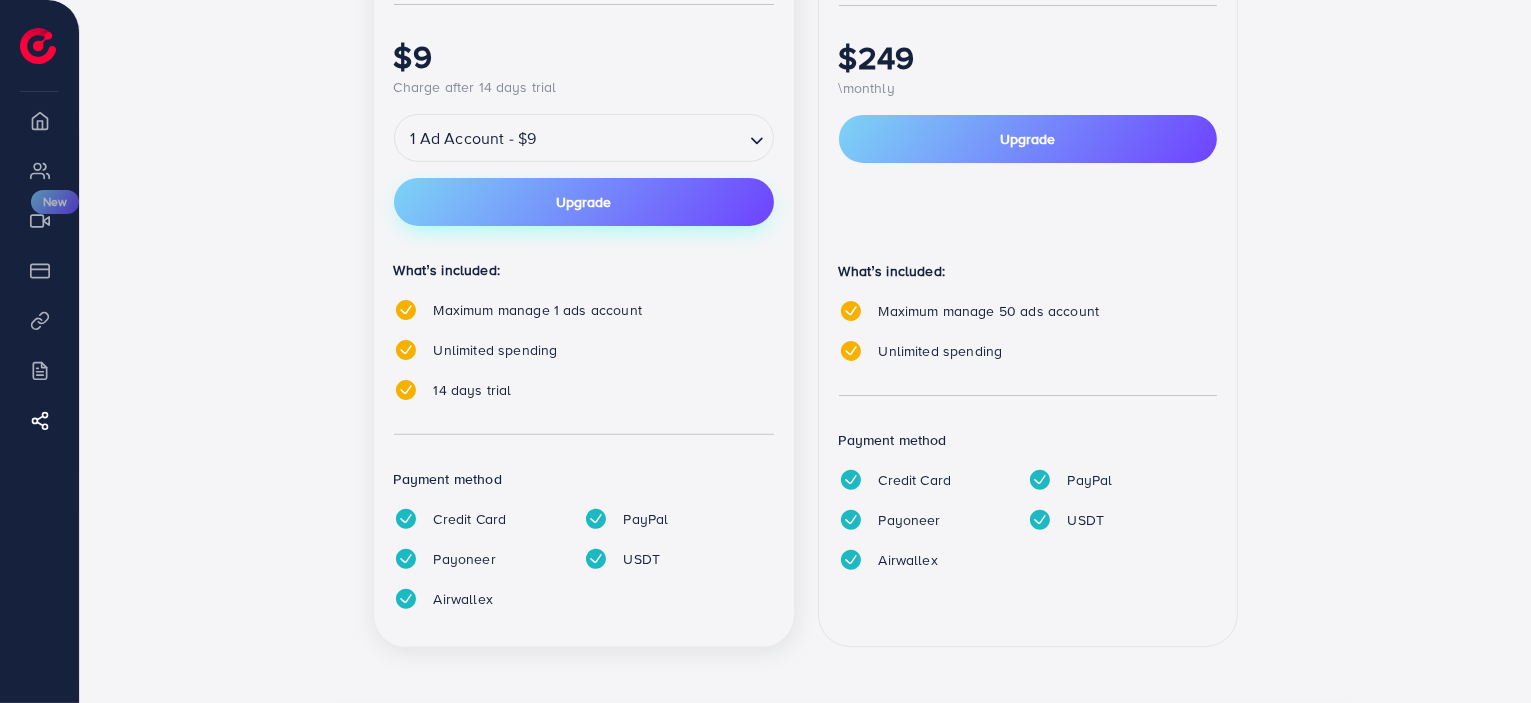click on "Upgrade" at bounding box center [584, 202] 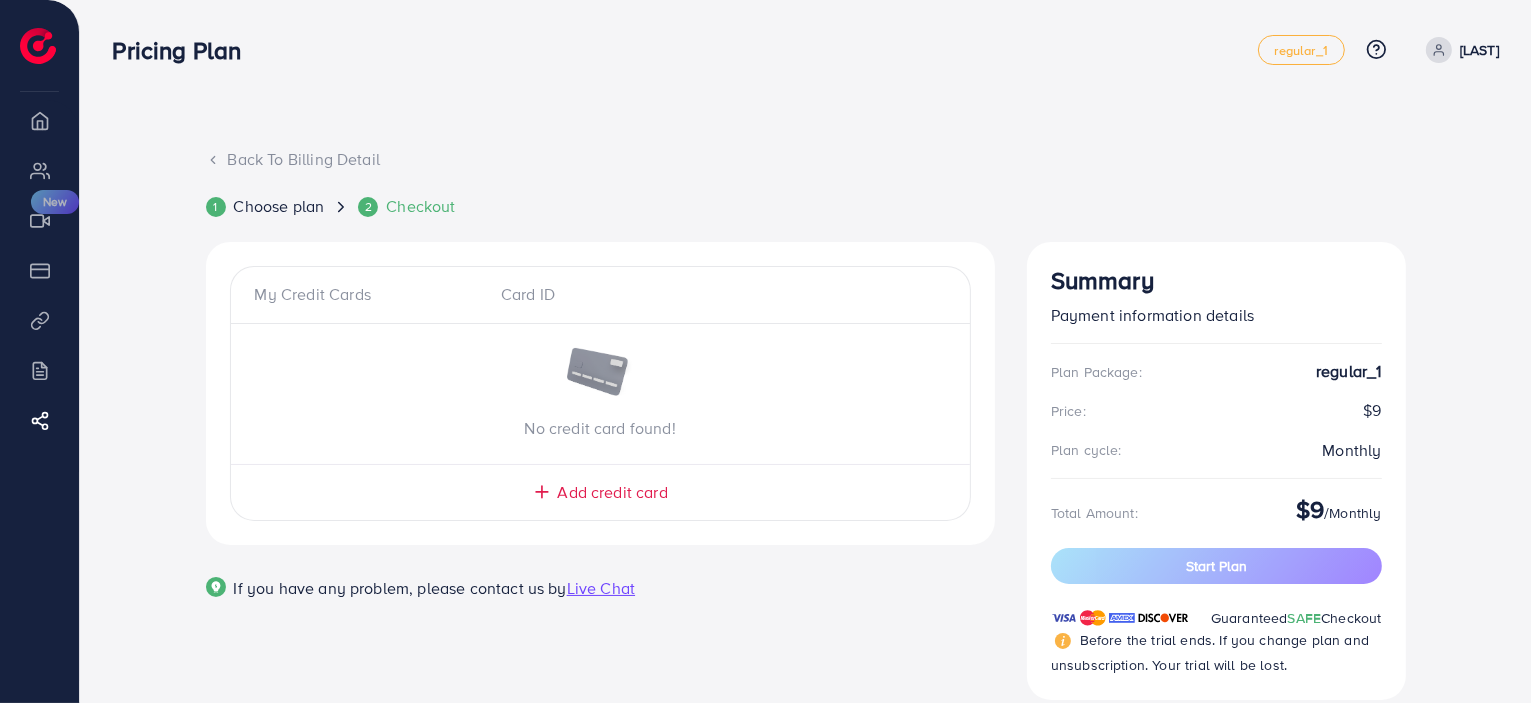scroll, scrollTop: 53, scrollLeft: 0, axis: vertical 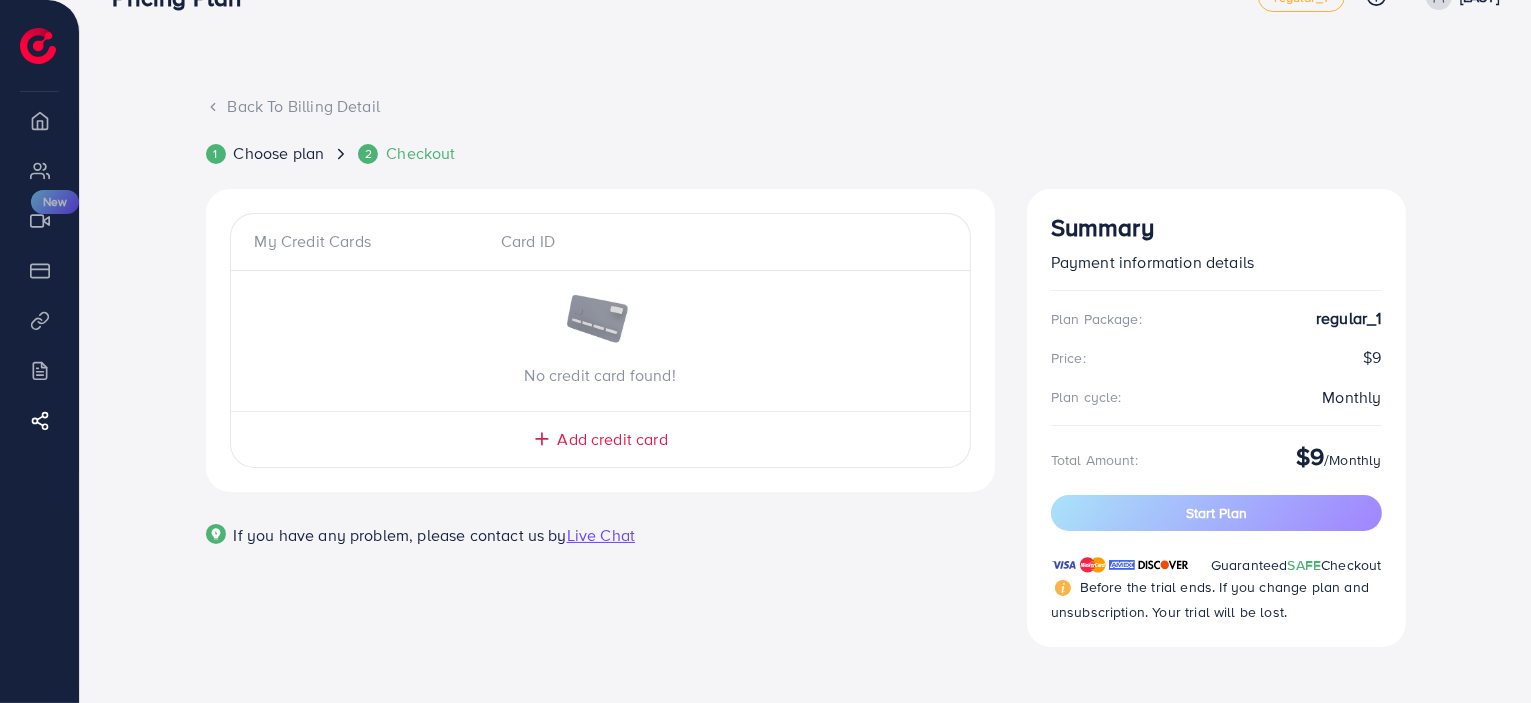 click on "Back To Billing Detail" at bounding box center (806, 106) 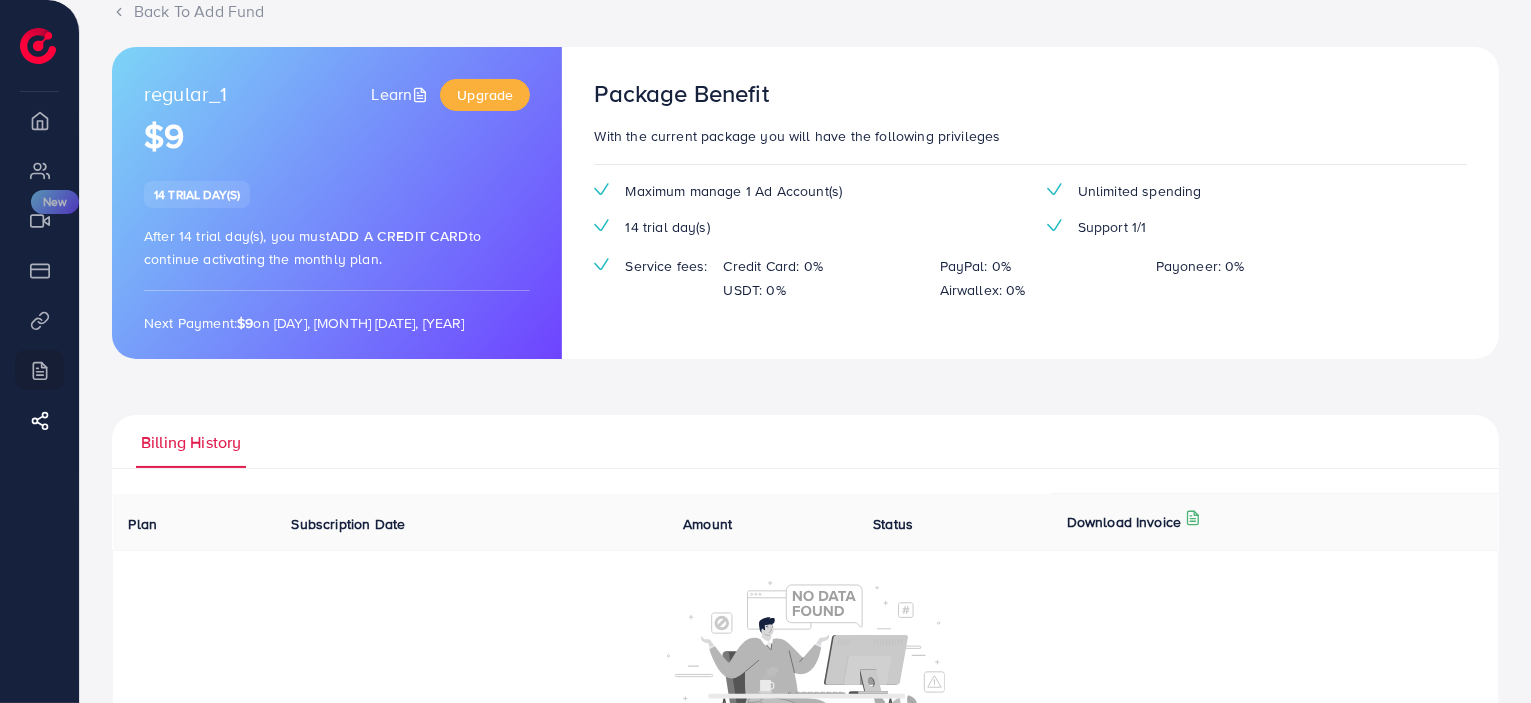 scroll, scrollTop: 0, scrollLeft: 0, axis: both 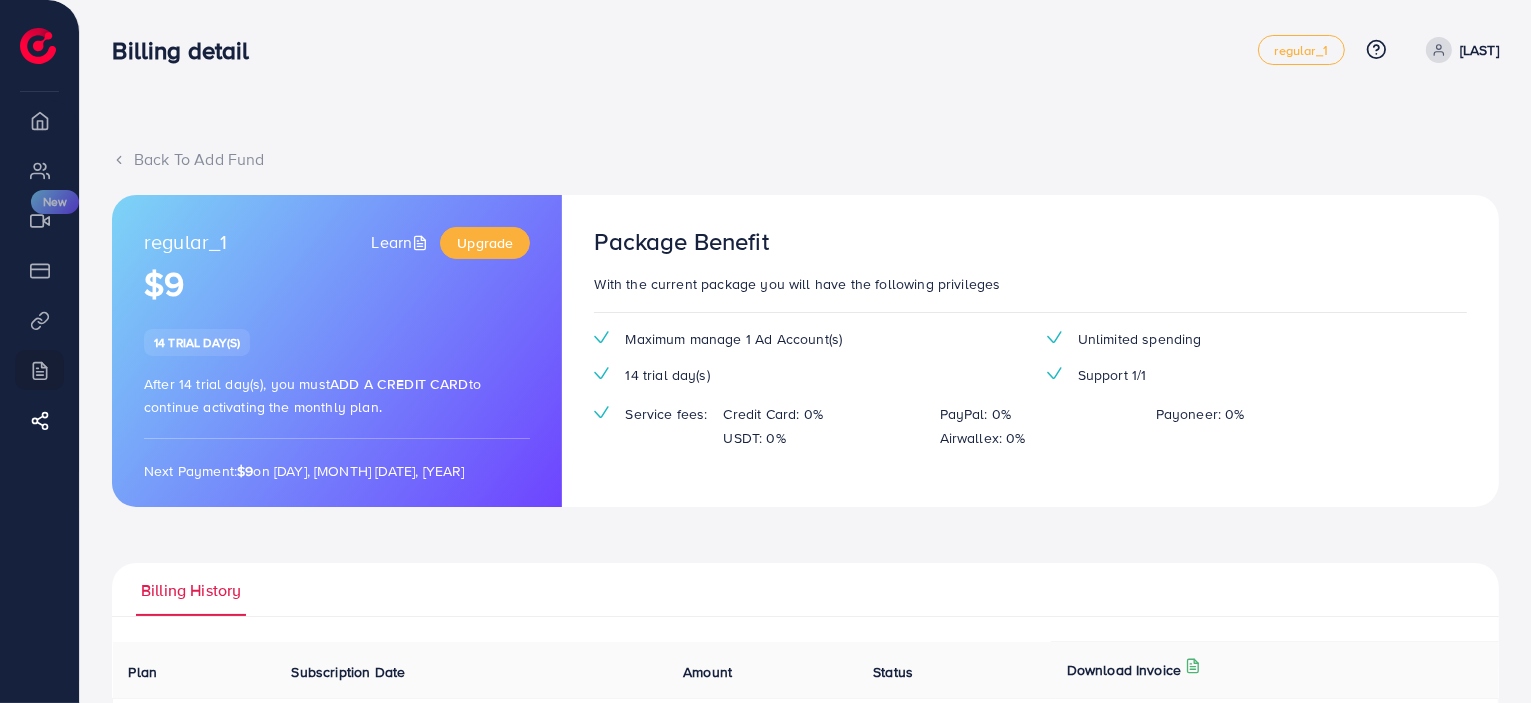 click on "Overview" at bounding box center [39, 120] 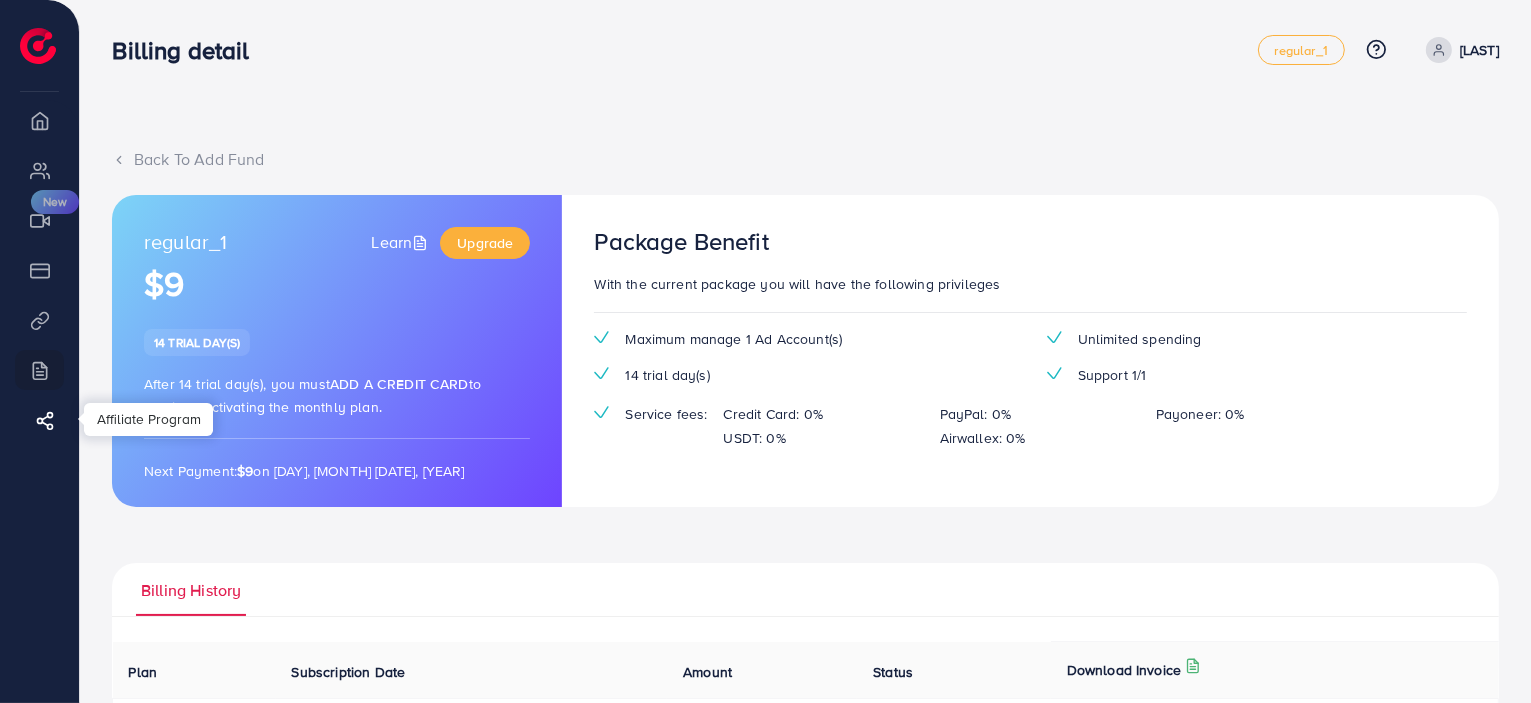click 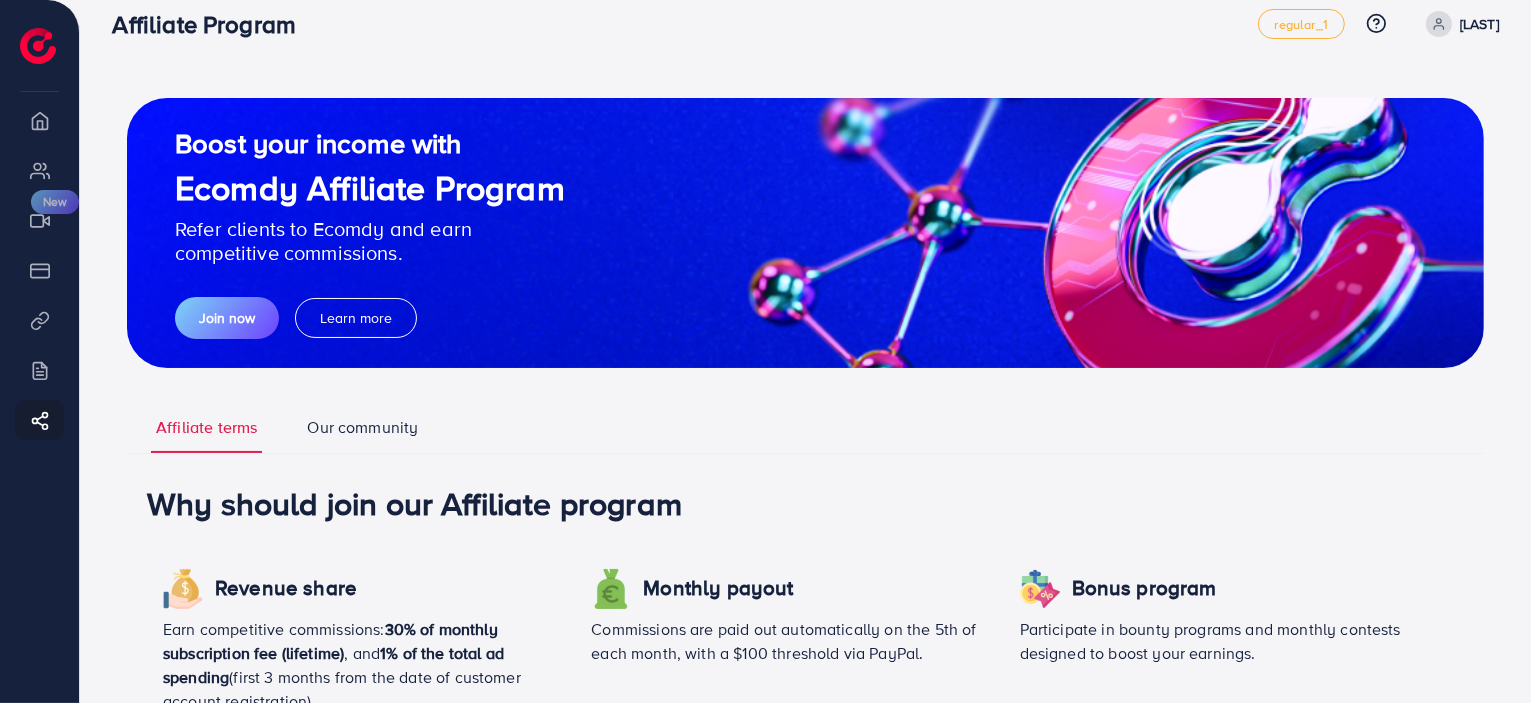 scroll, scrollTop: 0, scrollLeft: 0, axis: both 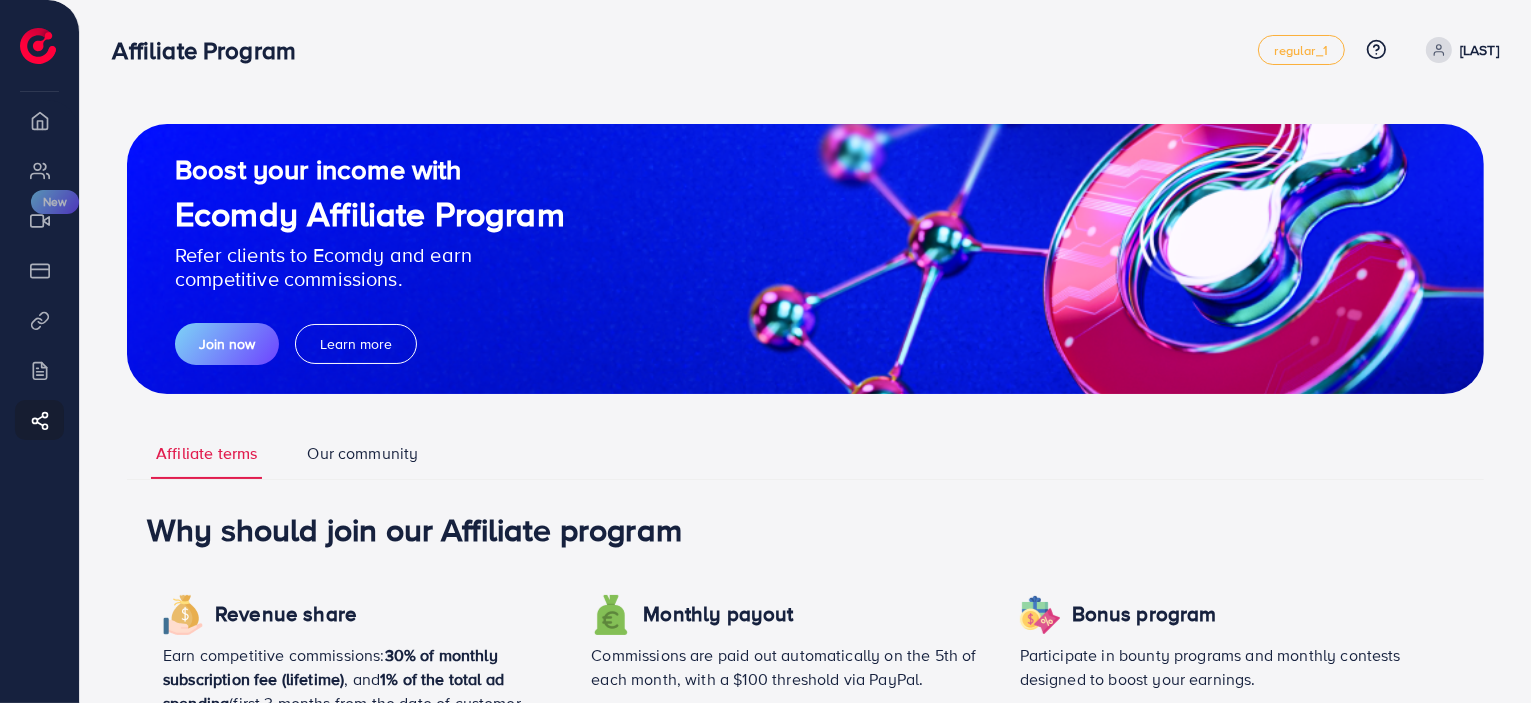 click on "Overview My ad accounts Creative center  New  Payment Product Links Billing Affiliate Program" at bounding box center [39, 286] 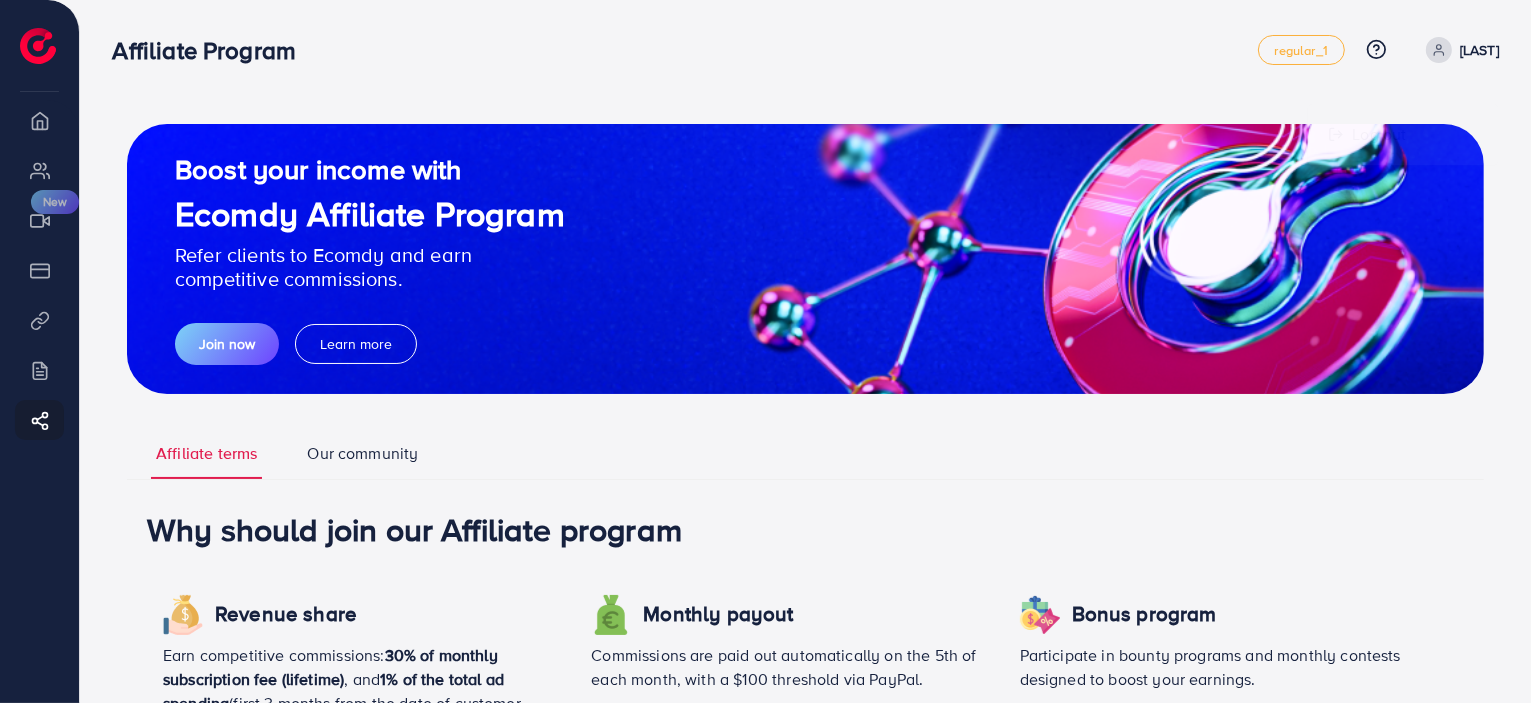click on "Affiliate Program   regular_1  Help Center Contact Support Plans and Pricing Term and policy About Us  Afzal  Log out" at bounding box center (805, 50) 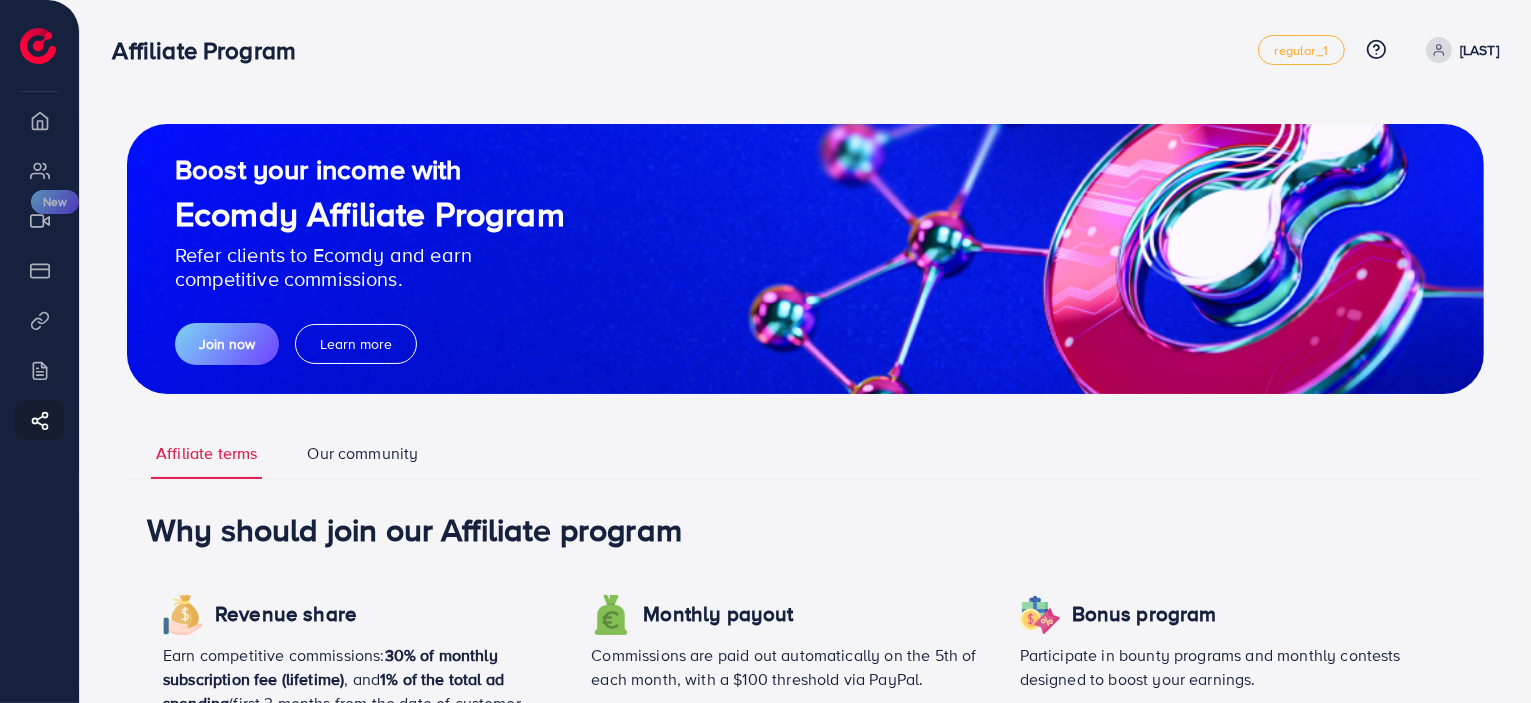 click on "regular_1" at bounding box center (1308, 50) 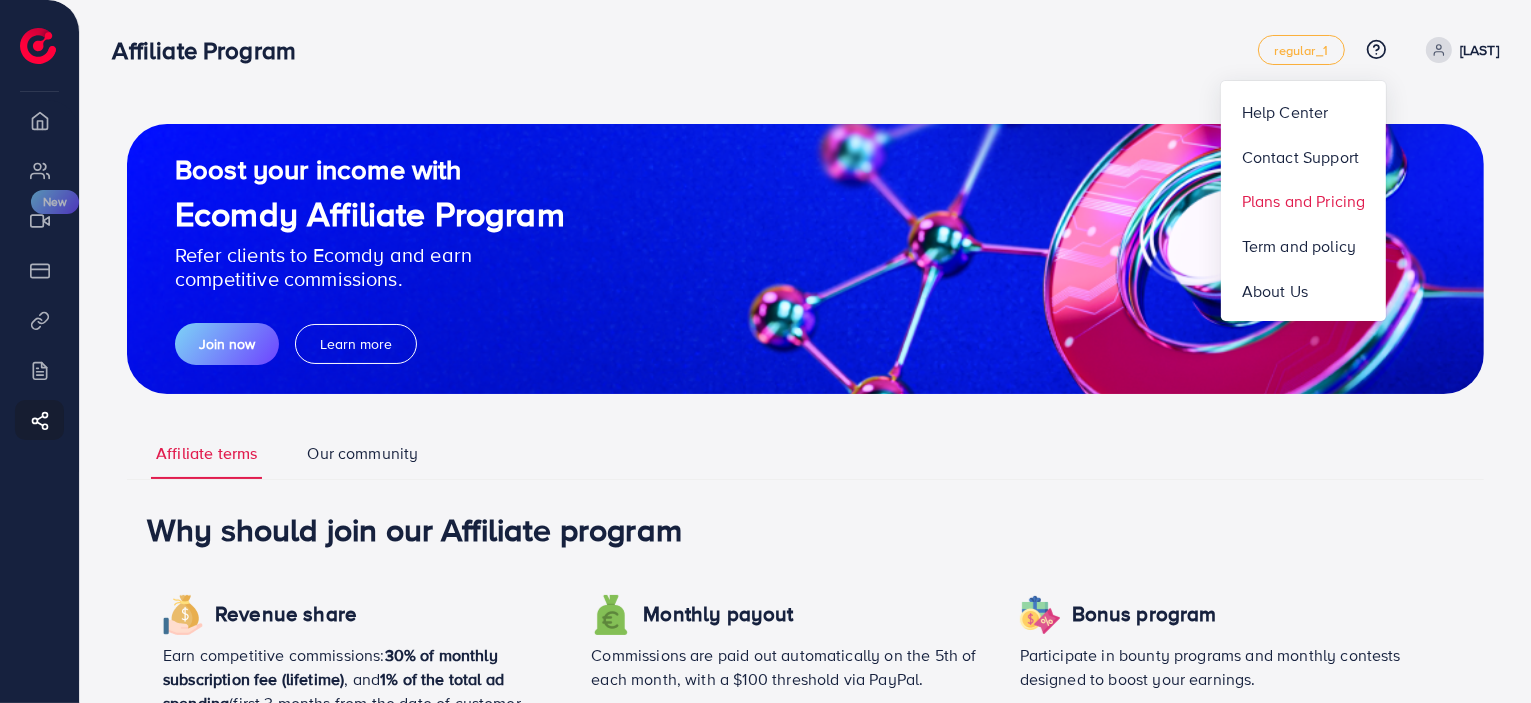 click on "Plans and Pricing" at bounding box center (1304, 201) 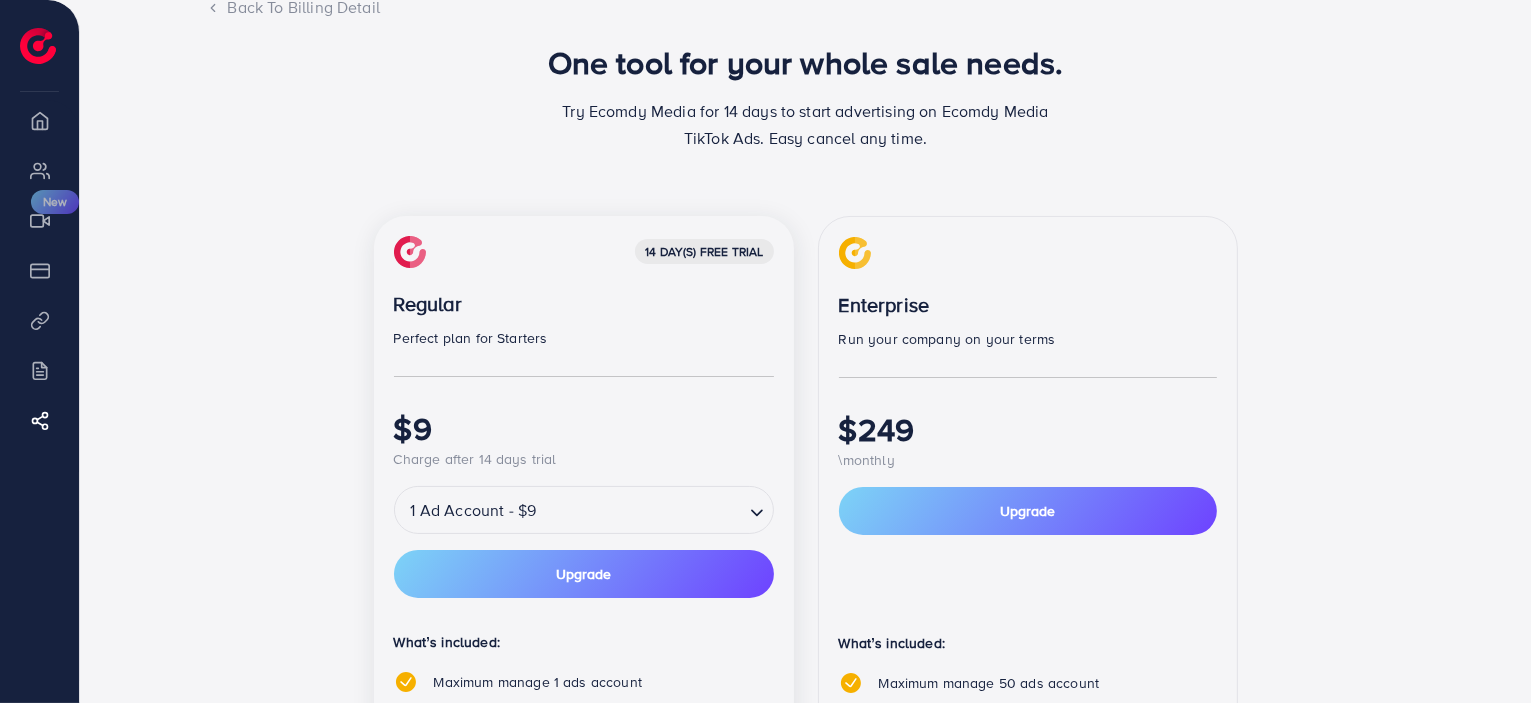 scroll, scrollTop: 0, scrollLeft: 0, axis: both 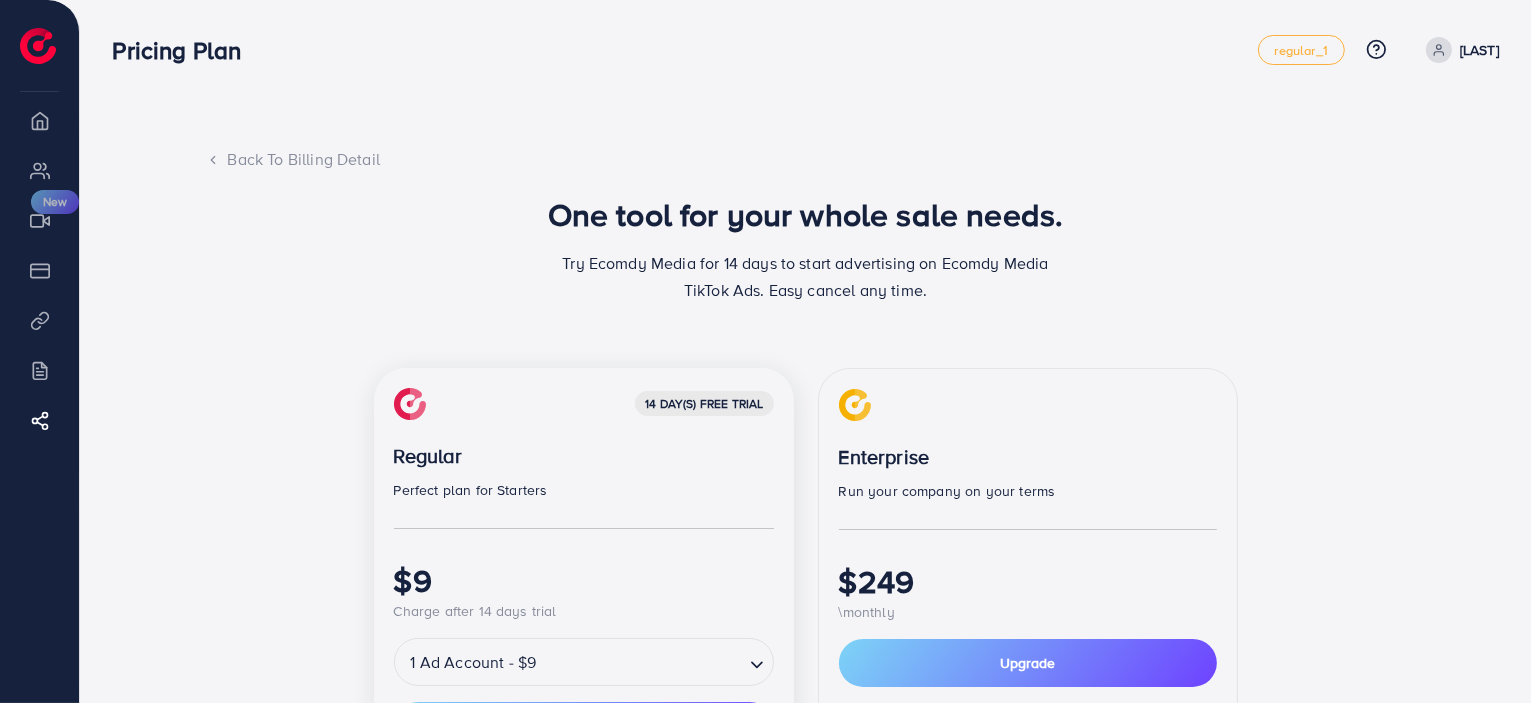 click on "Back To Billing Detail" at bounding box center (806, 159) 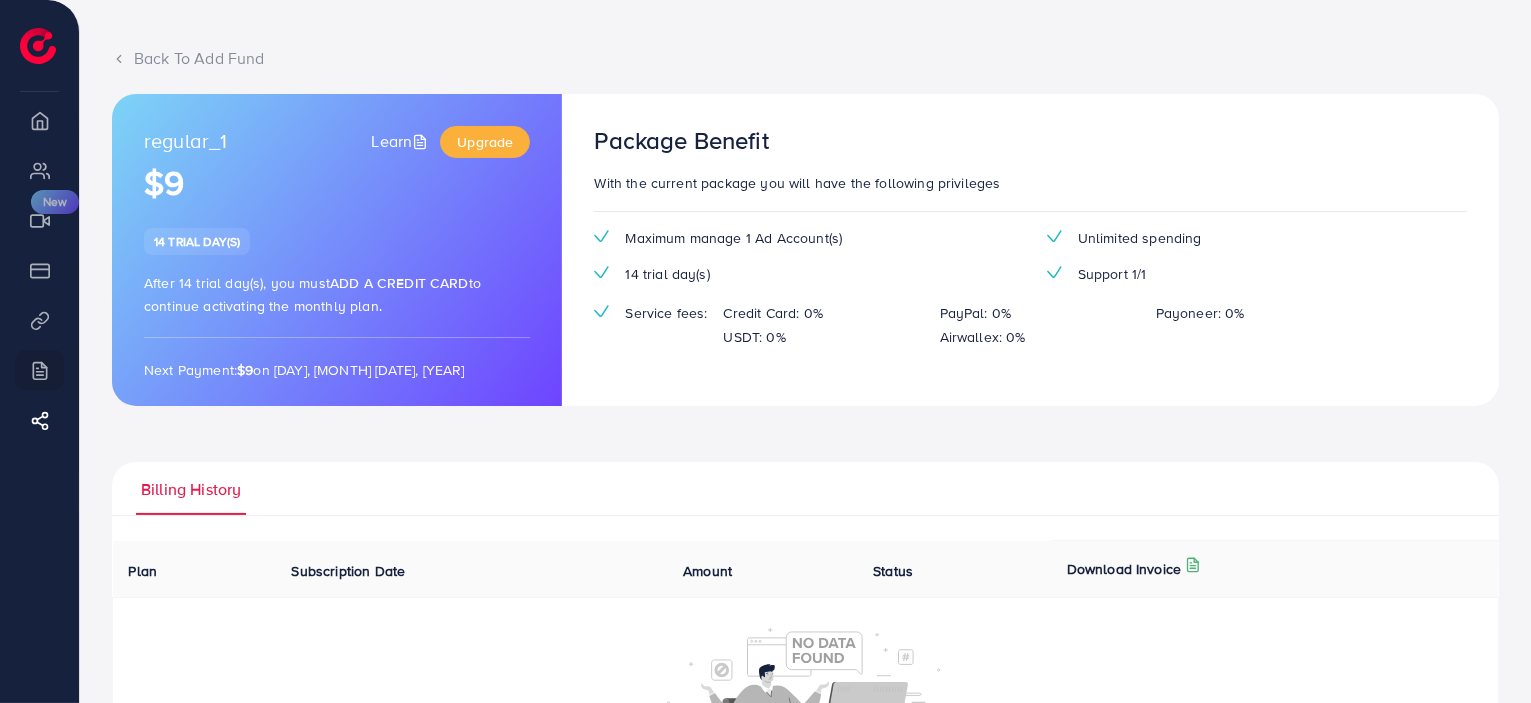 scroll, scrollTop: 0, scrollLeft: 0, axis: both 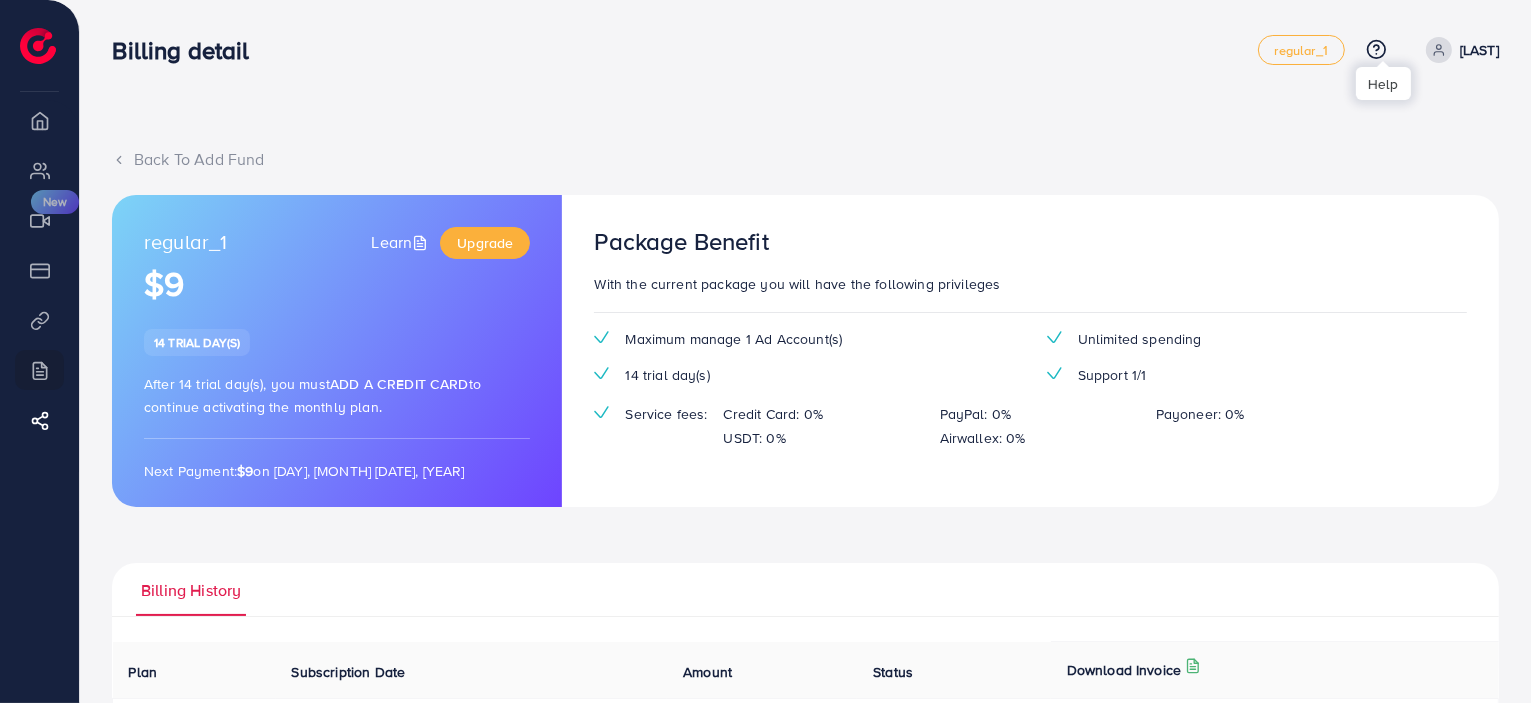 click 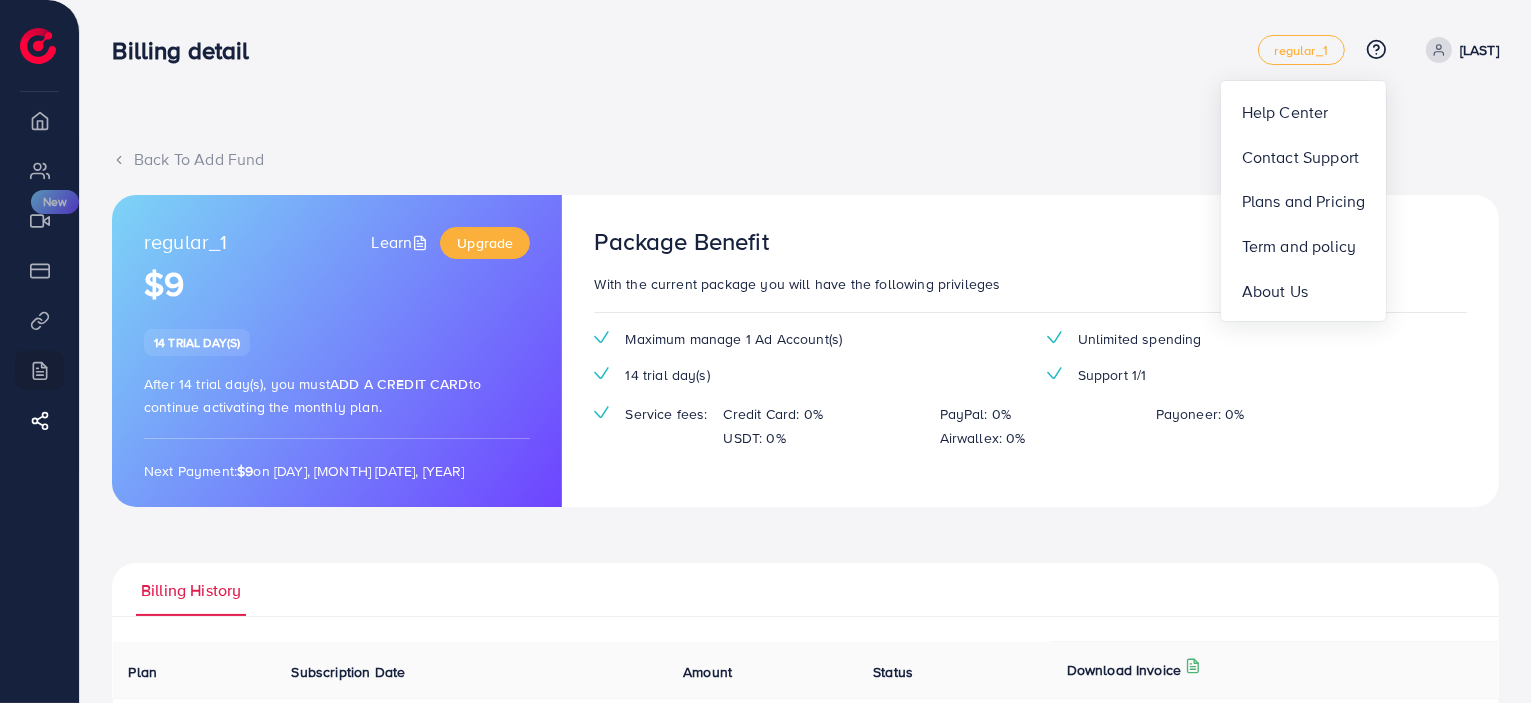 click on "Afzal" at bounding box center (1479, 50) 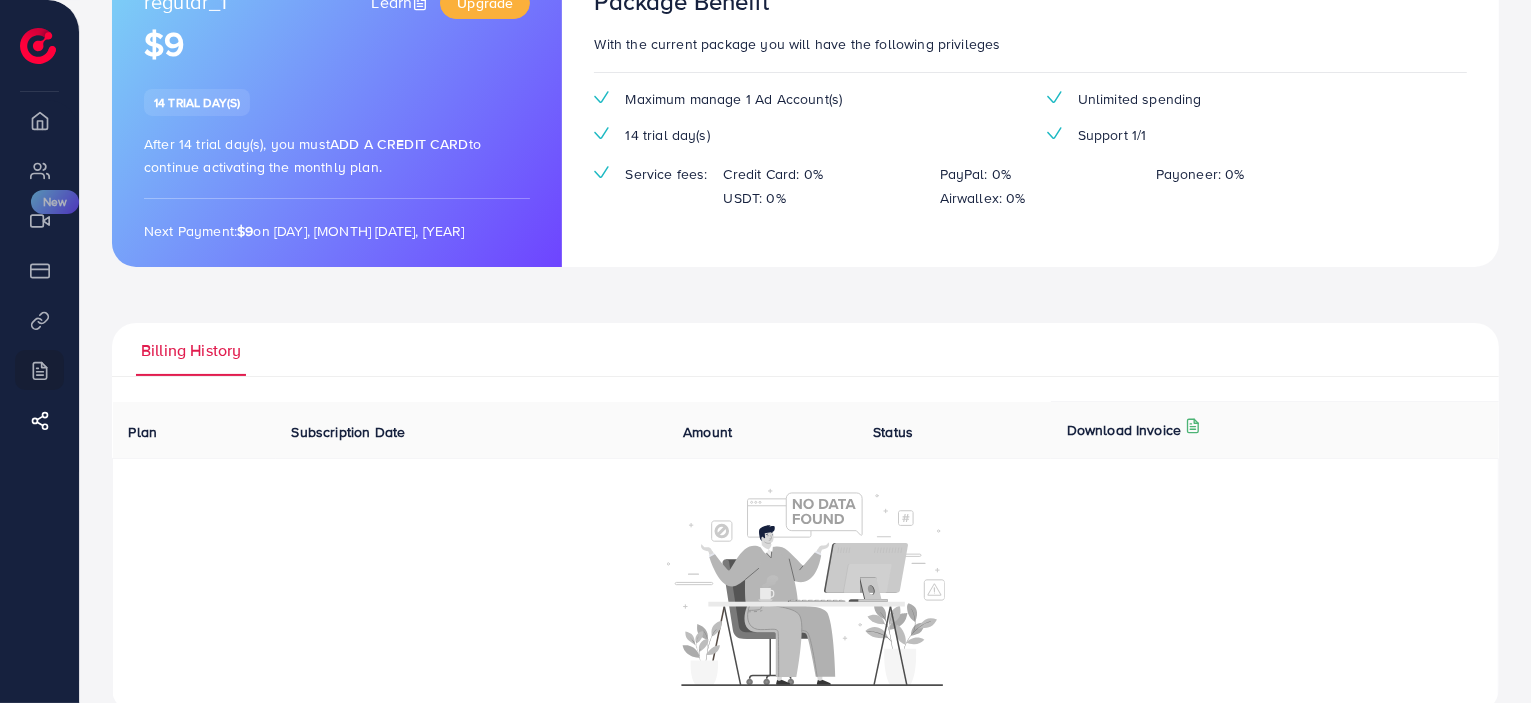 scroll, scrollTop: 280, scrollLeft: 0, axis: vertical 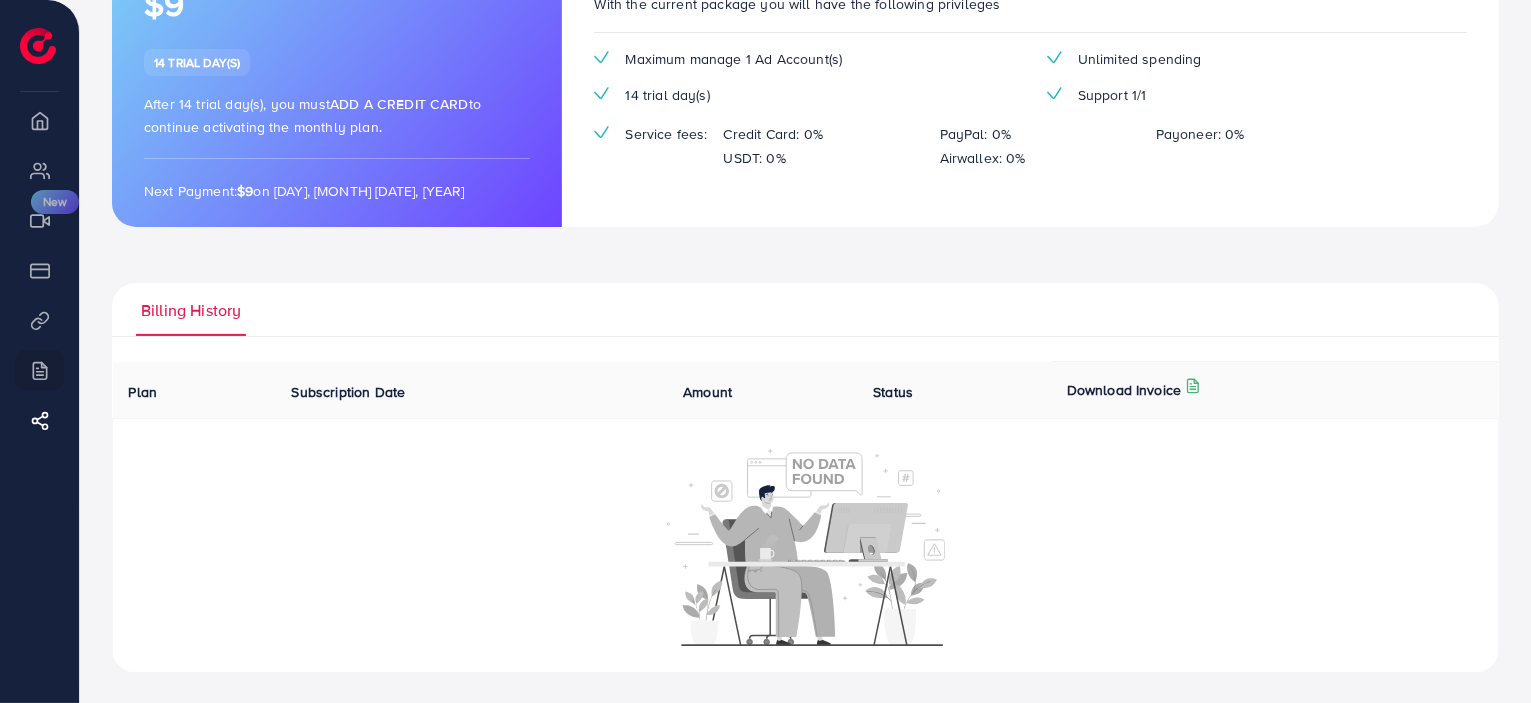 click on "Payment" at bounding box center (39, 270) 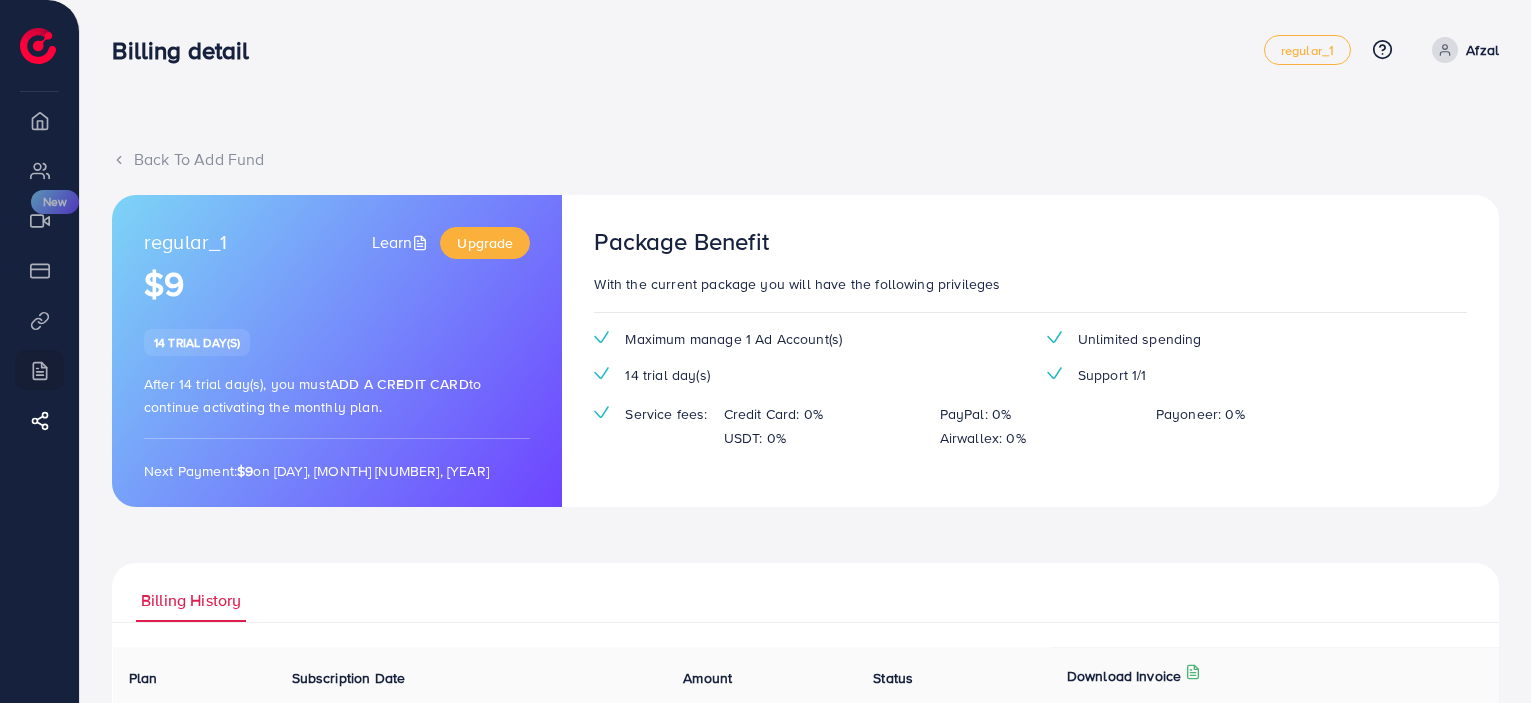 scroll, scrollTop: 0, scrollLeft: 0, axis: both 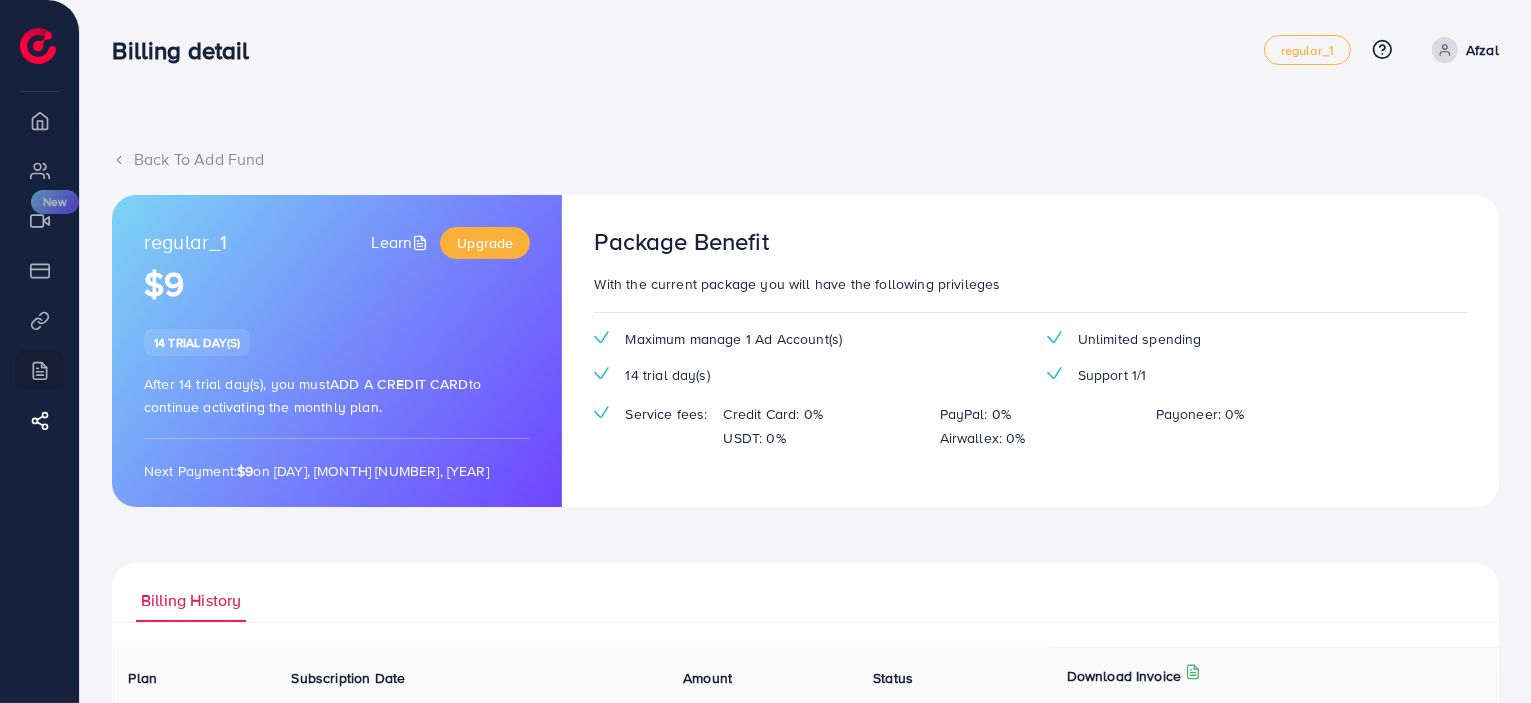 click on "Back To Add Fund" at bounding box center [805, 159] 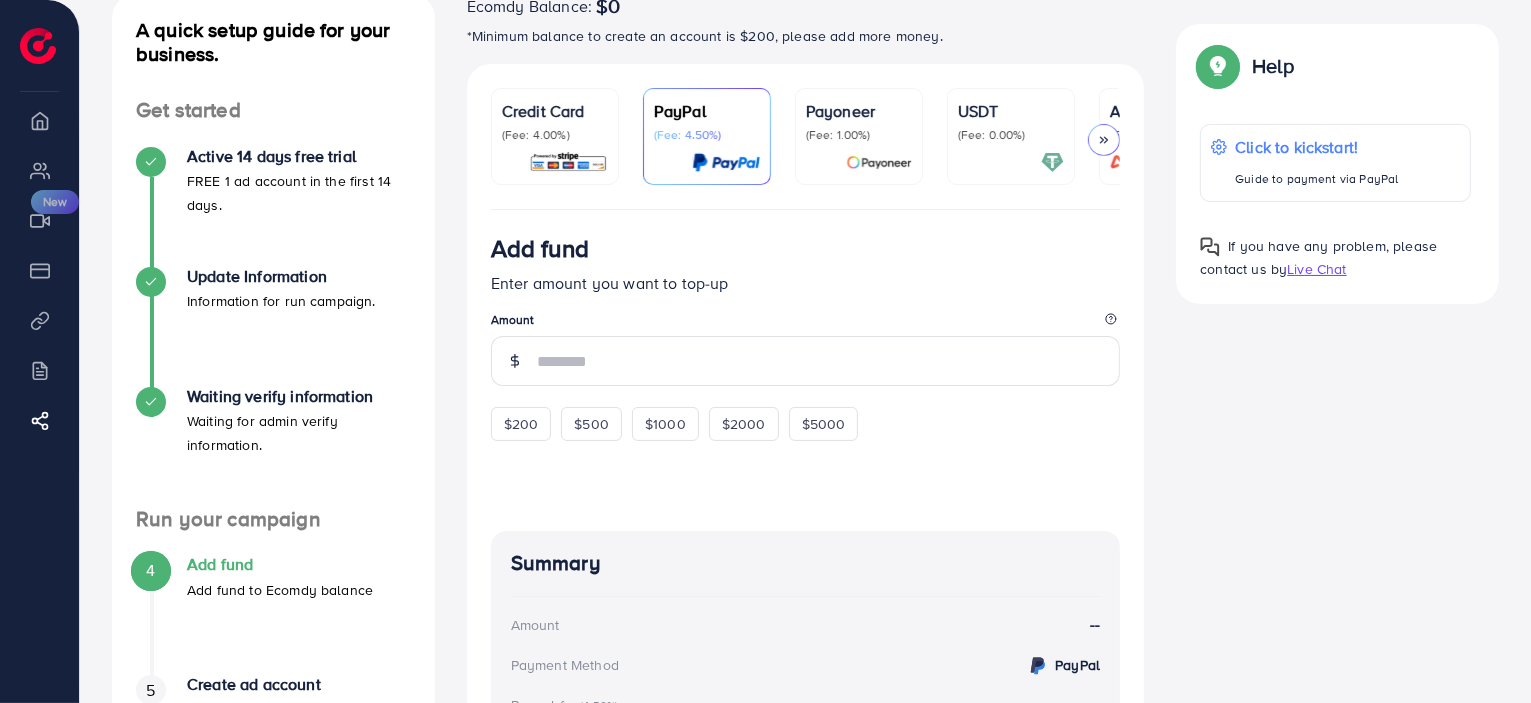 scroll, scrollTop: 30, scrollLeft: 0, axis: vertical 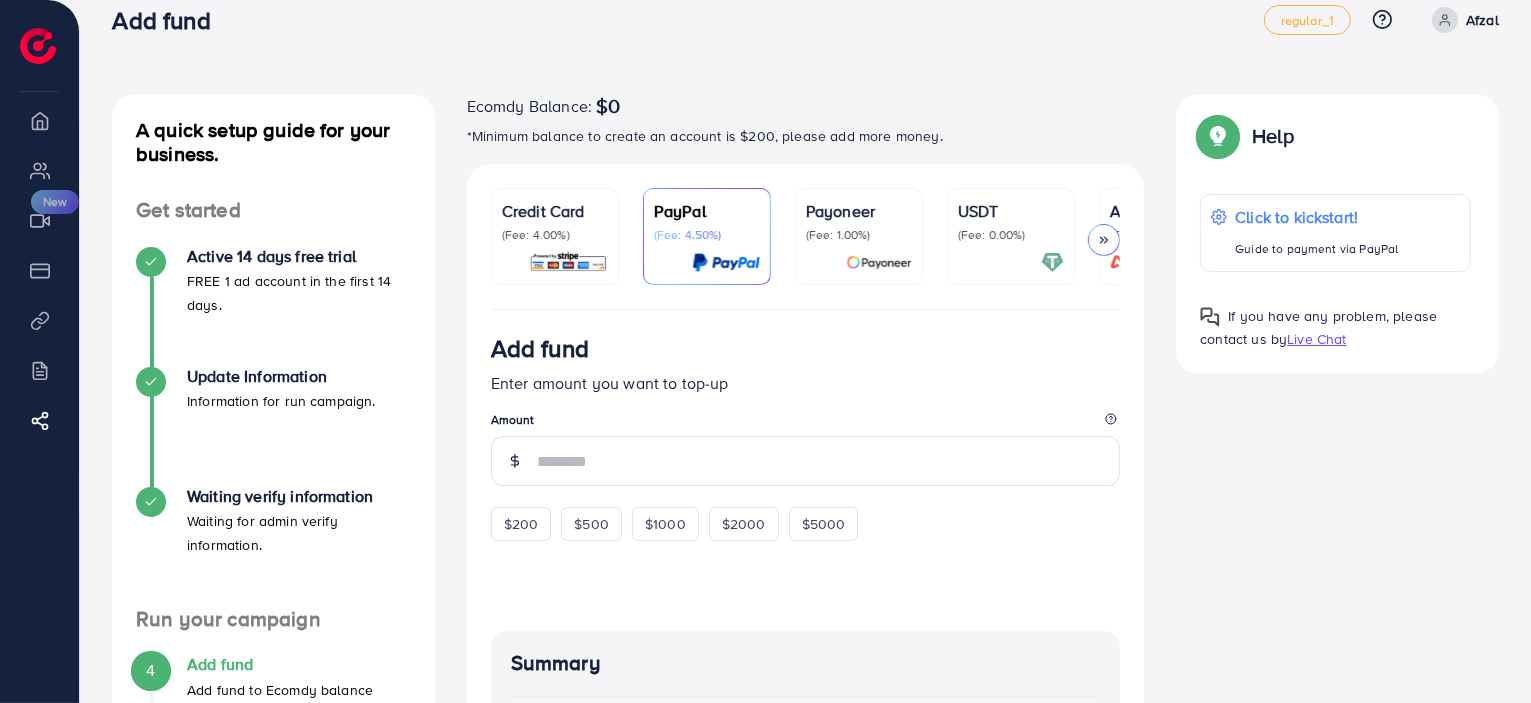 click on "Live Chat" at bounding box center (1316, 339) 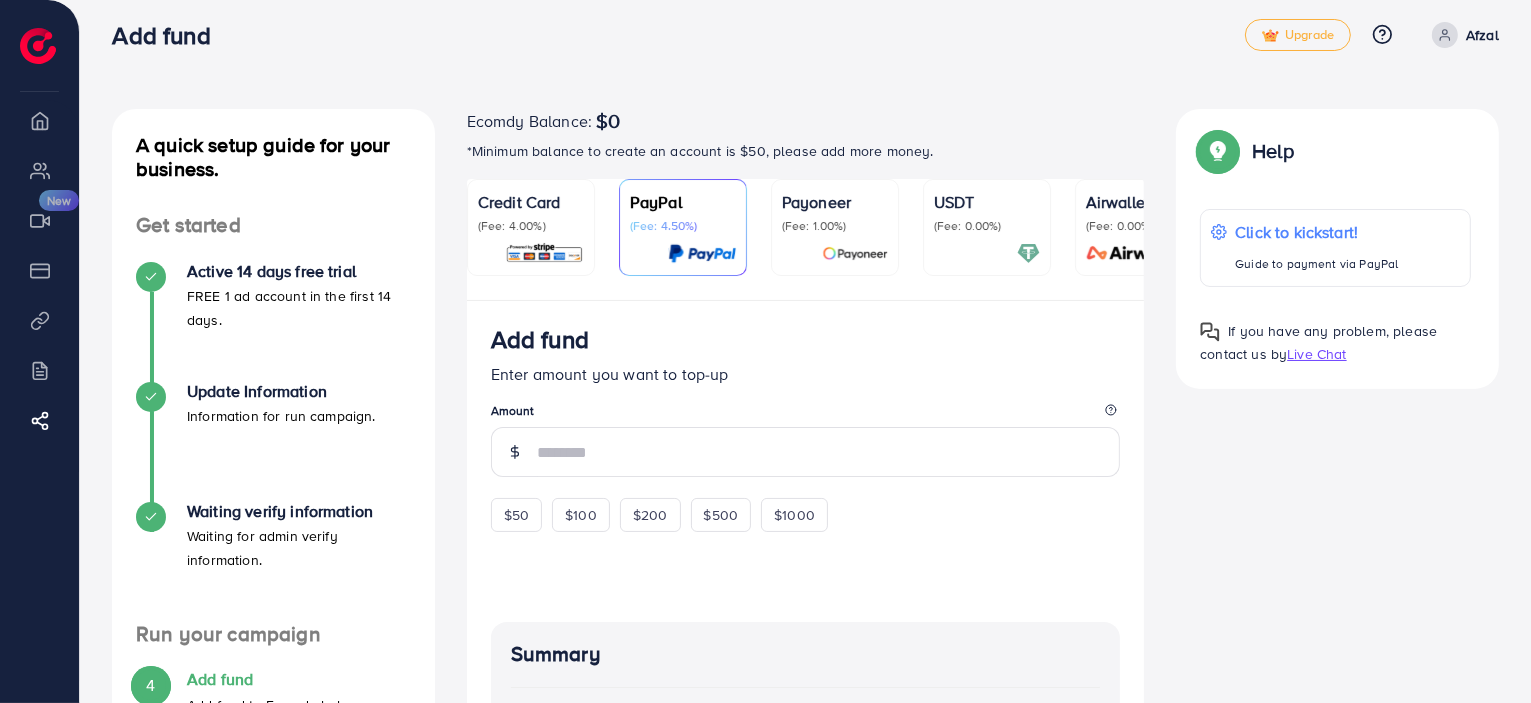 scroll, scrollTop: 0, scrollLeft: 0, axis: both 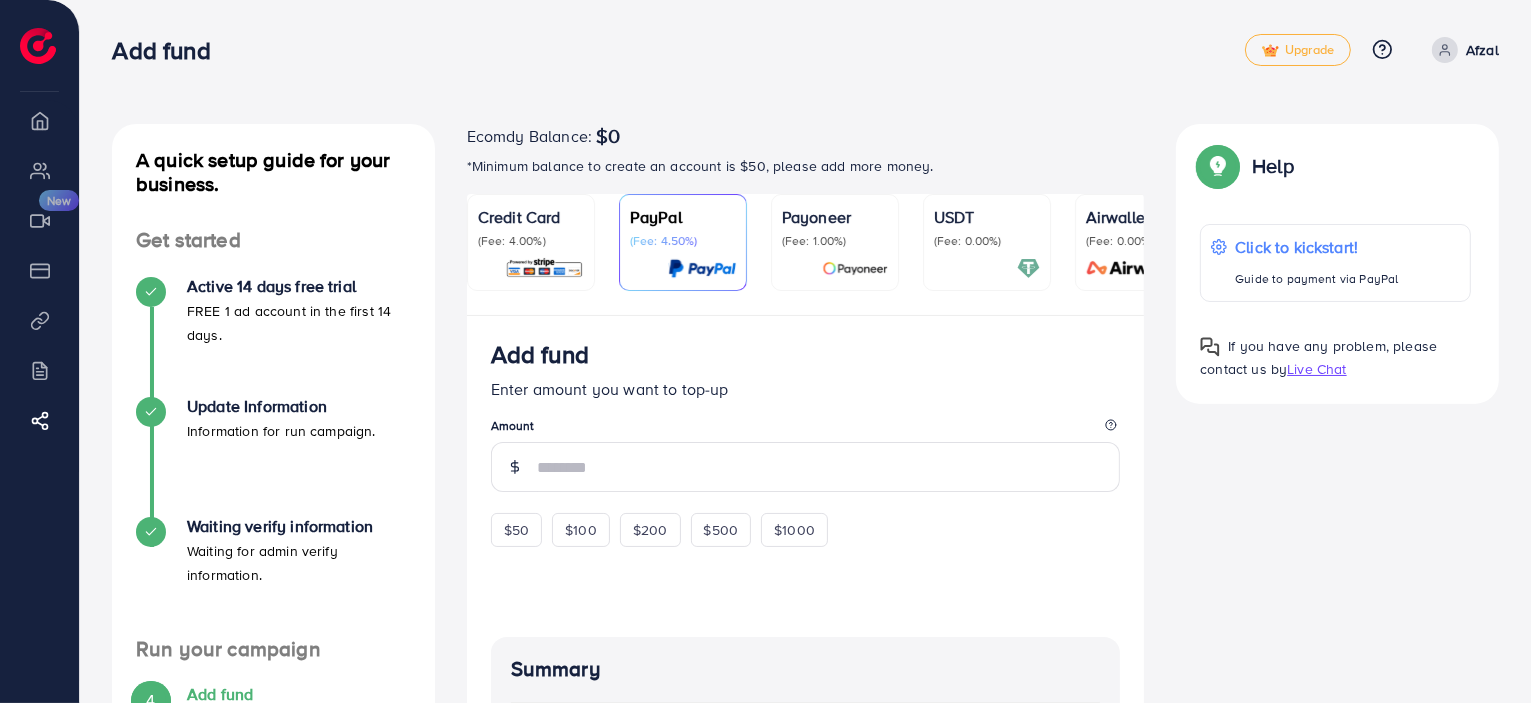 click on "Credit Card" at bounding box center [531, 217] 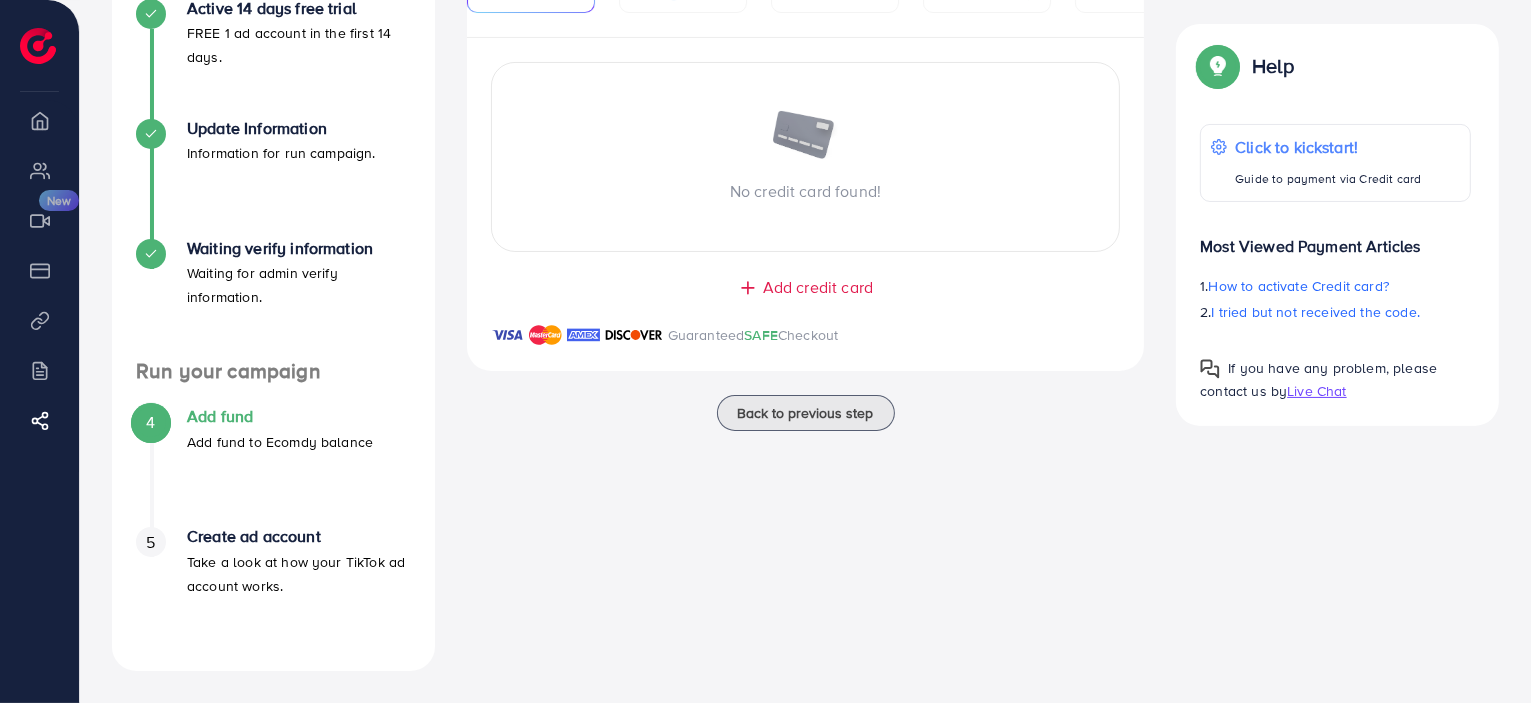 scroll, scrollTop: 0, scrollLeft: 0, axis: both 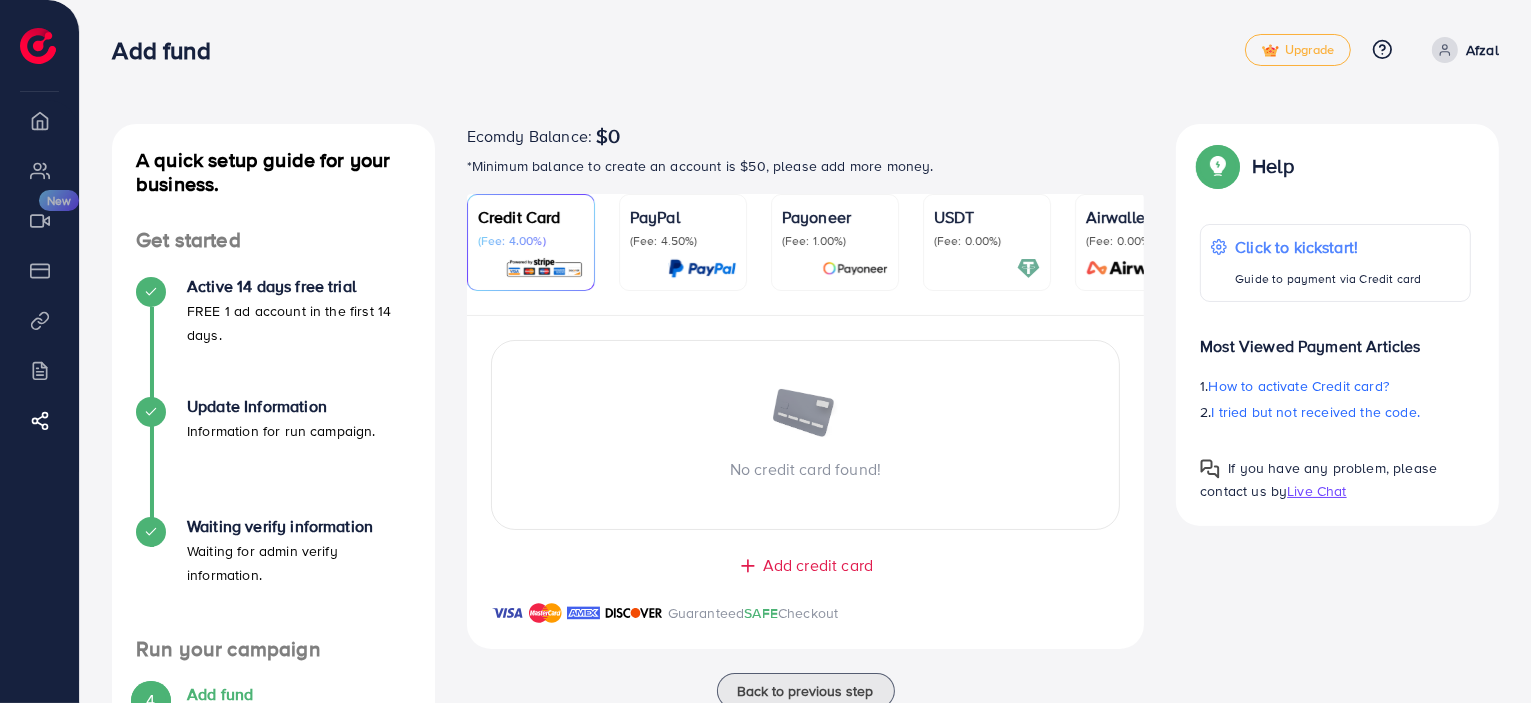 click at bounding box center [987, 268] 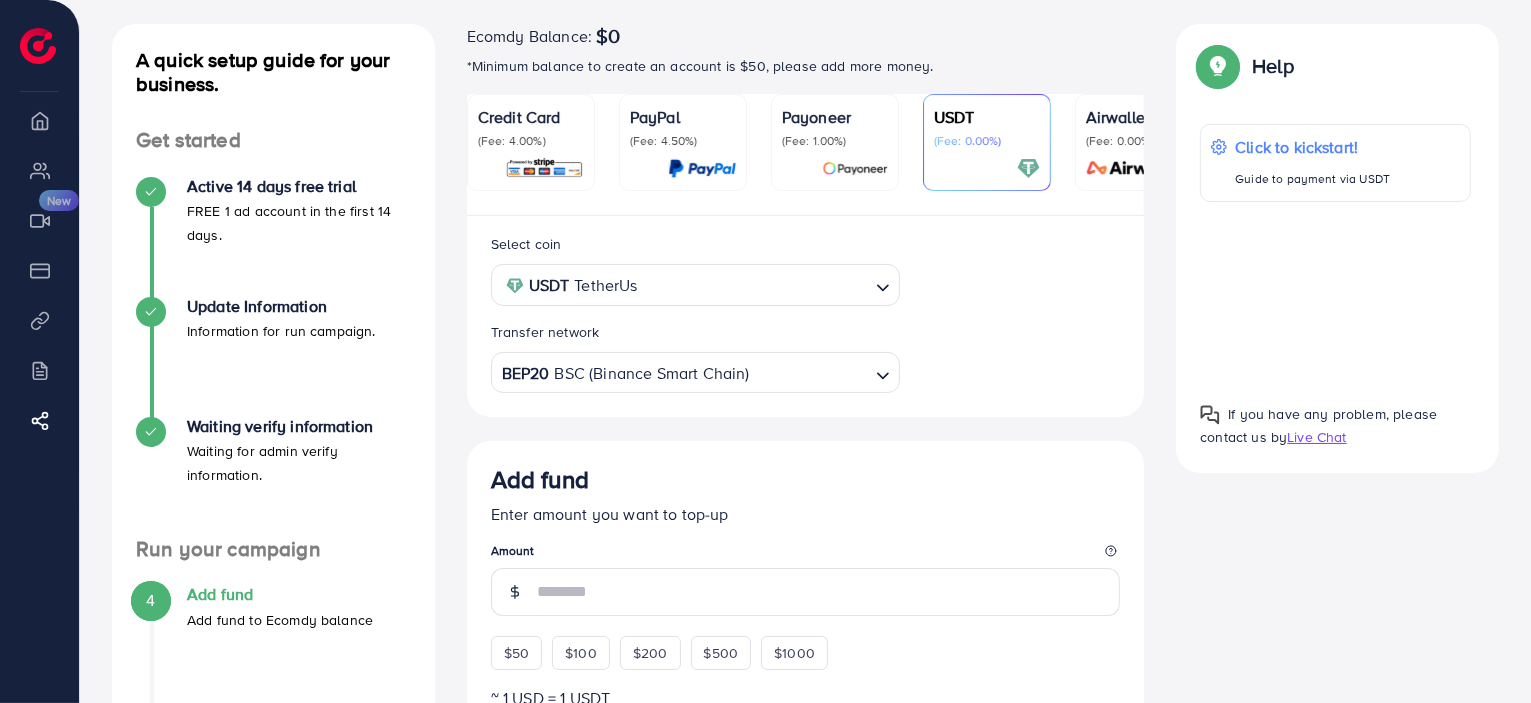 scroll, scrollTop: 300, scrollLeft: 0, axis: vertical 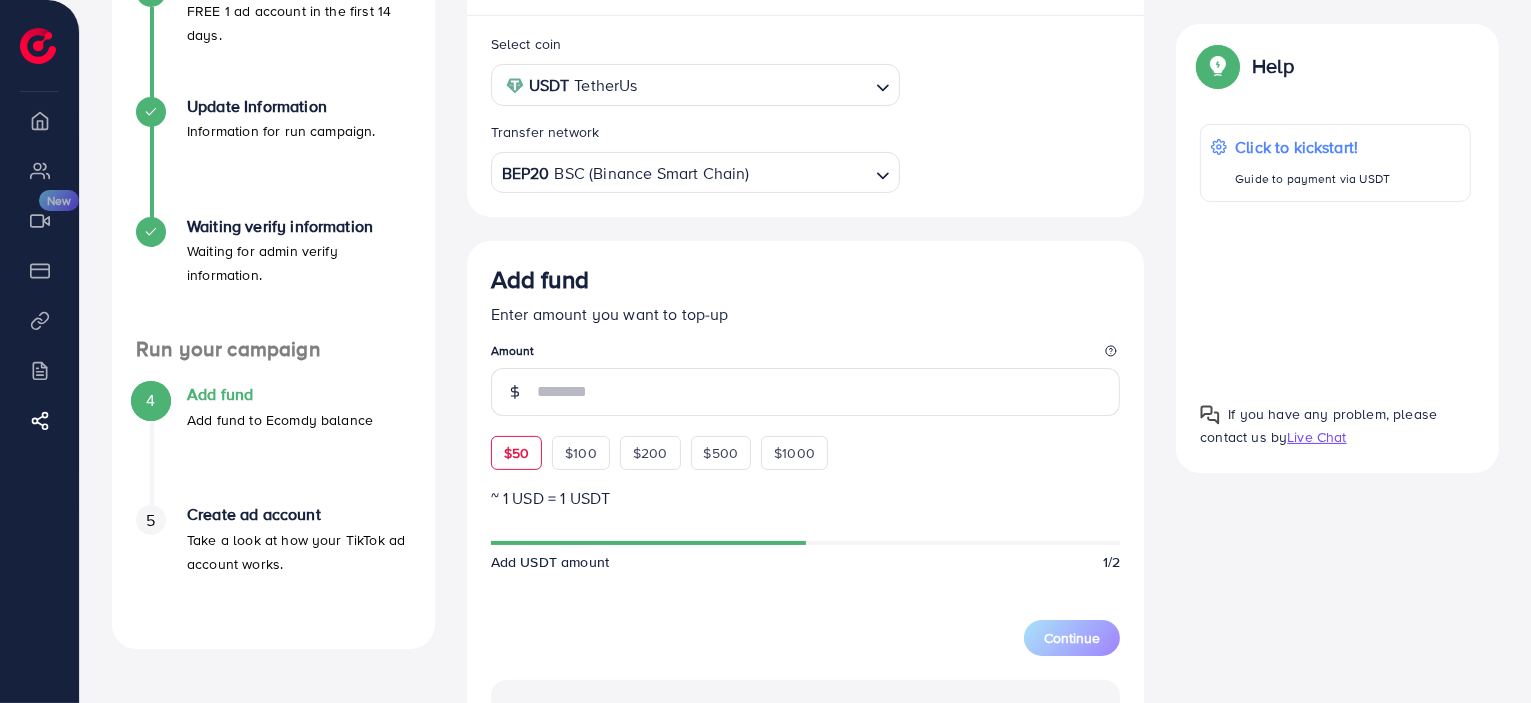 click on "$50" at bounding box center (516, 453) 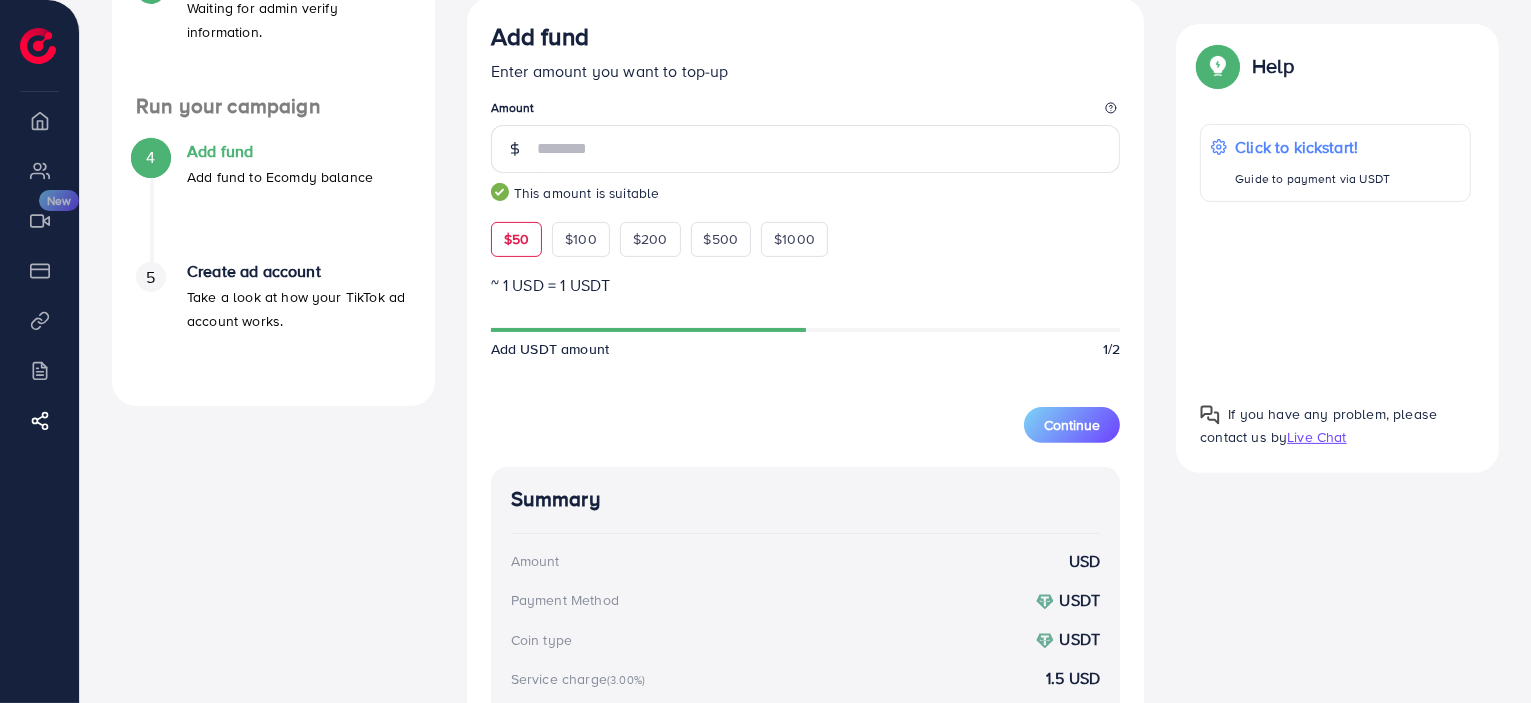 scroll, scrollTop: 402, scrollLeft: 0, axis: vertical 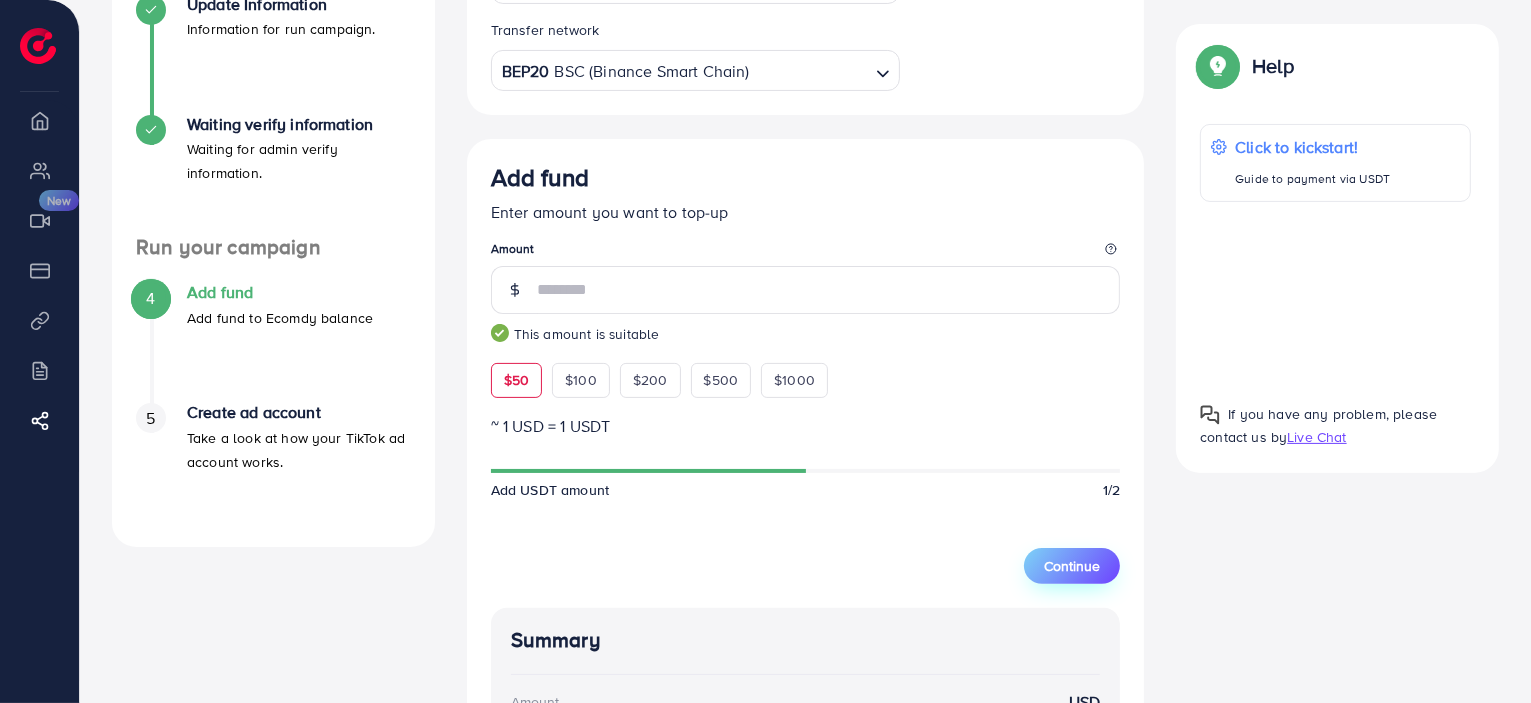click on "Continue" at bounding box center (1072, 566) 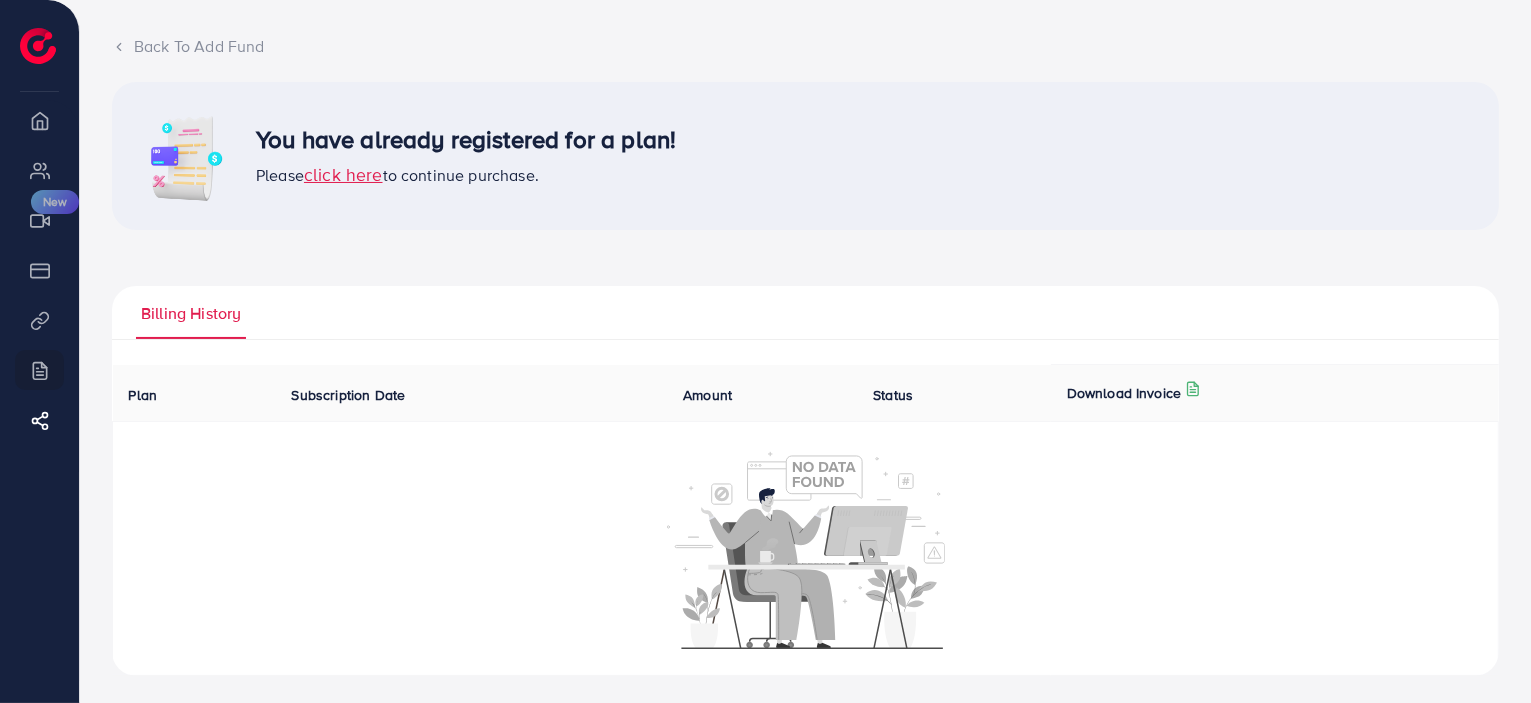 scroll, scrollTop: 117, scrollLeft: 0, axis: vertical 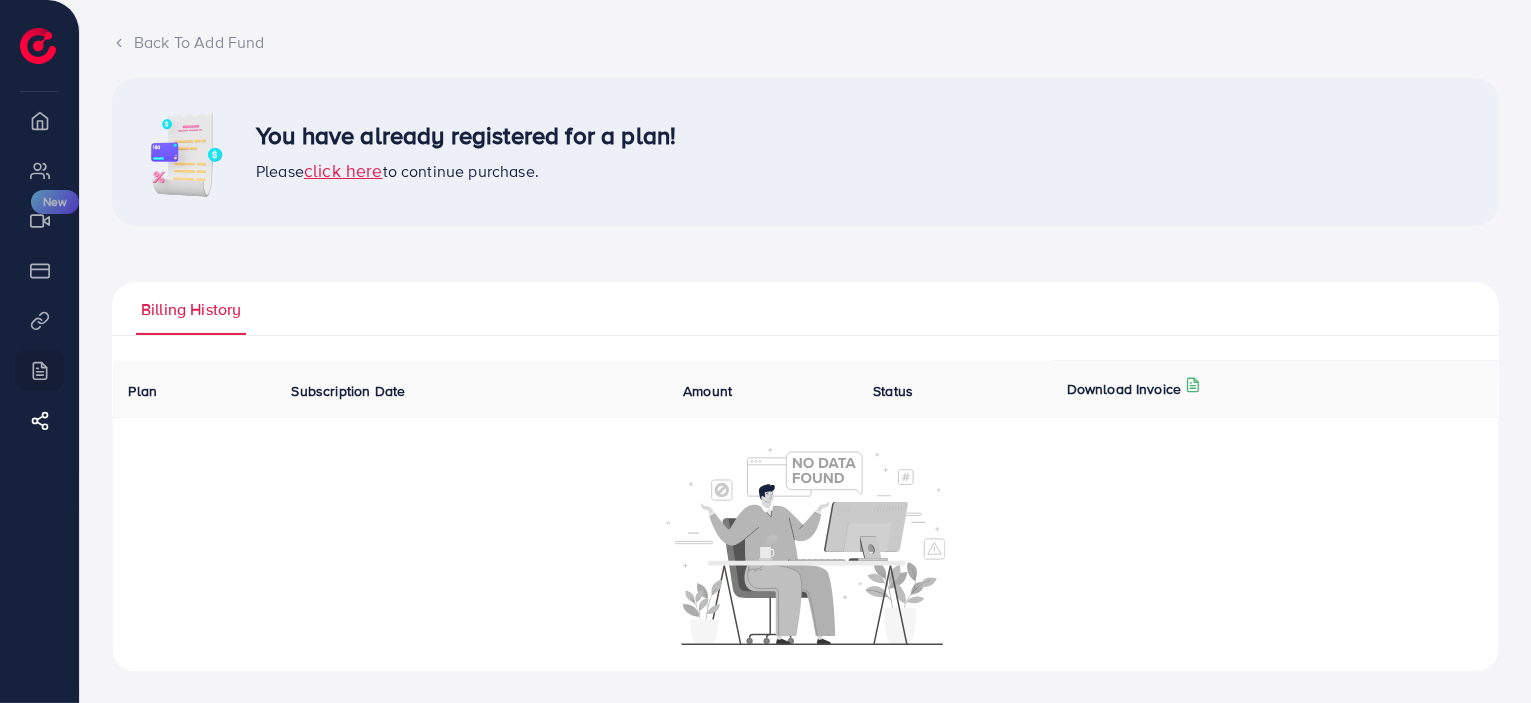 click on "click here" at bounding box center (343, 170) 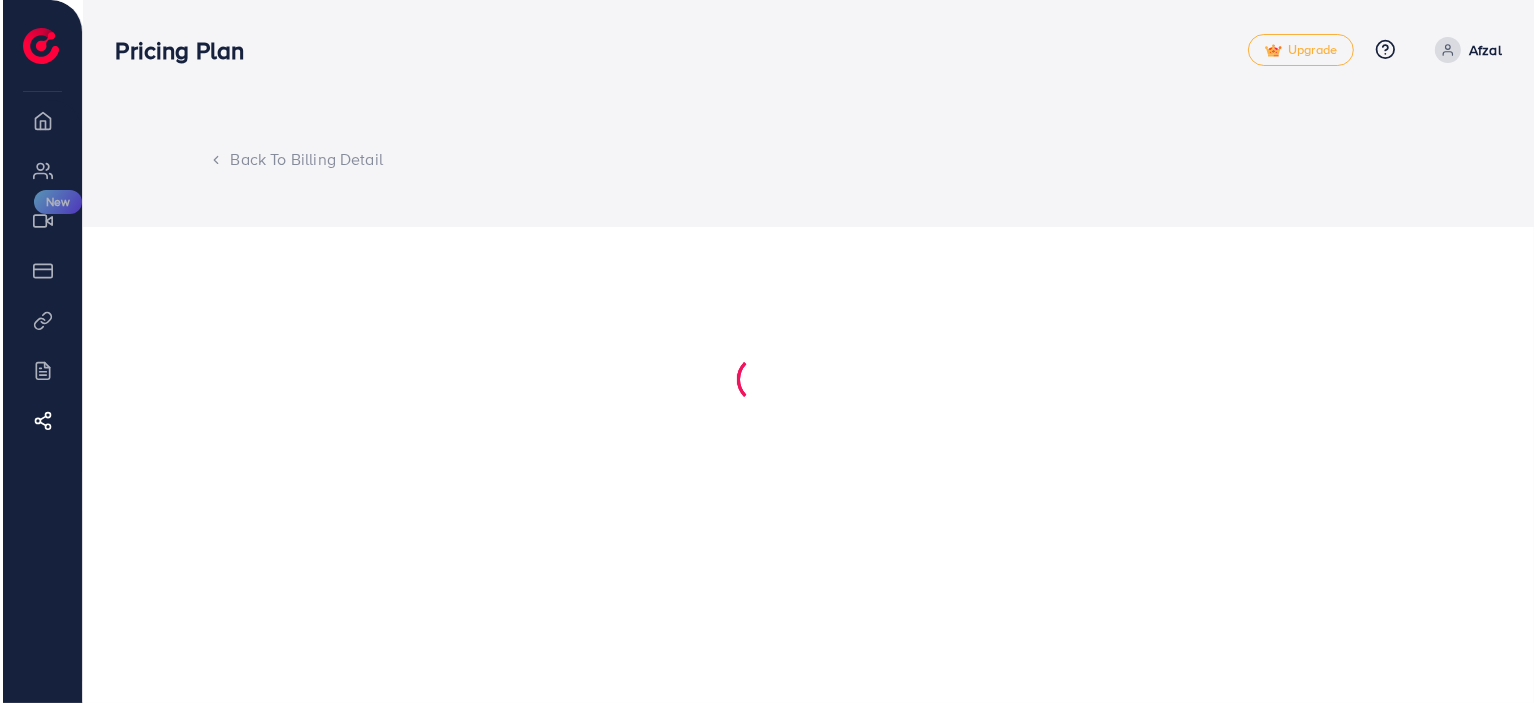 scroll, scrollTop: 0, scrollLeft: 0, axis: both 